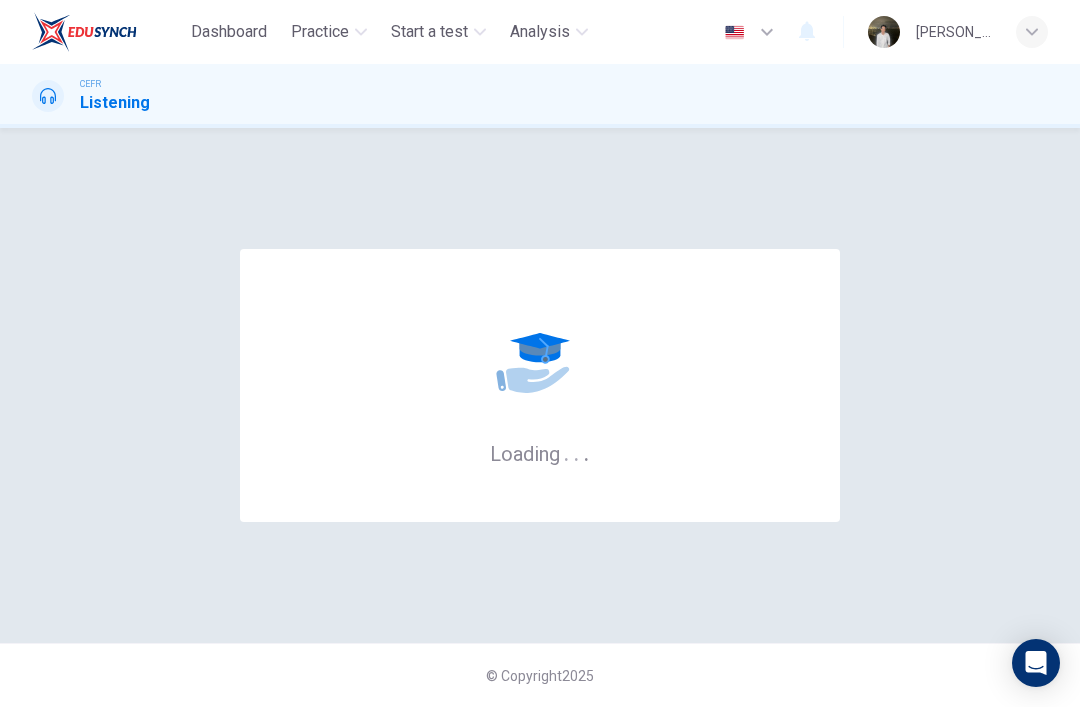 scroll, scrollTop: 0, scrollLeft: 0, axis: both 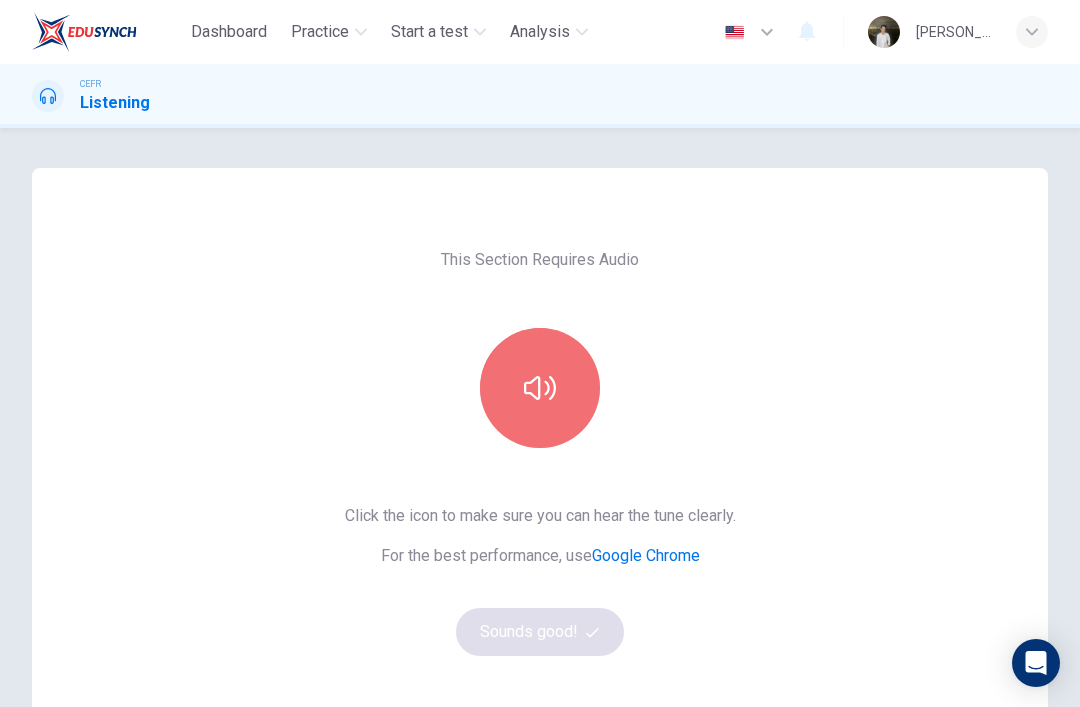 click 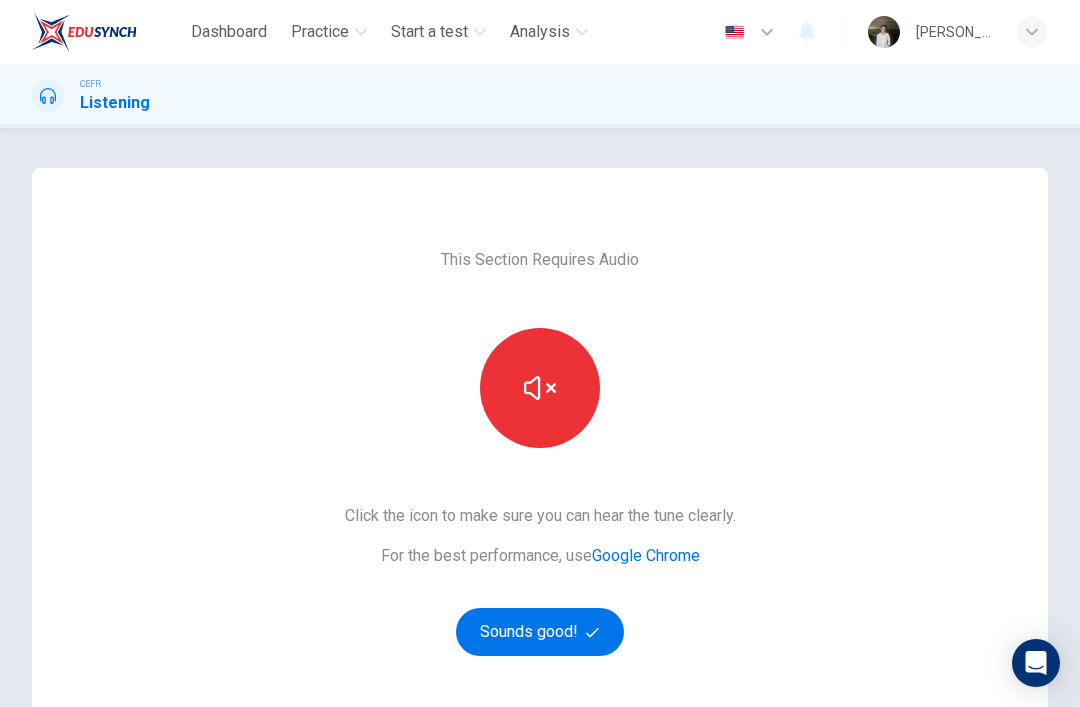 click on "Sounds good!" at bounding box center [540, 632] 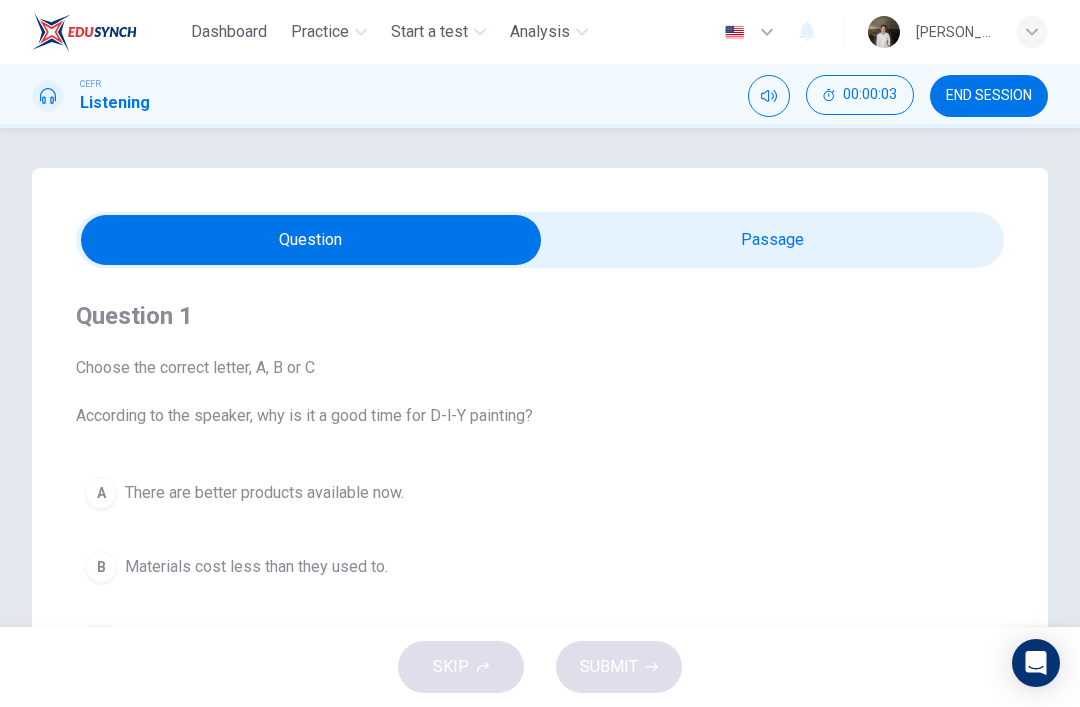 scroll, scrollTop: 0, scrollLeft: 0, axis: both 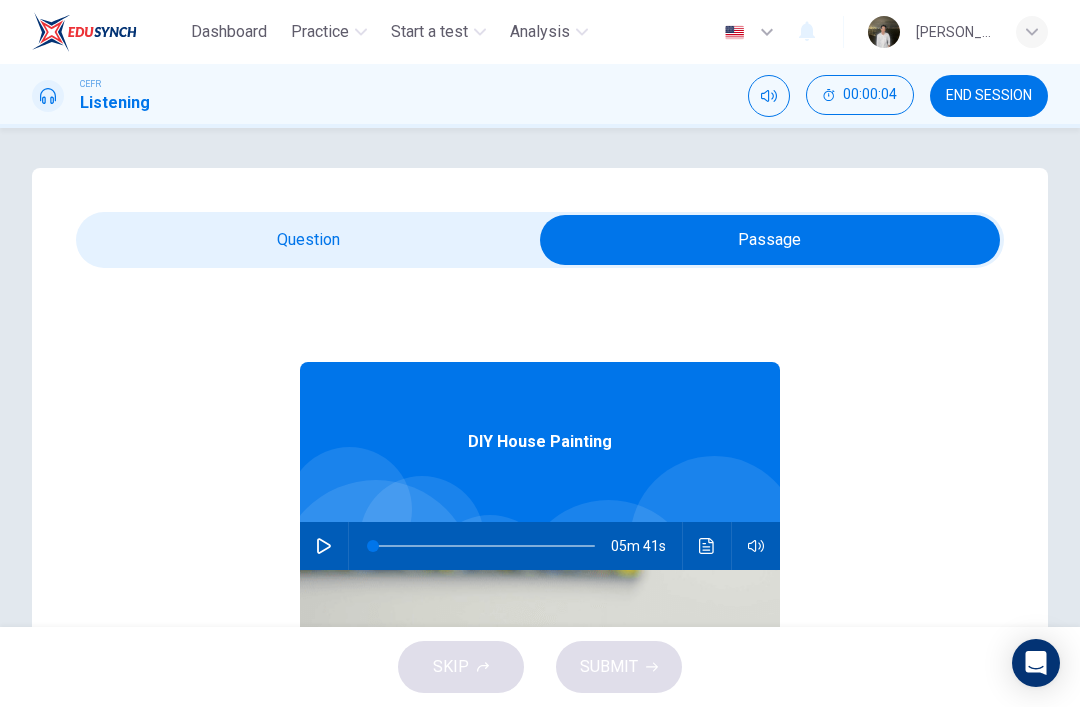 click at bounding box center (324, 546) 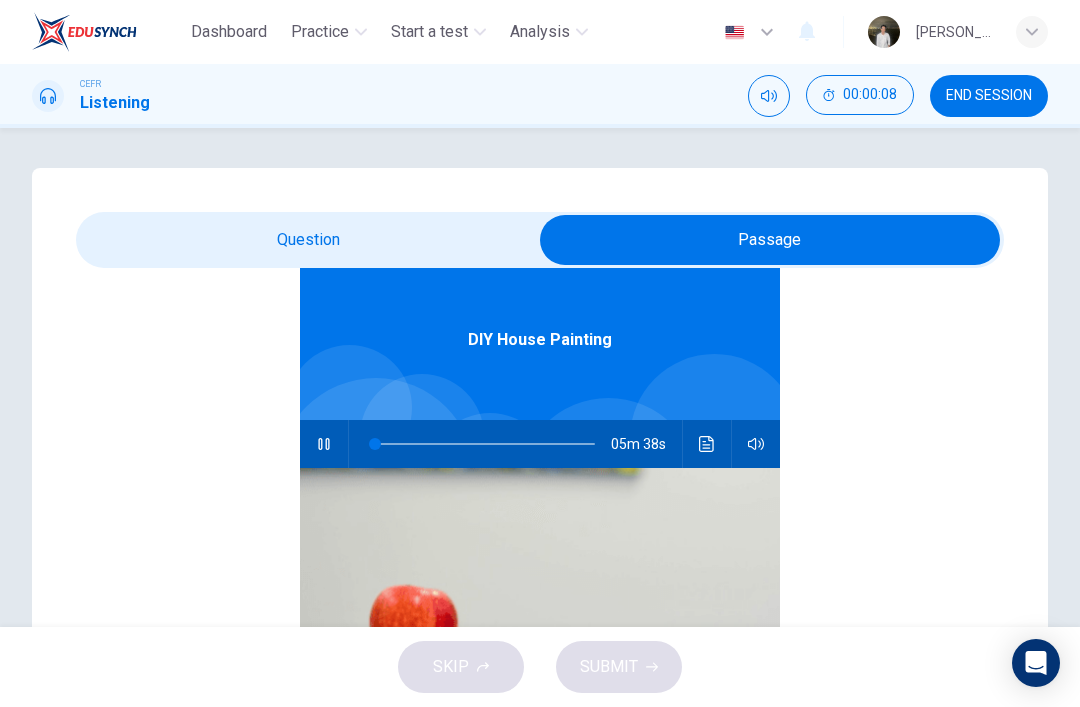 scroll, scrollTop: 77, scrollLeft: 0, axis: vertical 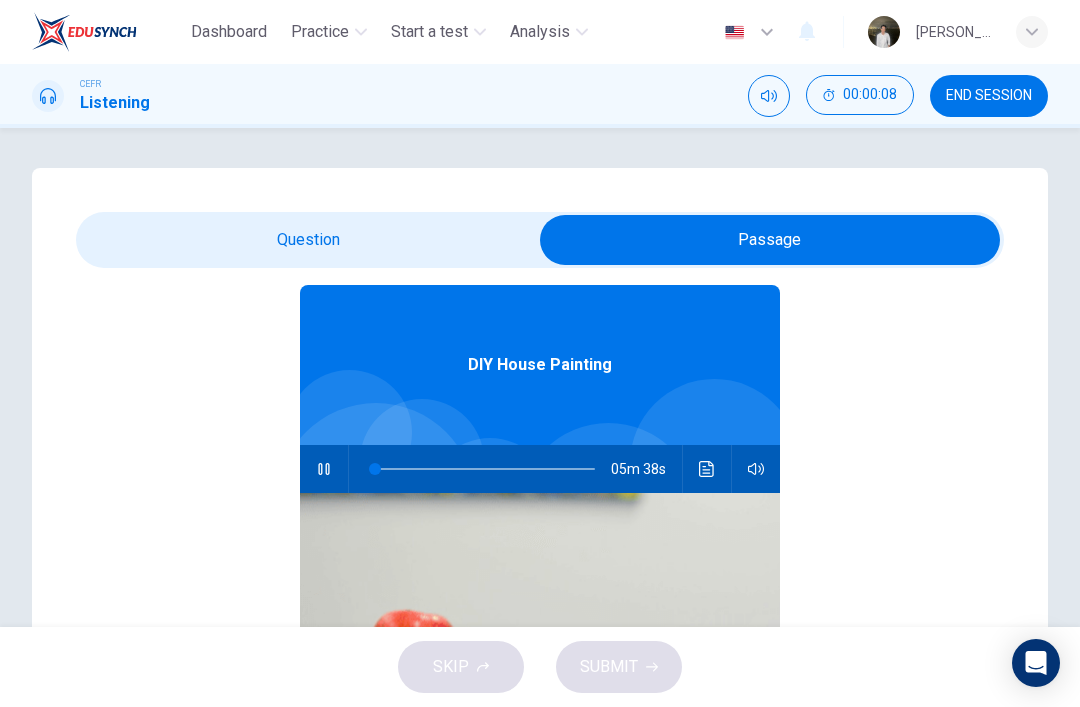 type on "1" 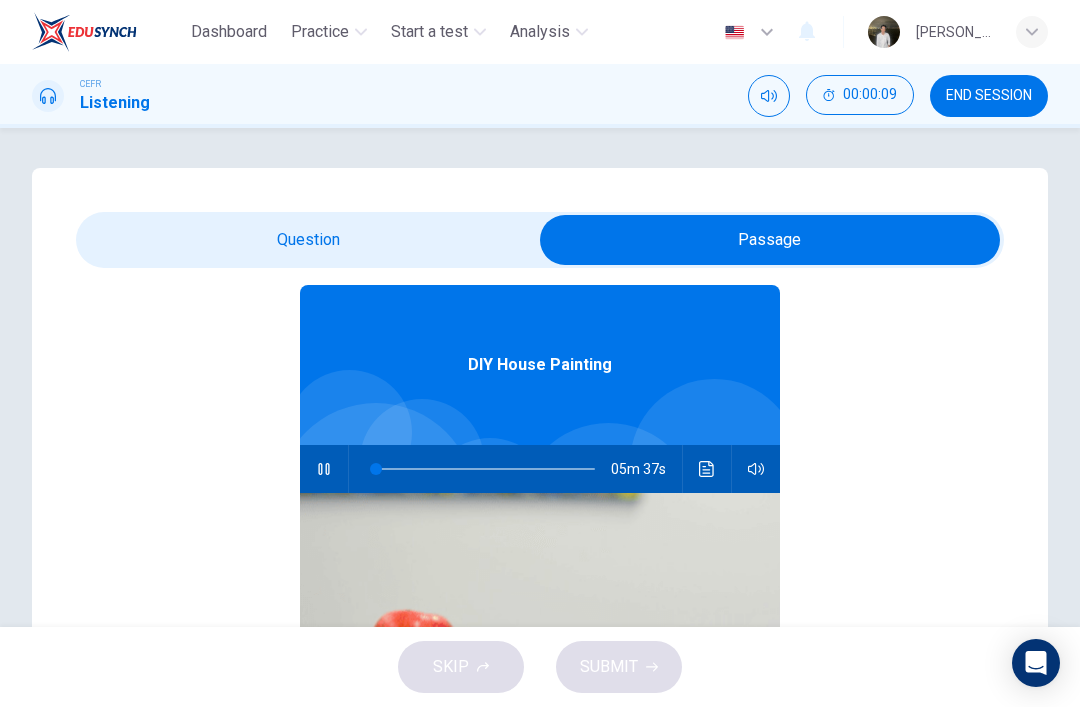 click at bounding box center [770, 240] 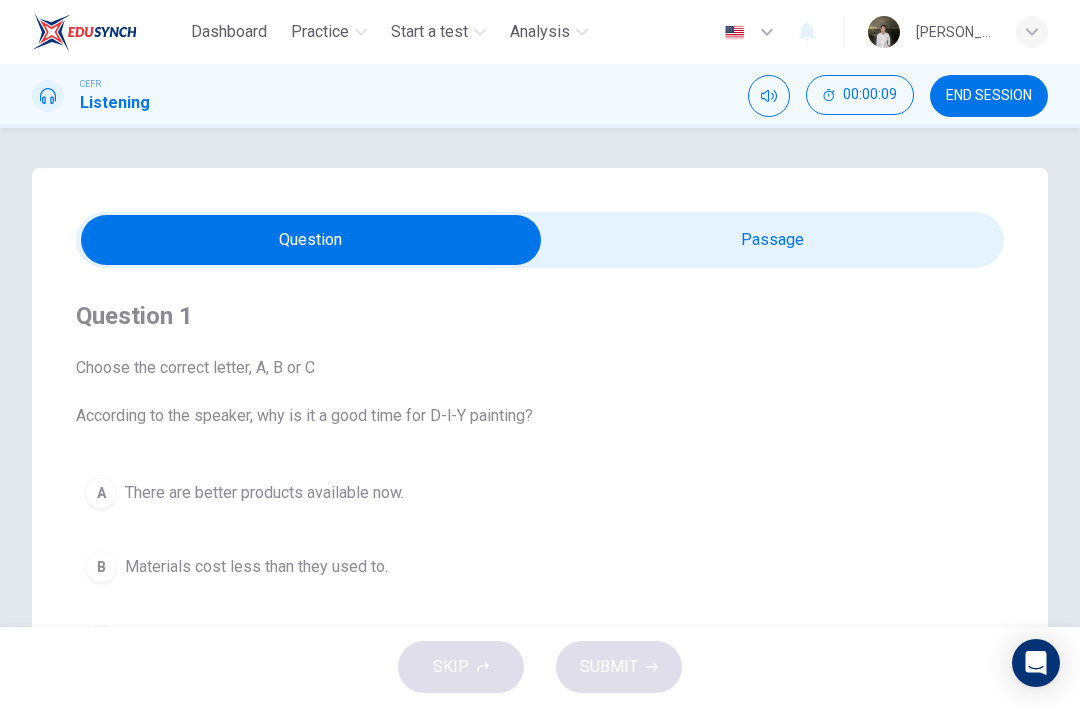 scroll, scrollTop: 0, scrollLeft: 0, axis: both 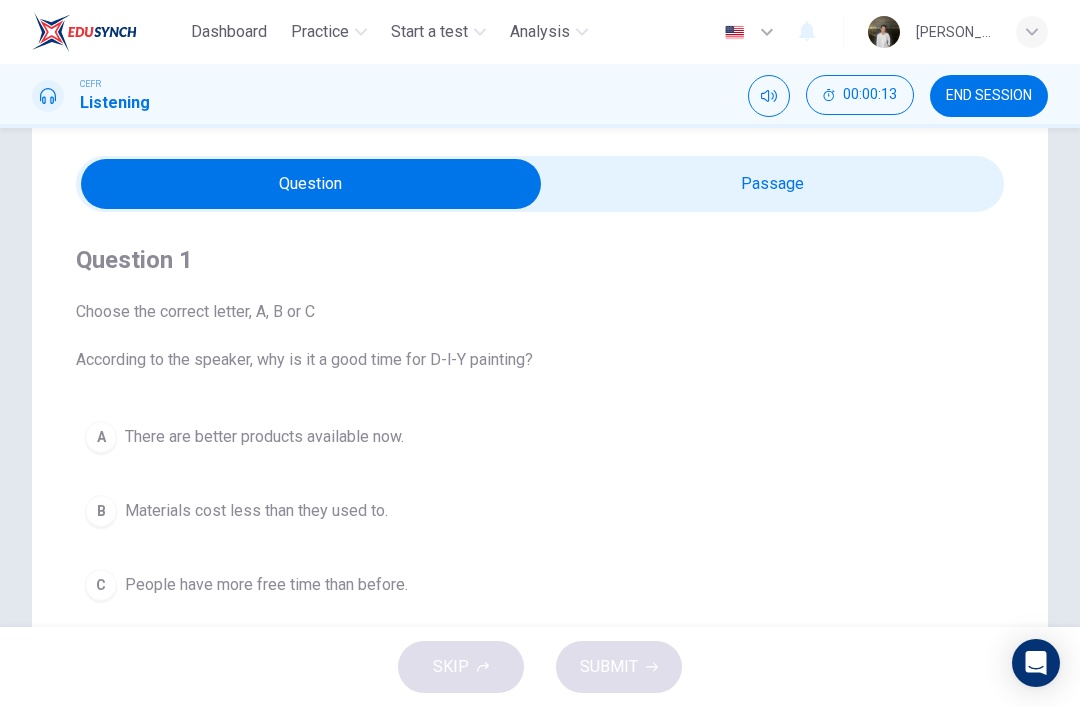 click on "Practice" at bounding box center [320, 32] 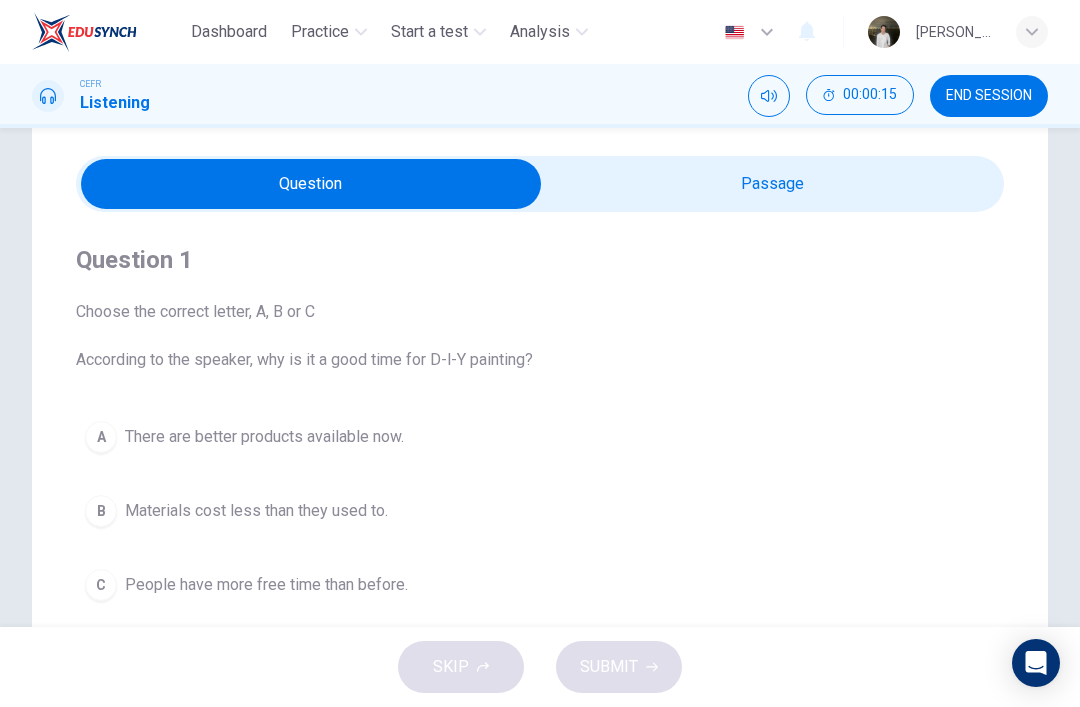 click on "Question 1 Choose the correct letter, A, B or C According to the speaker, why is it a good time for D-l-Y painting? A There are better products available now. B Materials cost less than they used to. C People have more free time than before." at bounding box center [540, 427] 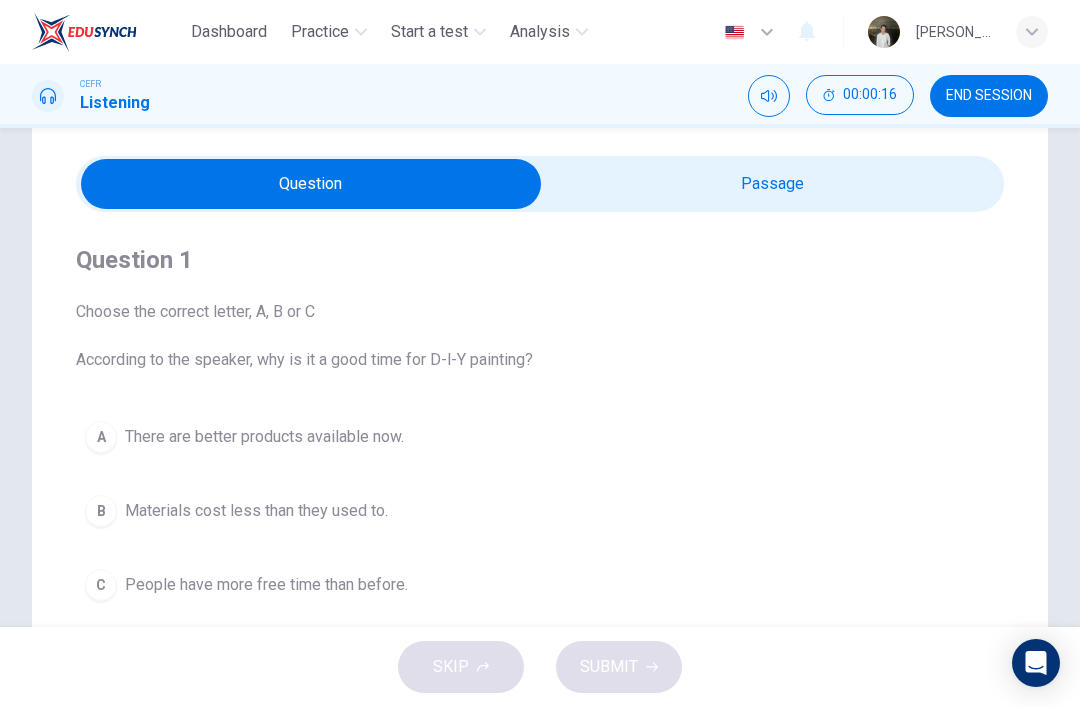 click on "Practice" at bounding box center (320, 32) 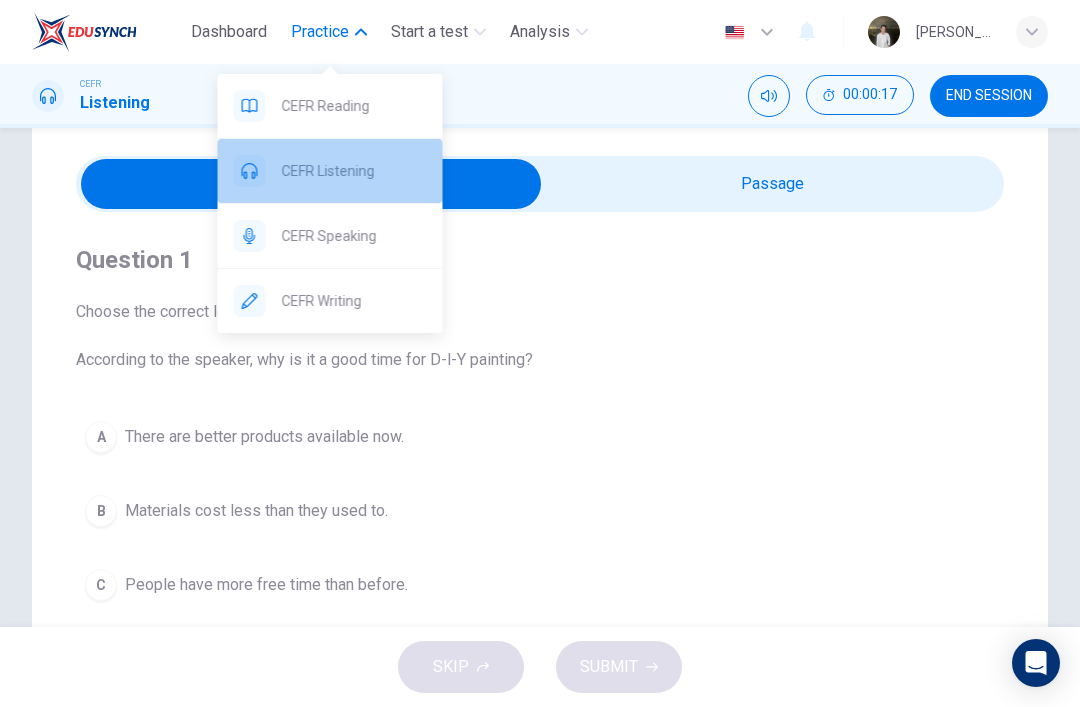 click on "CEFR Listening" at bounding box center [354, 171] 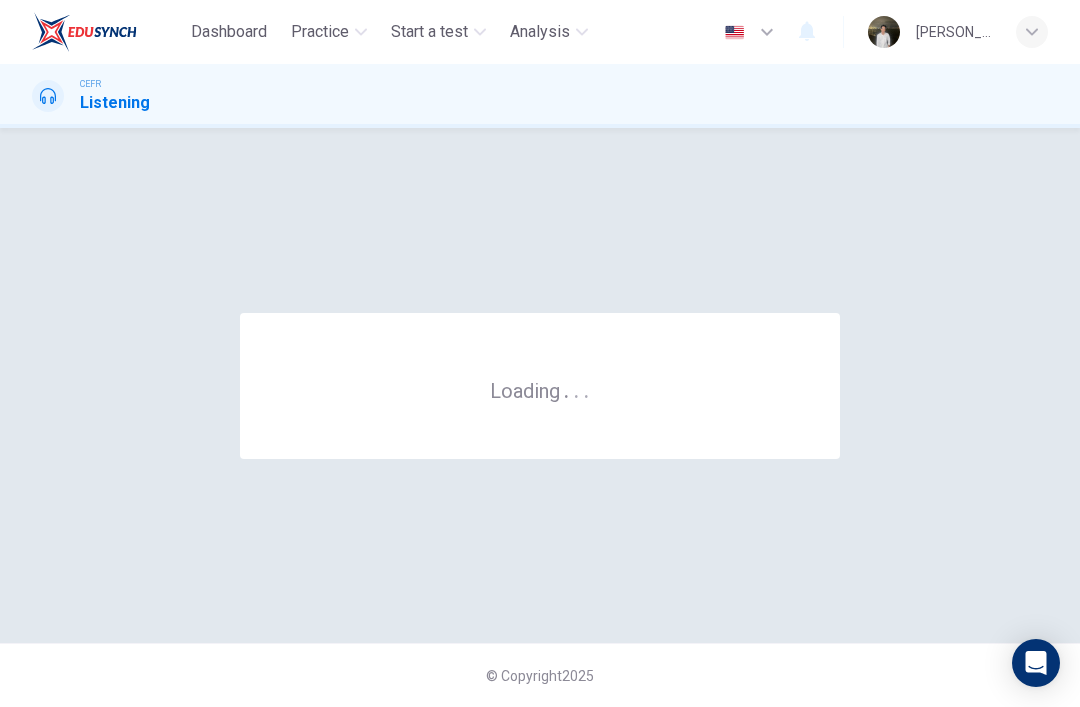scroll, scrollTop: 0, scrollLeft: 0, axis: both 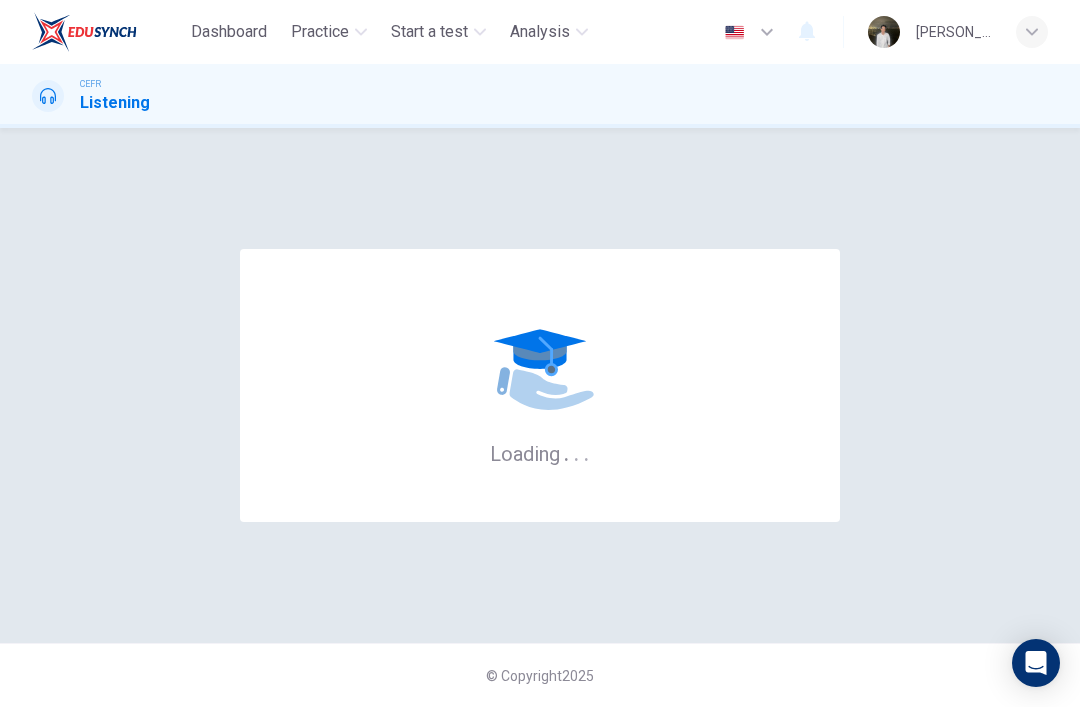 click on "Practice" at bounding box center [320, 32] 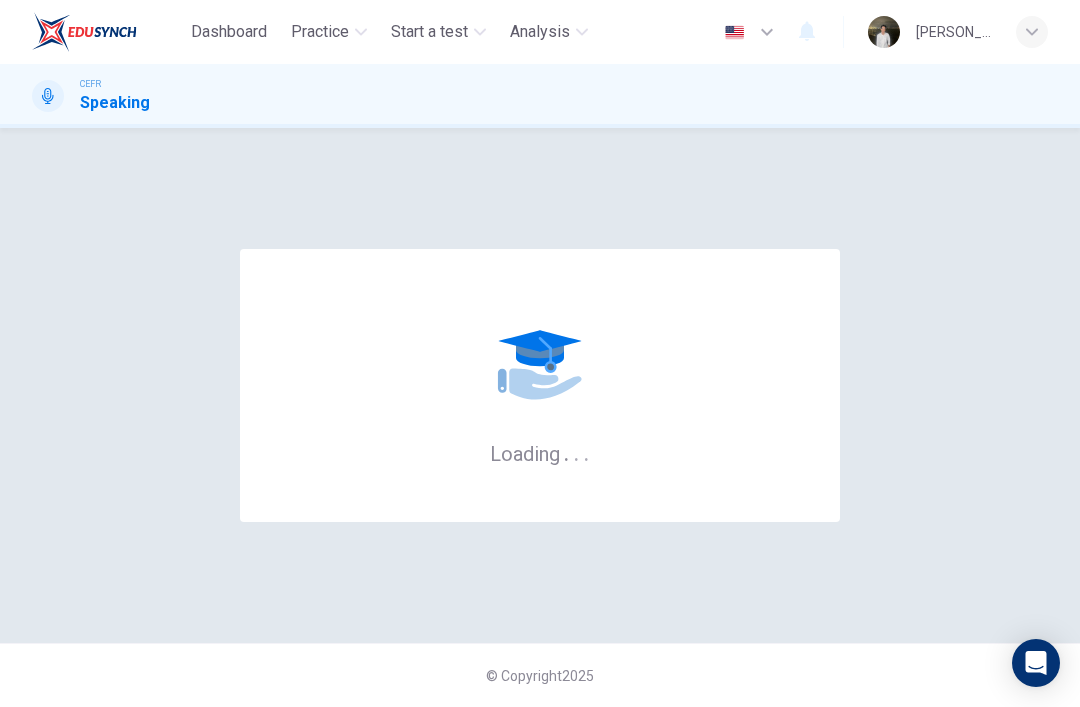 scroll, scrollTop: 0, scrollLeft: 0, axis: both 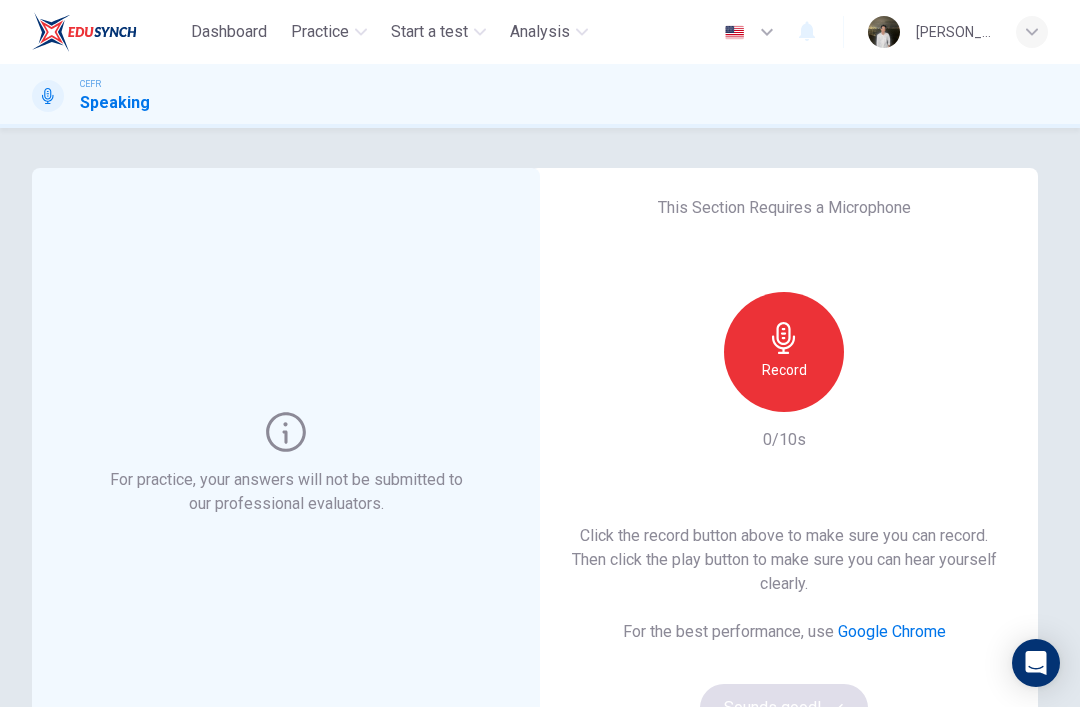 click 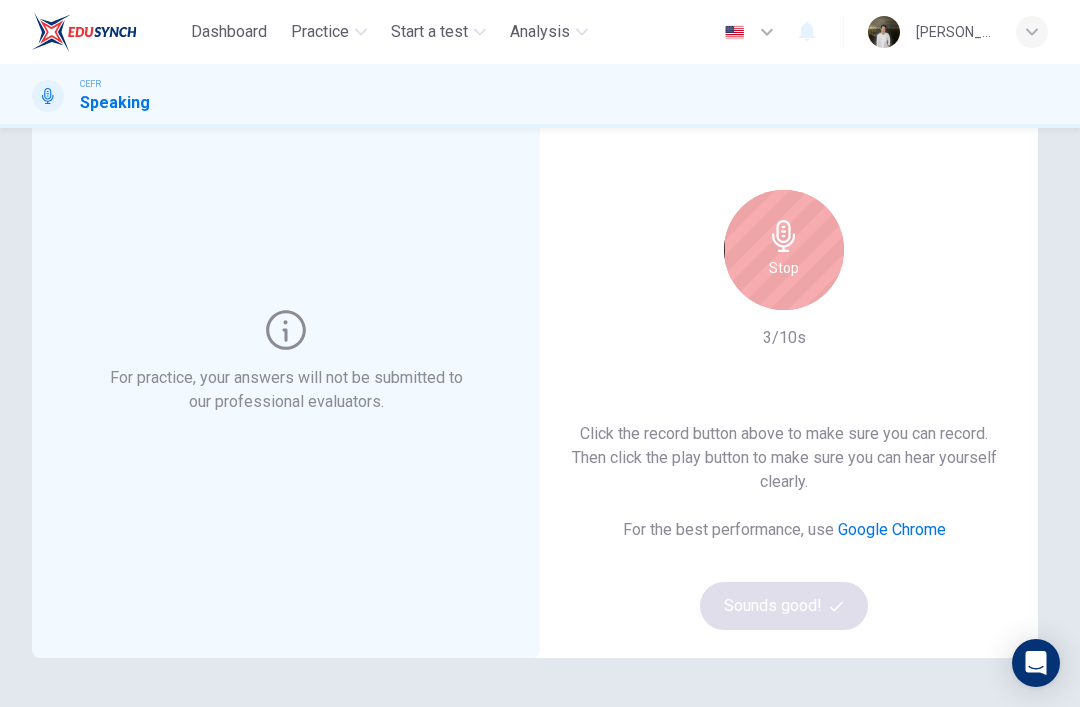 scroll, scrollTop: 106, scrollLeft: 0, axis: vertical 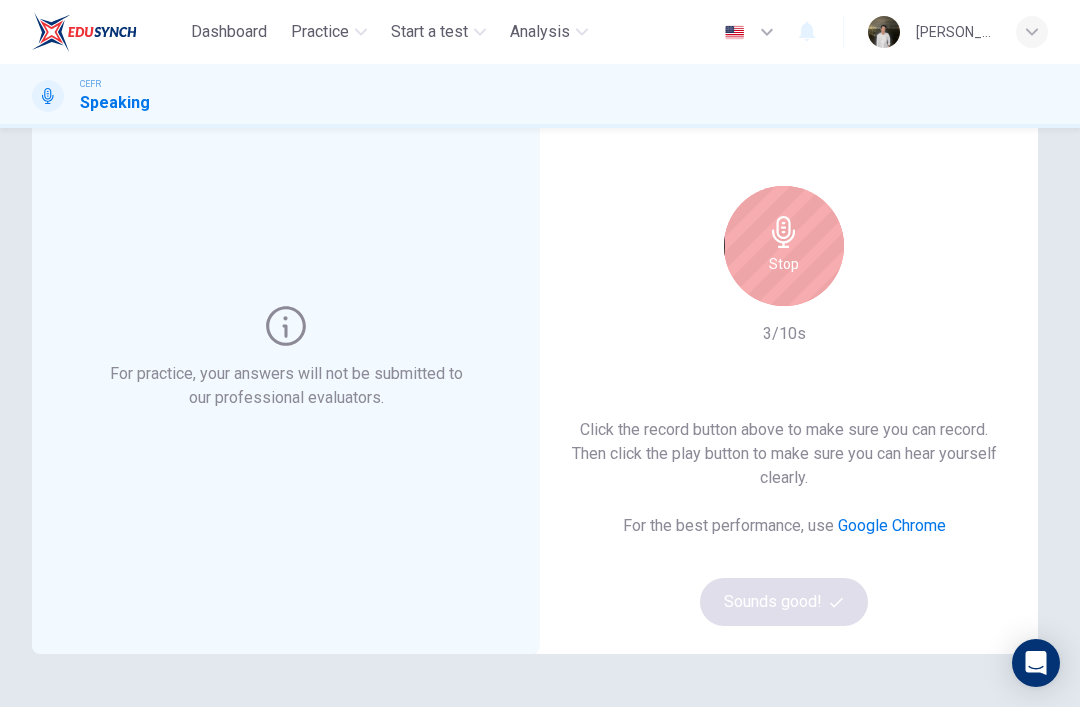 click on "Stop" at bounding box center [784, 246] 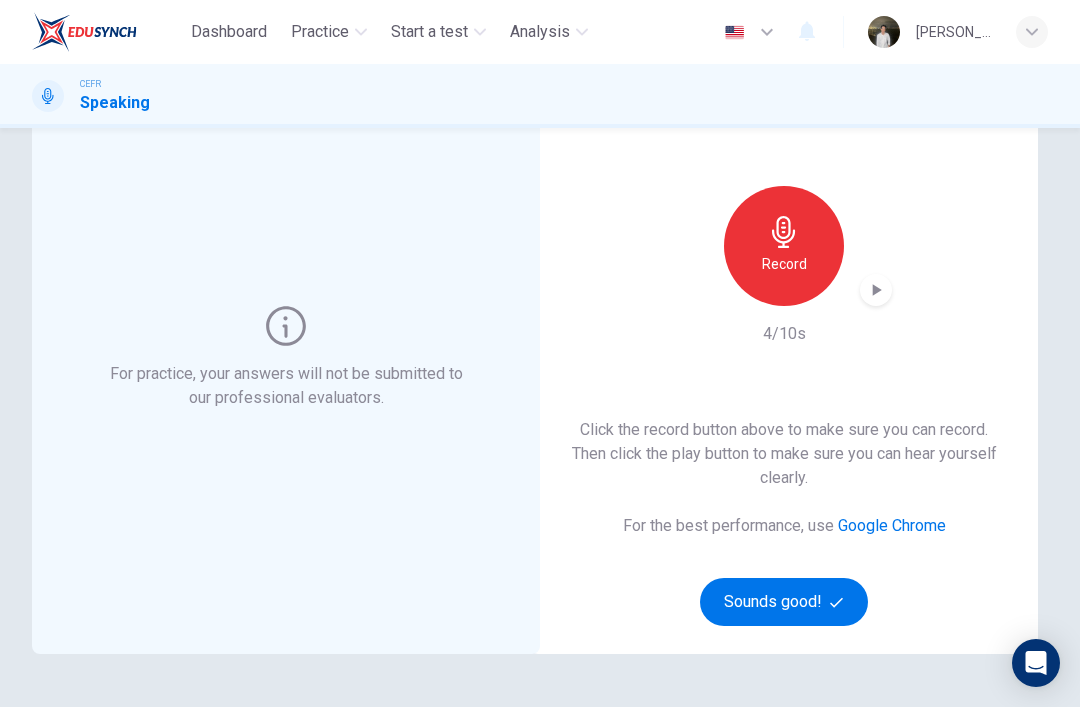 click 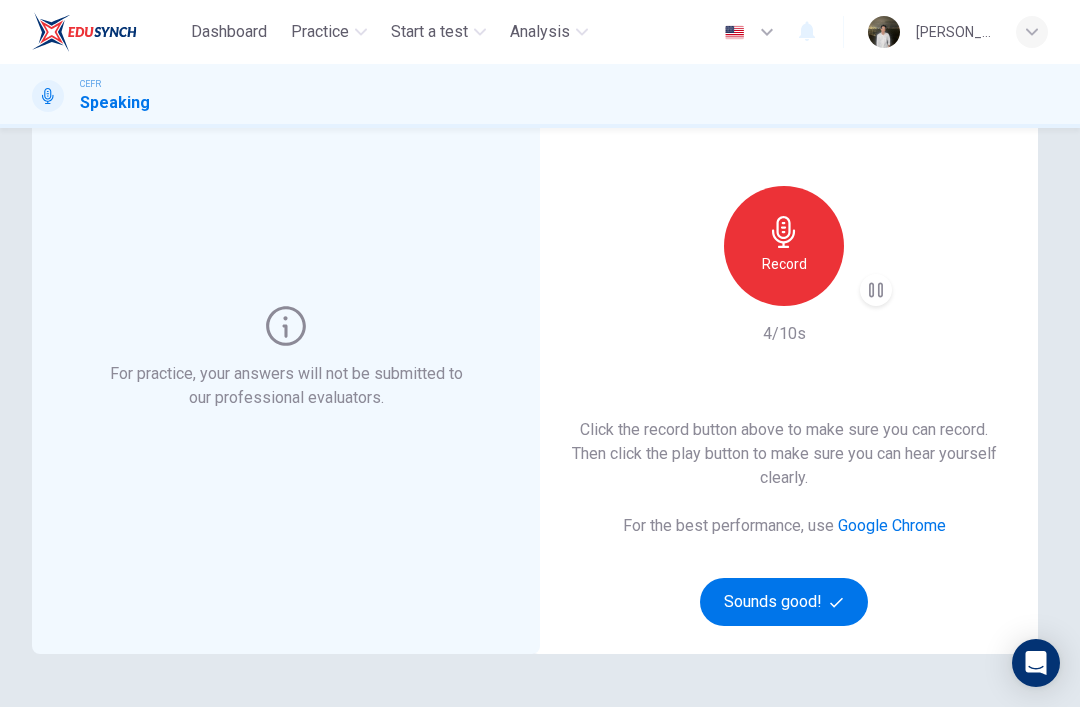 click on "Record" at bounding box center [784, 246] 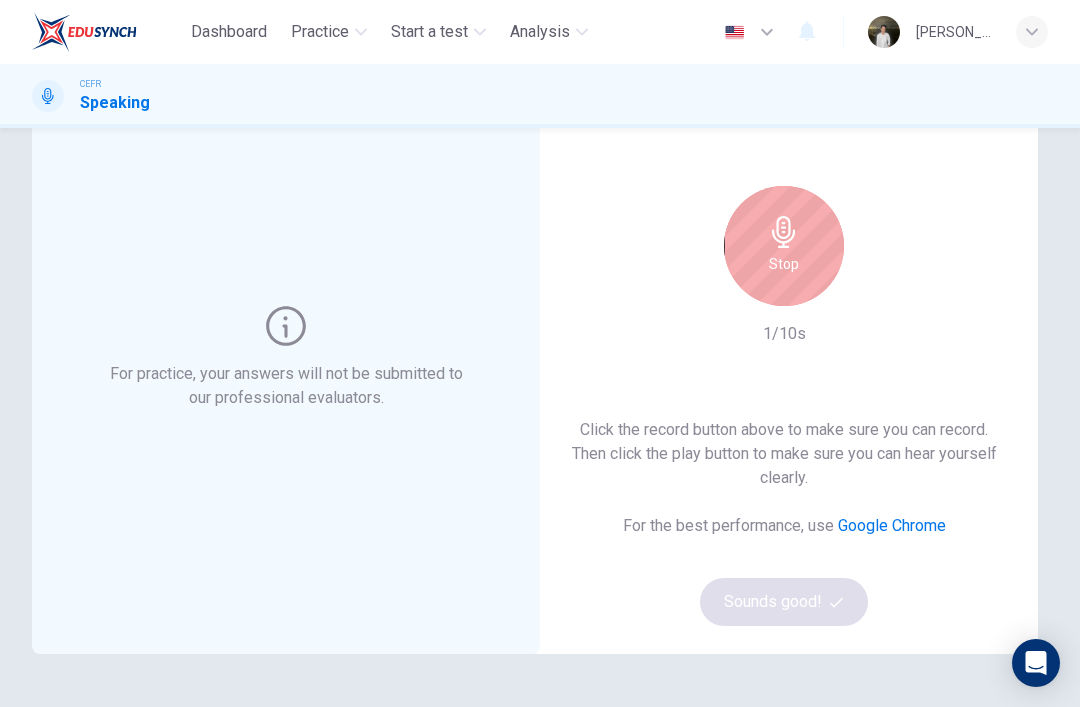 click on "Stop" at bounding box center [784, 246] 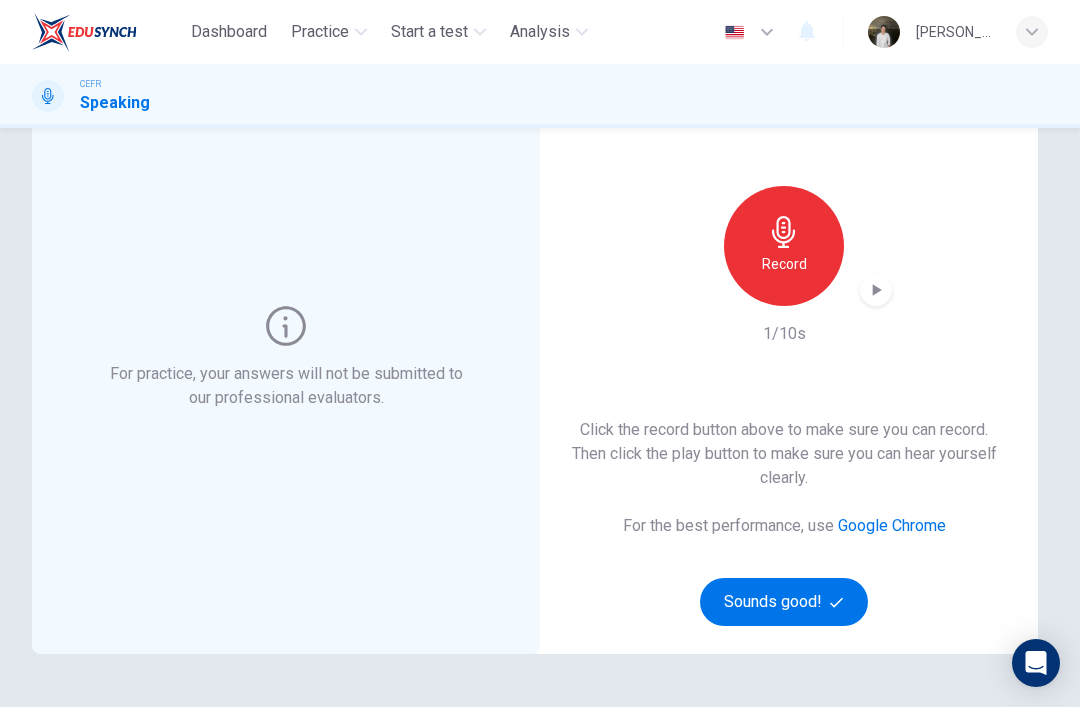 click on "Sounds good!" at bounding box center [784, 602] 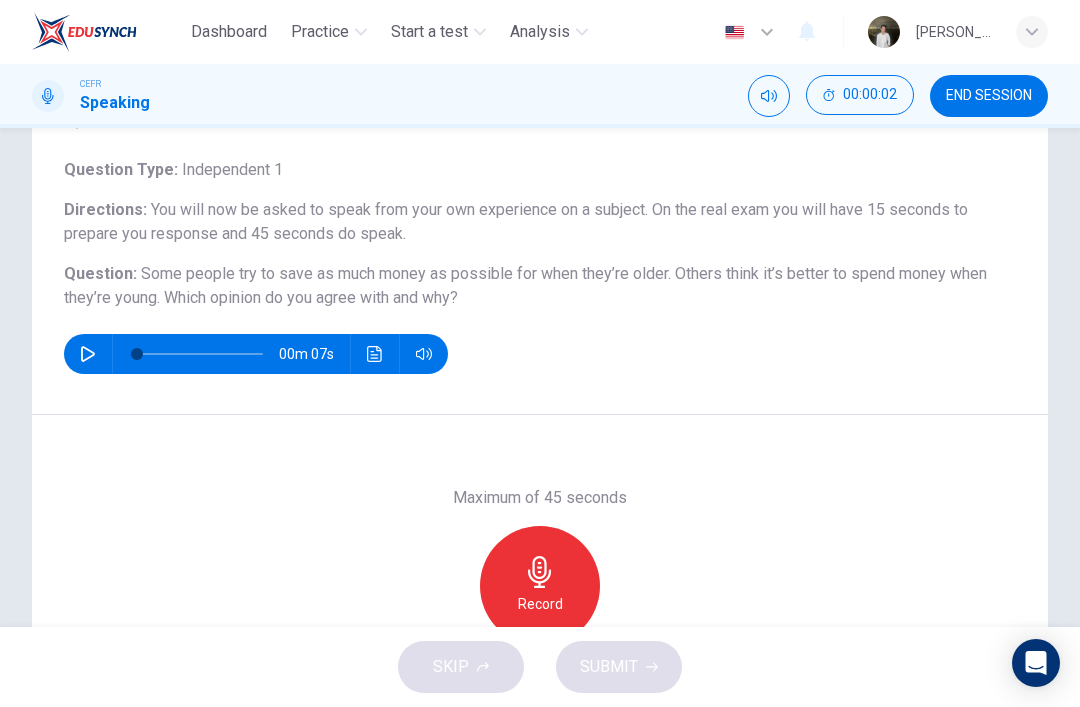 click at bounding box center [88, 354] 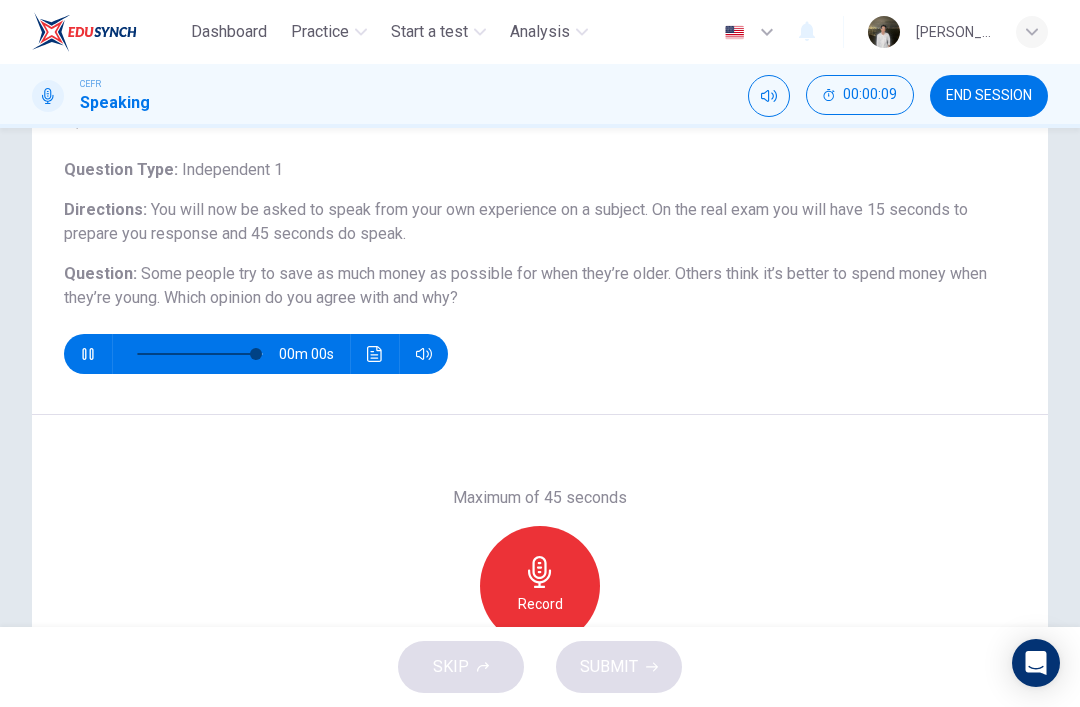 type on "0" 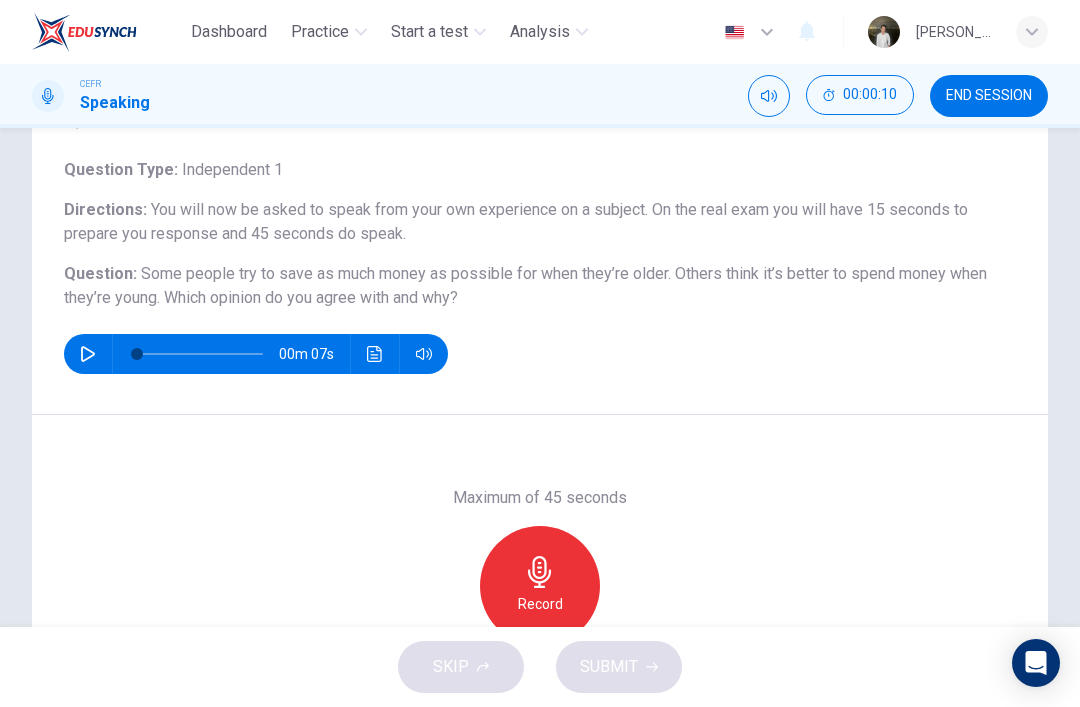 click 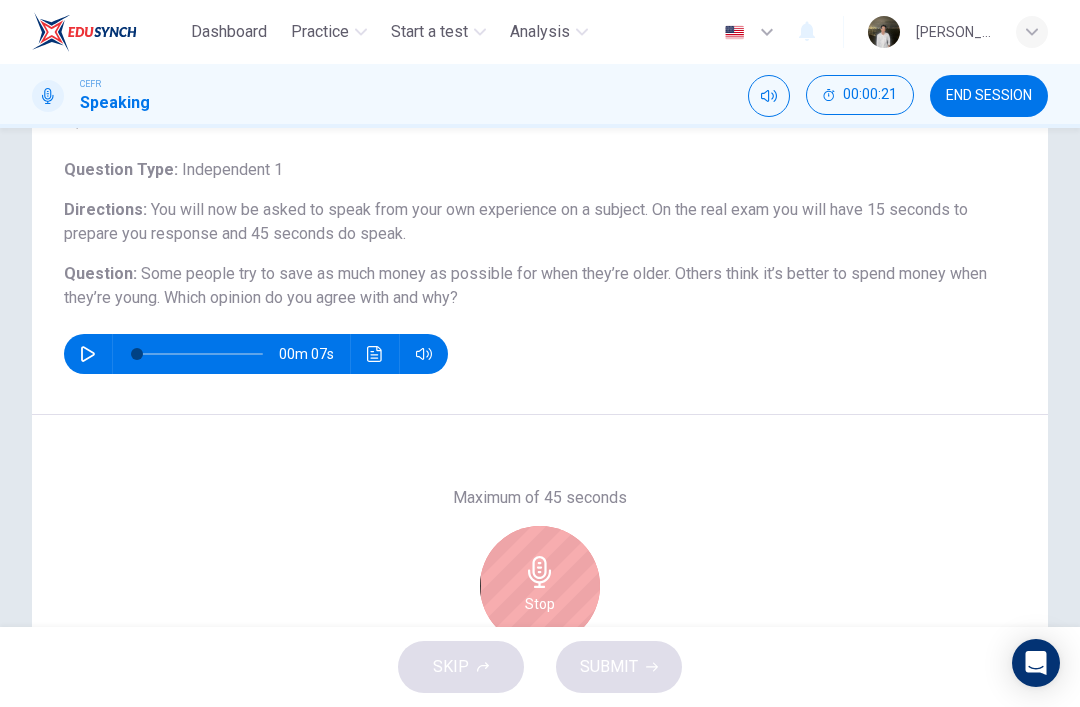 click on "Stop" at bounding box center (540, 586) 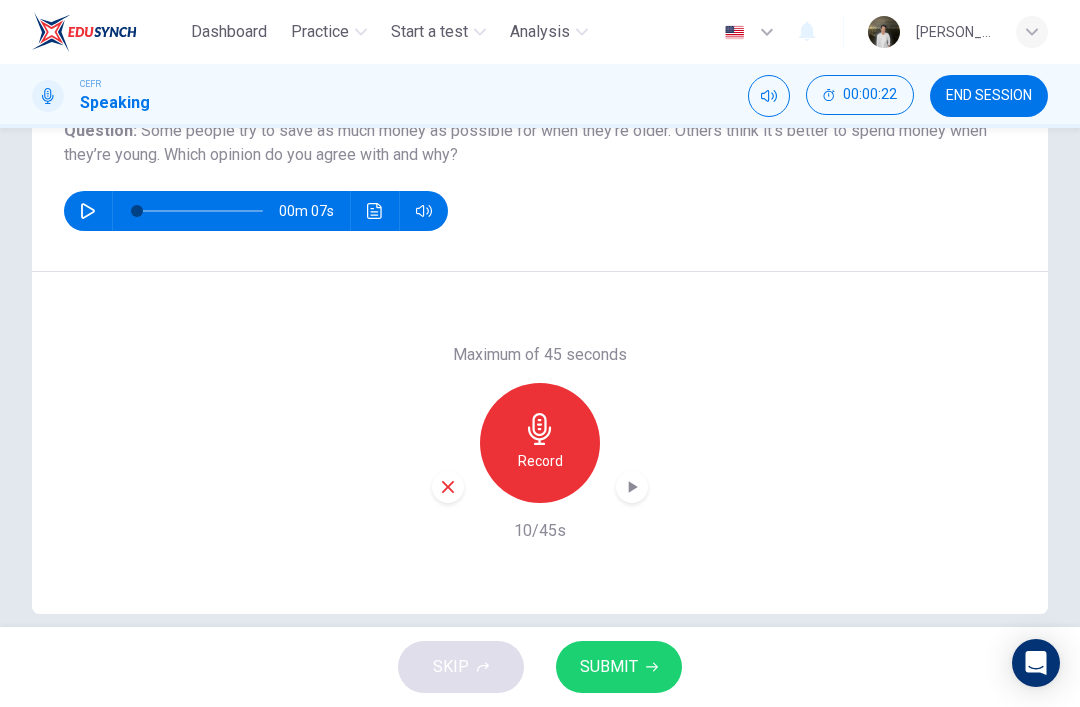 scroll, scrollTop: 257, scrollLeft: 0, axis: vertical 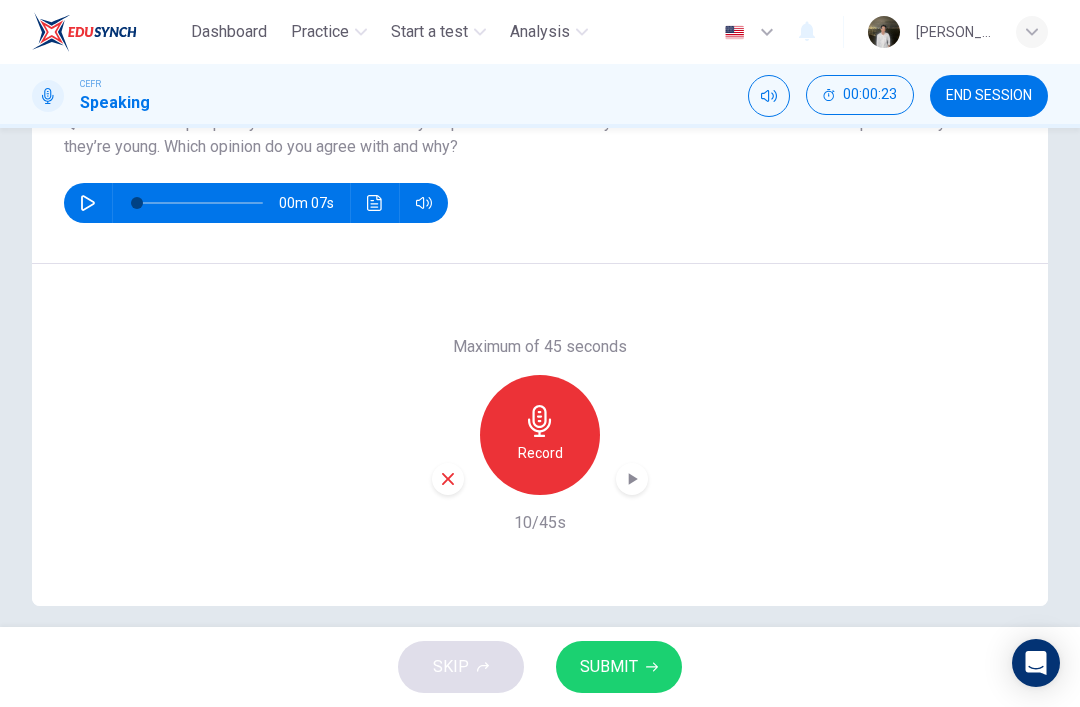 click 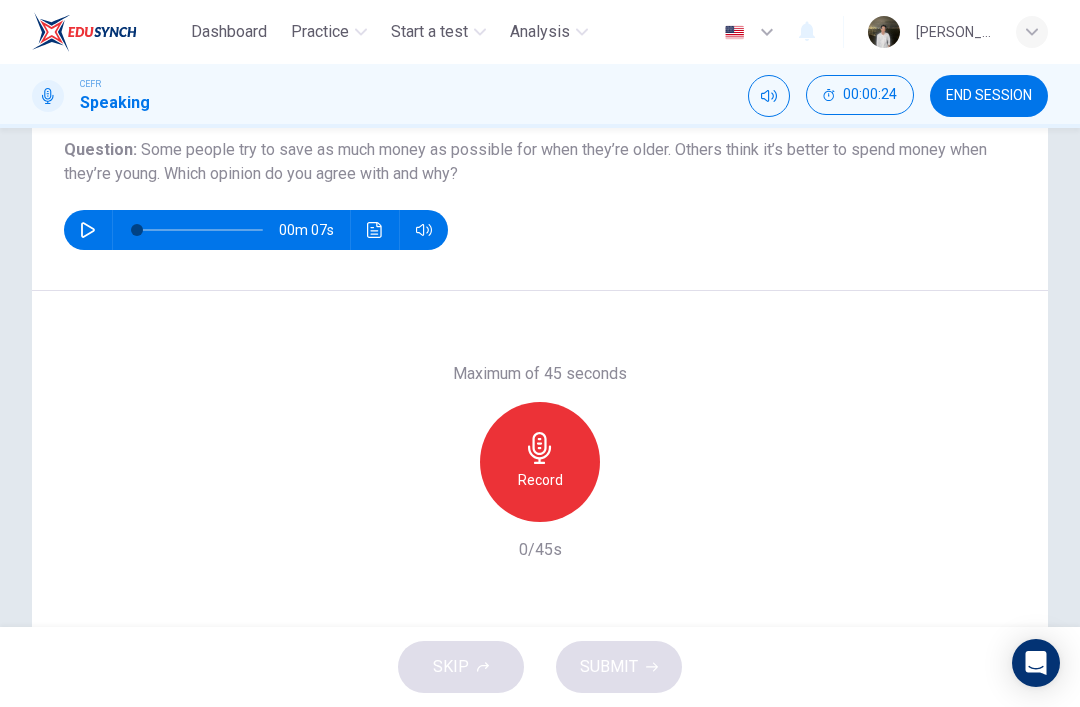 scroll, scrollTop: 214, scrollLeft: 0, axis: vertical 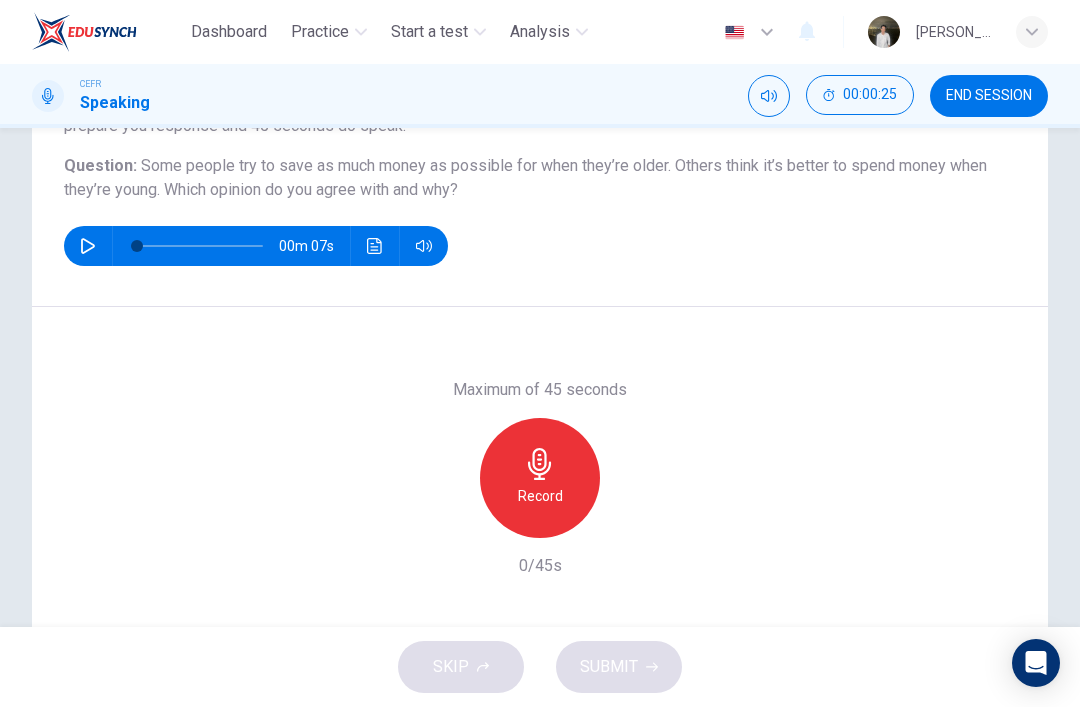click on "Record" at bounding box center (540, 478) 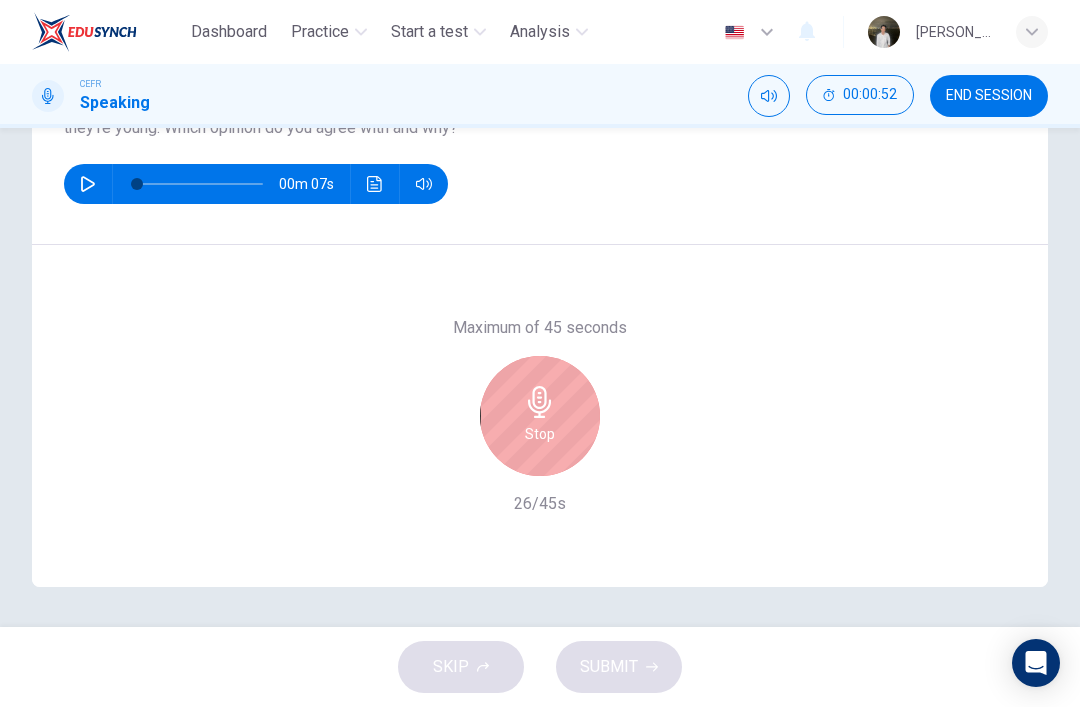 scroll, scrollTop: 276, scrollLeft: 0, axis: vertical 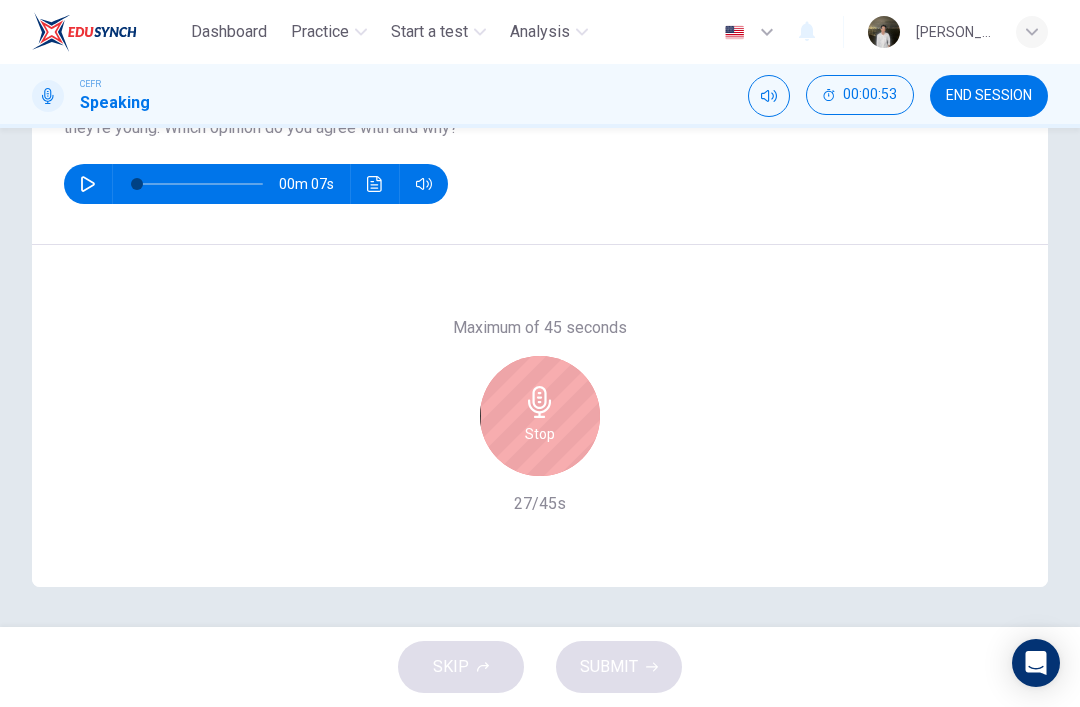 click on "Stop" at bounding box center [540, 416] 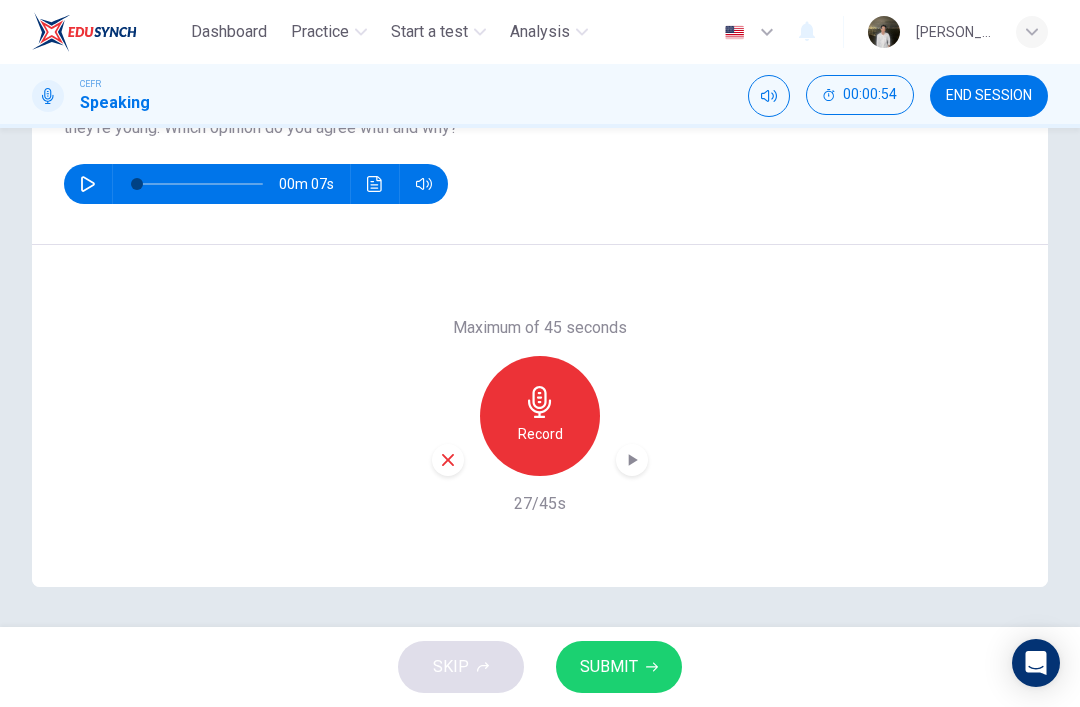 click at bounding box center (448, 460) 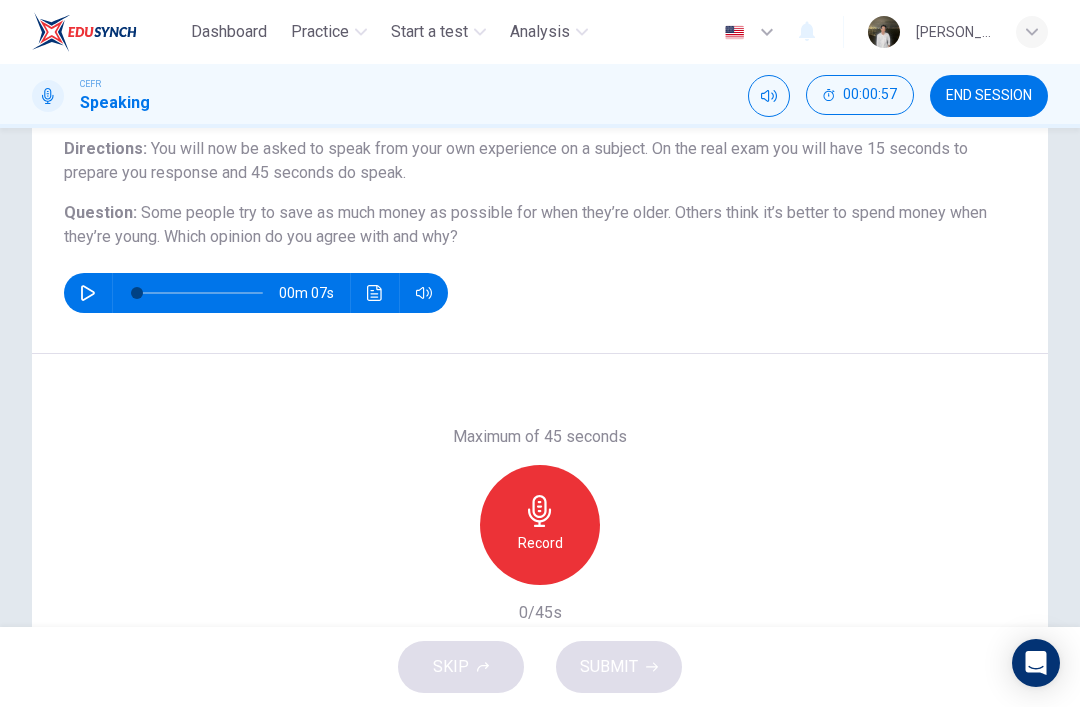 scroll, scrollTop: 166, scrollLeft: 0, axis: vertical 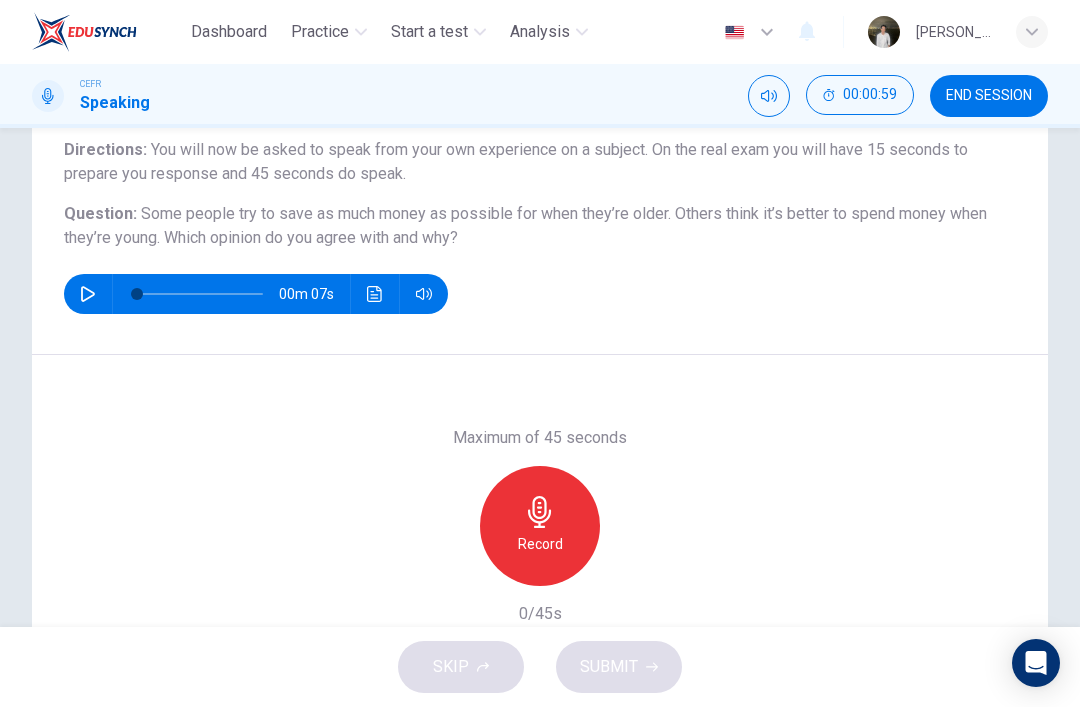click on "Record" at bounding box center [540, 526] 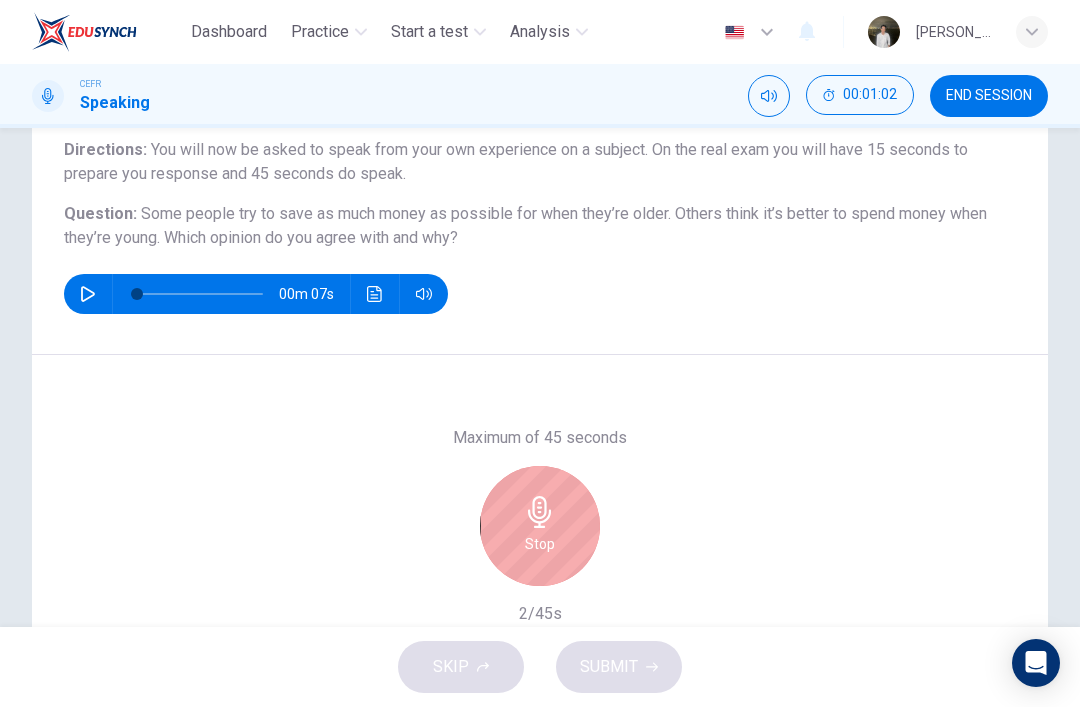click 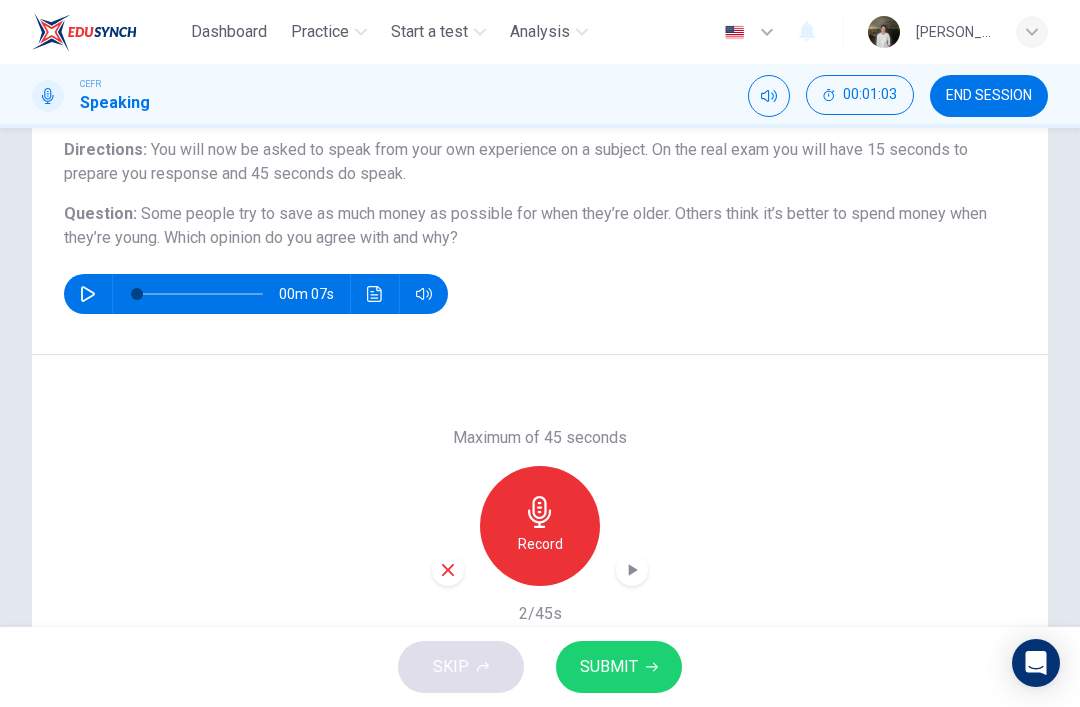 click 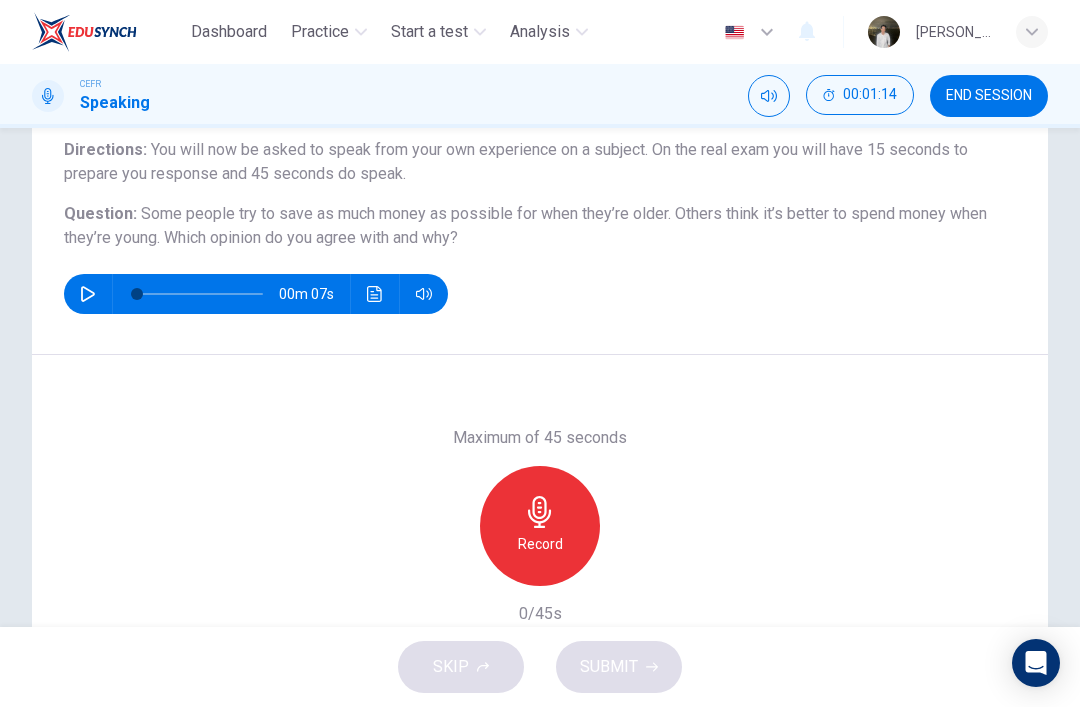 click on "Record" at bounding box center (540, 544) 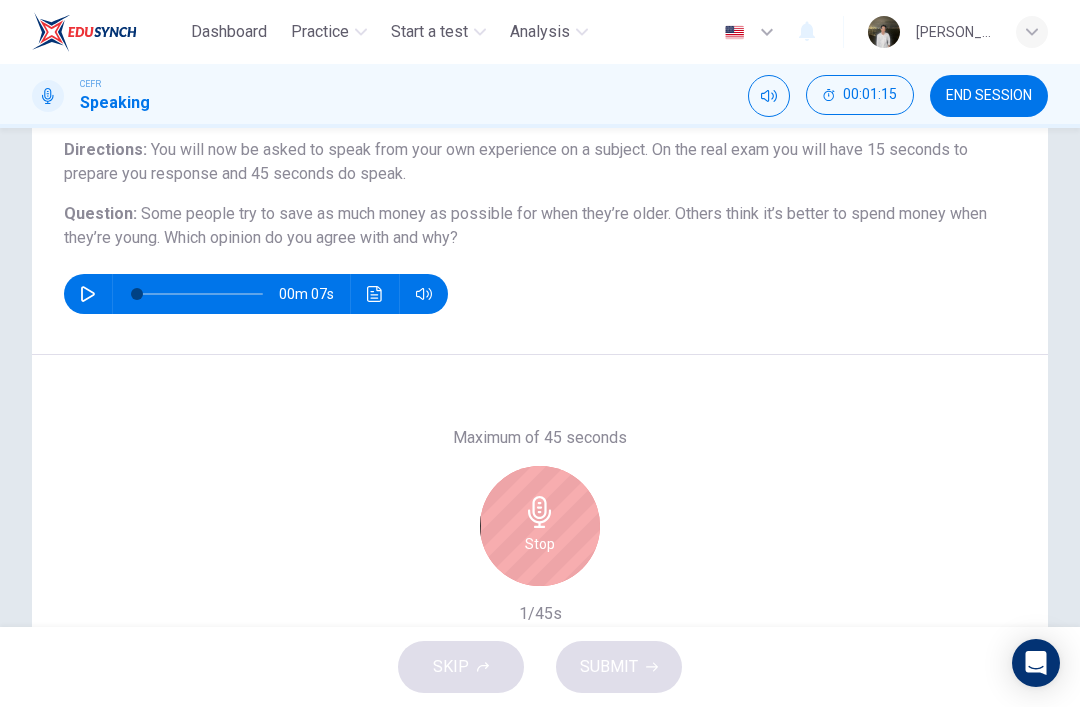 click on "Stop" at bounding box center (540, 526) 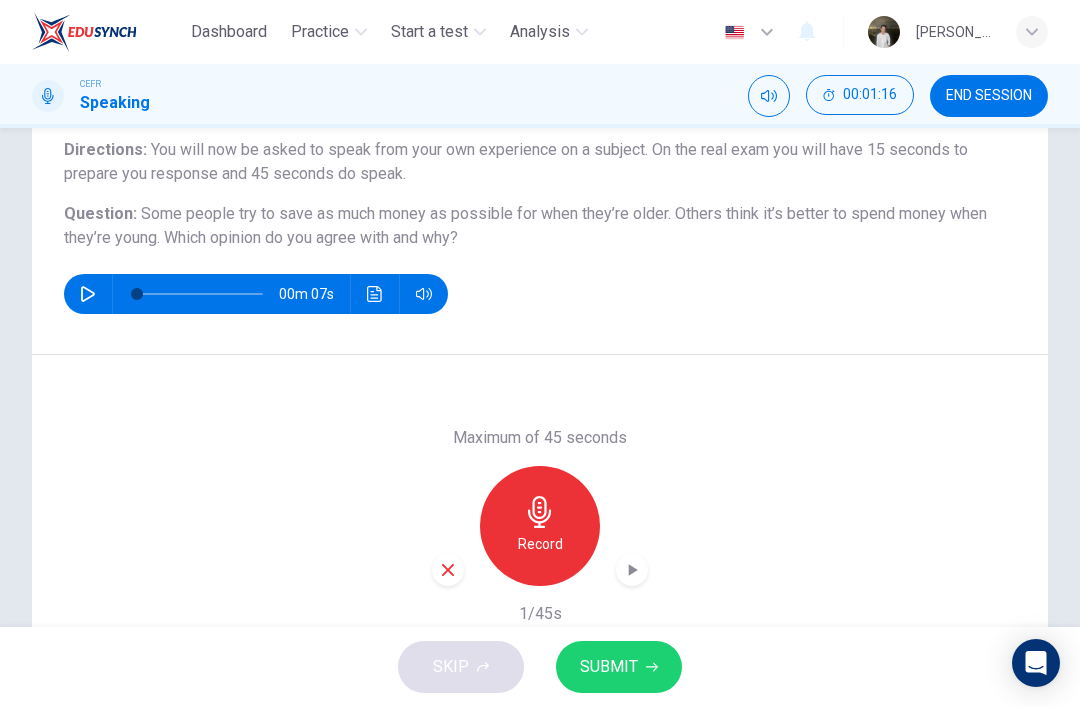 click 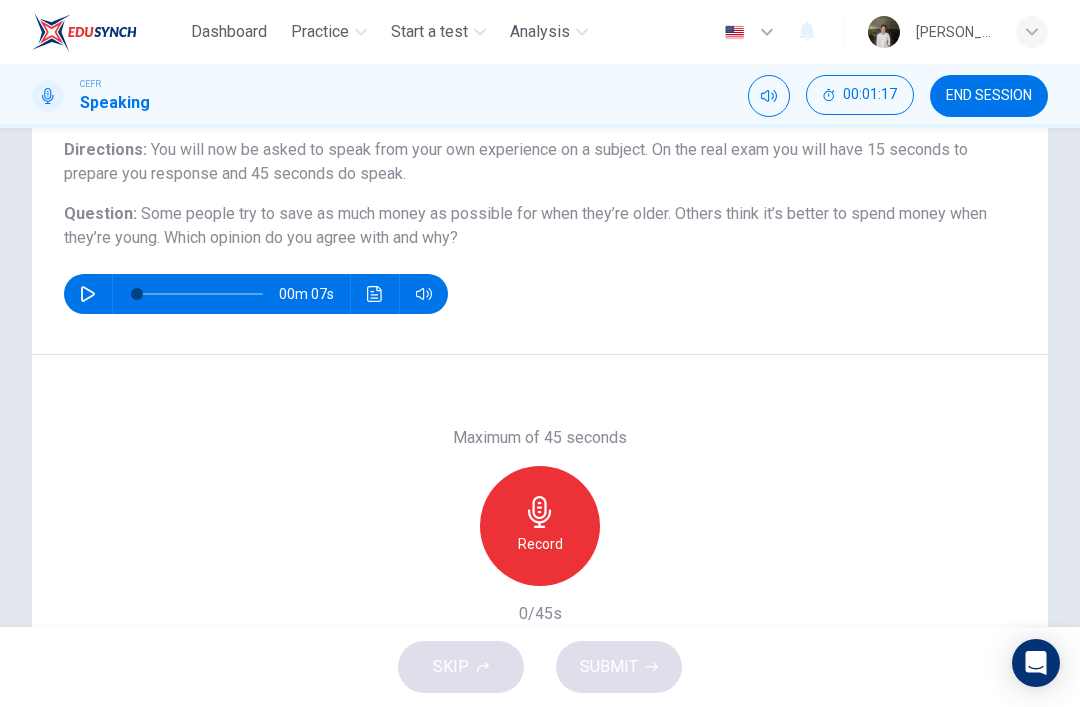 click on "Record" at bounding box center (540, 526) 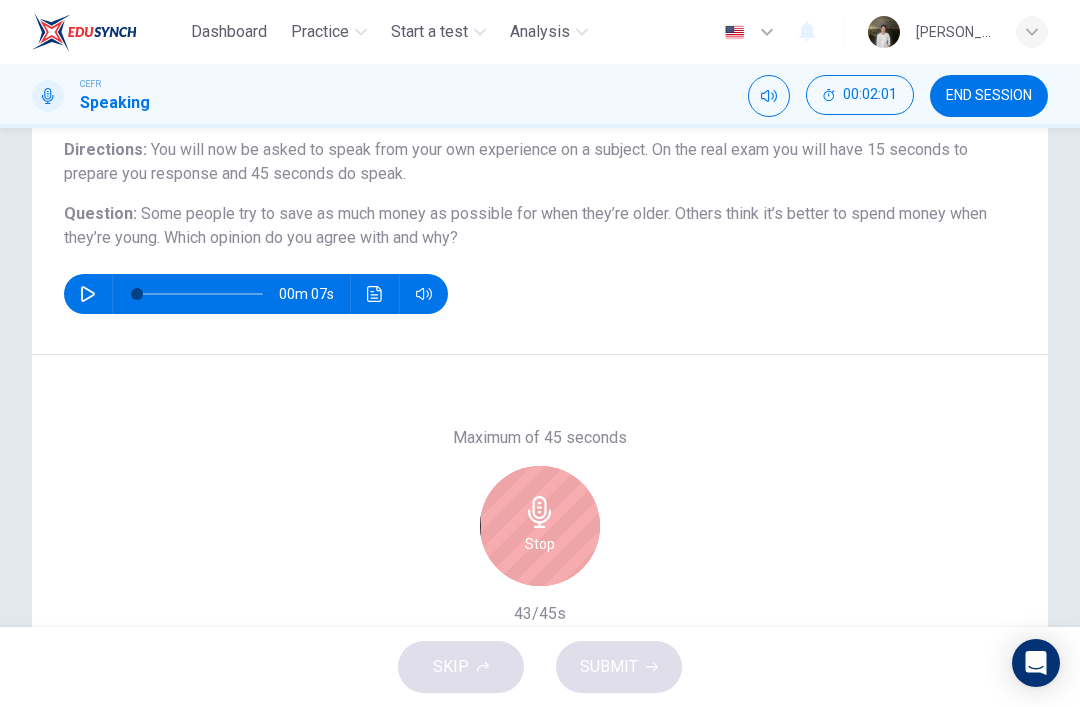 click 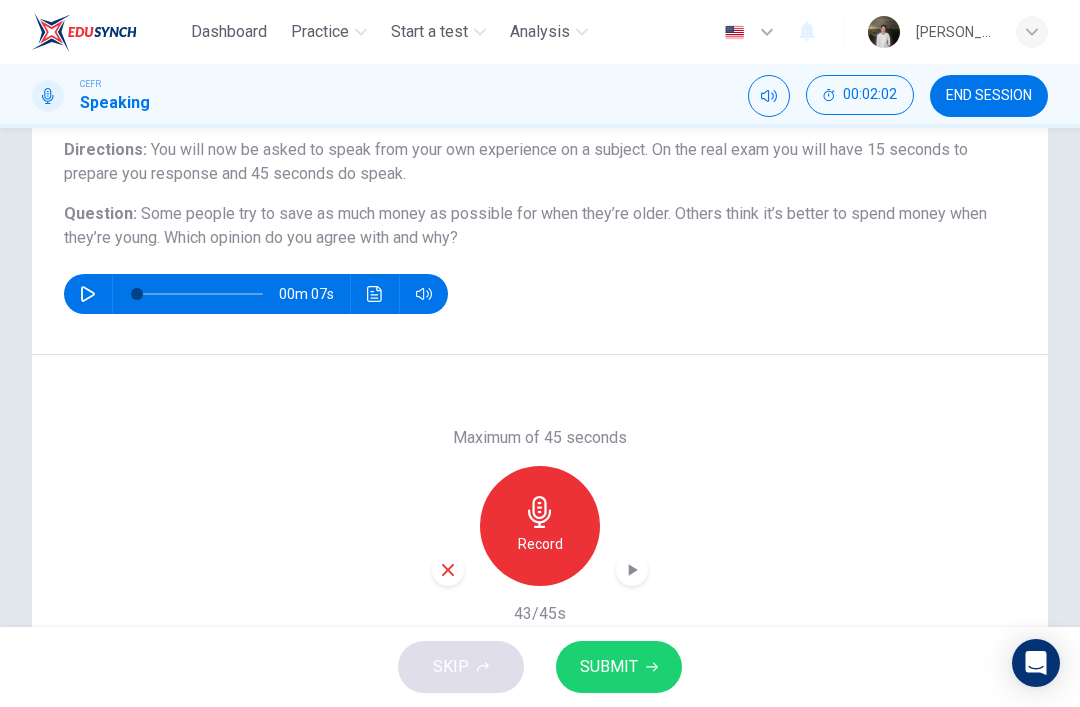 click 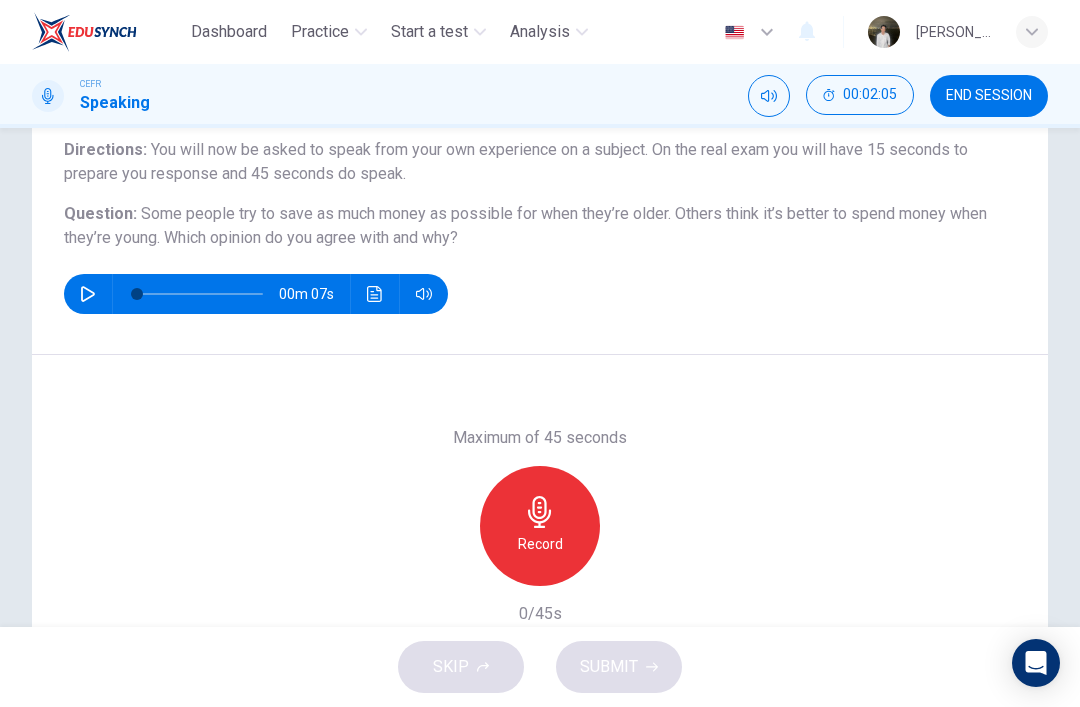 click 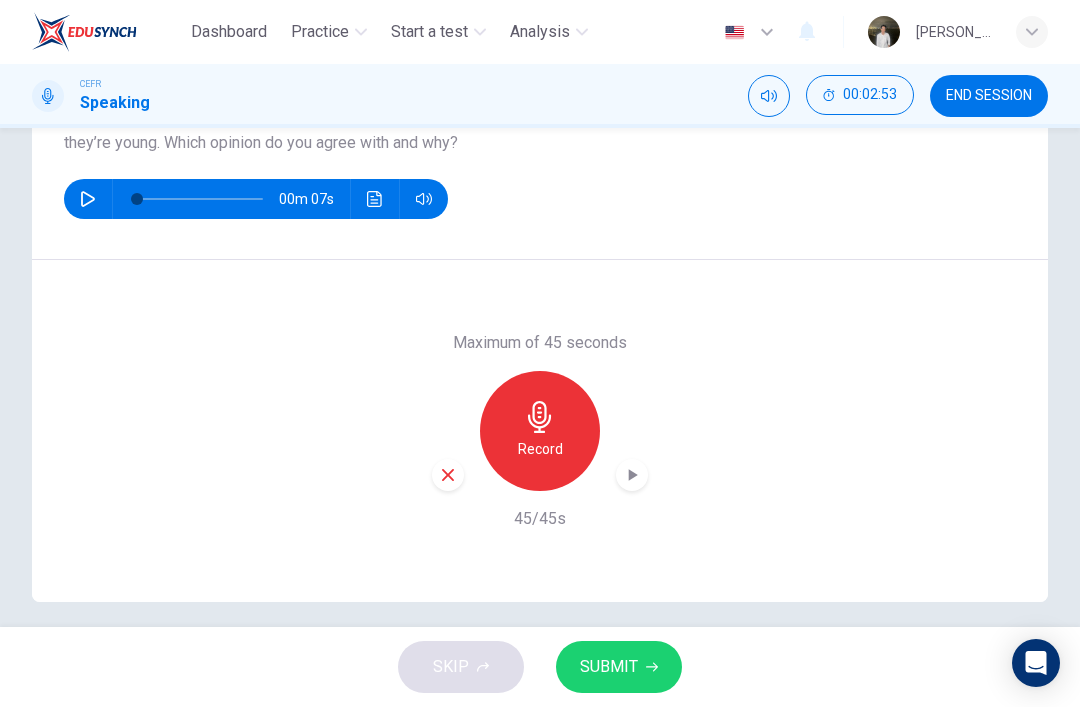 scroll, scrollTop: 266, scrollLeft: 0, axis: vertical 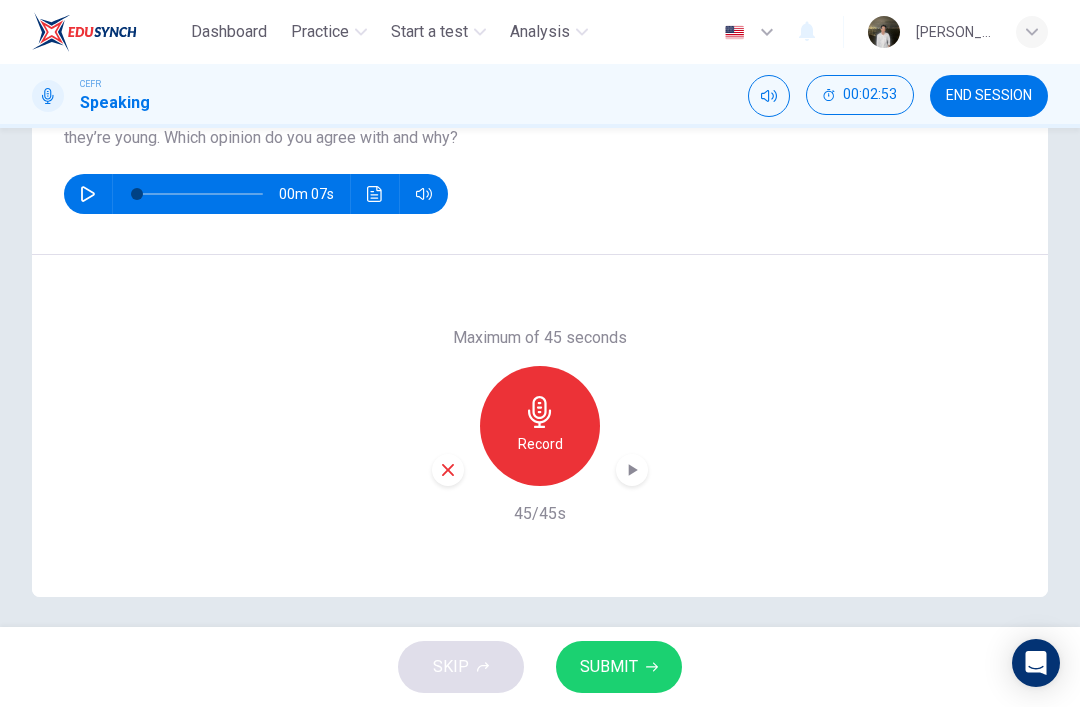 click on "SUBMIT" at bounding box center (619, 667) 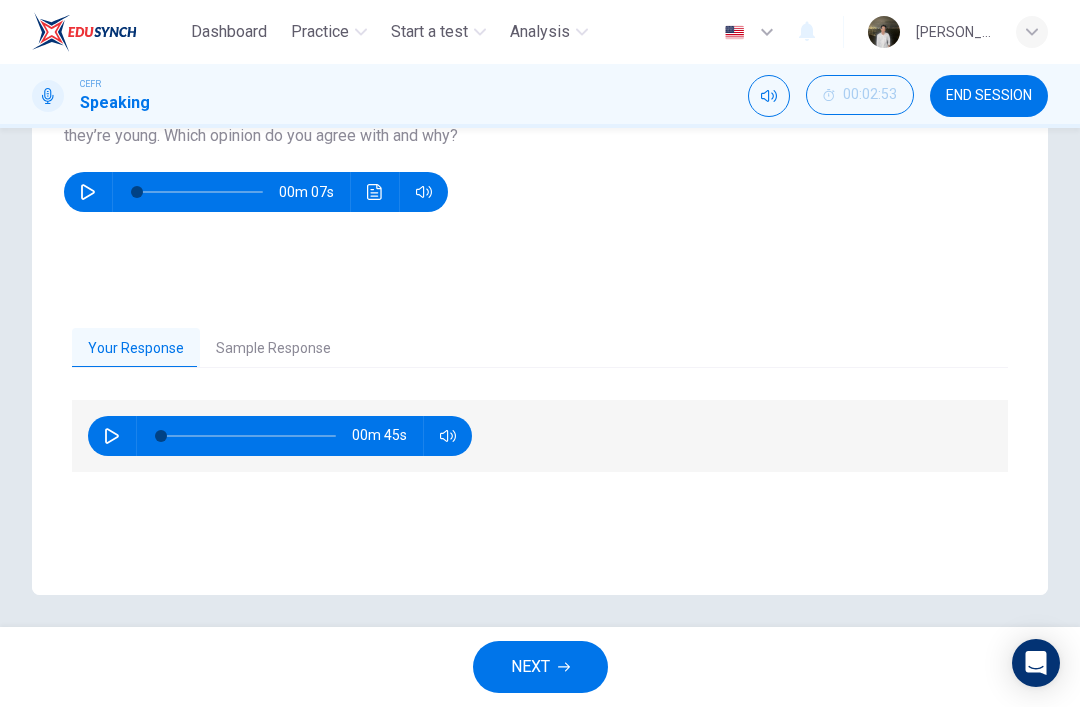 scroll, scrollTop: 266, scrollLeft: 0, axis: vertical 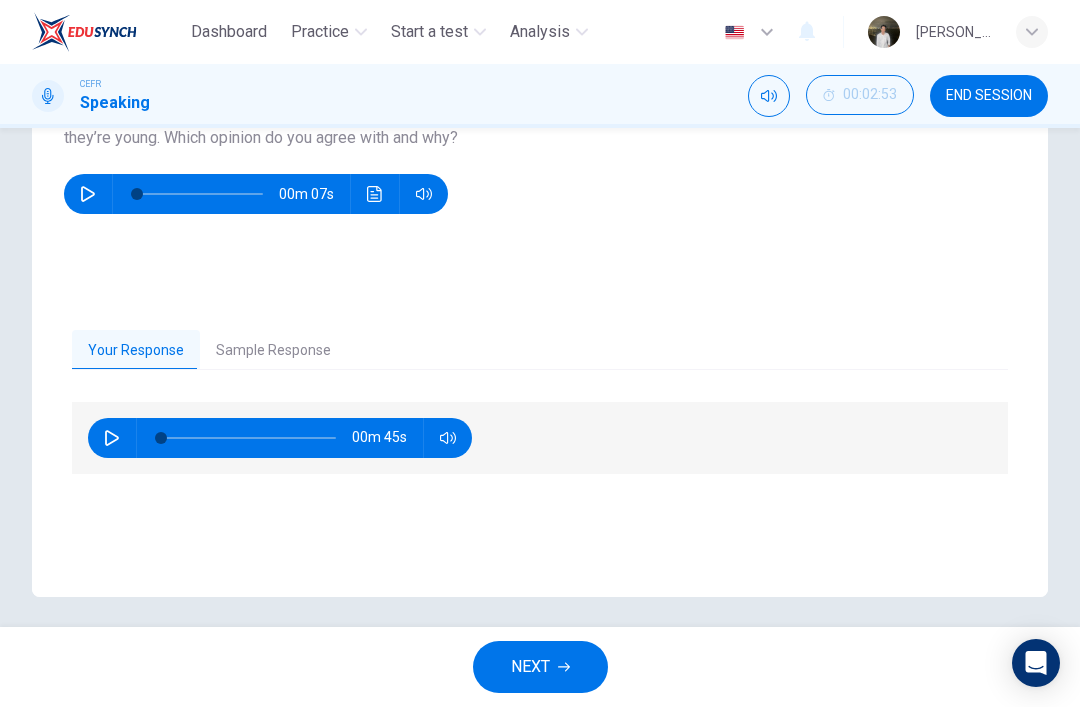 click on "Sample Response" at bounding box center (273, 351) 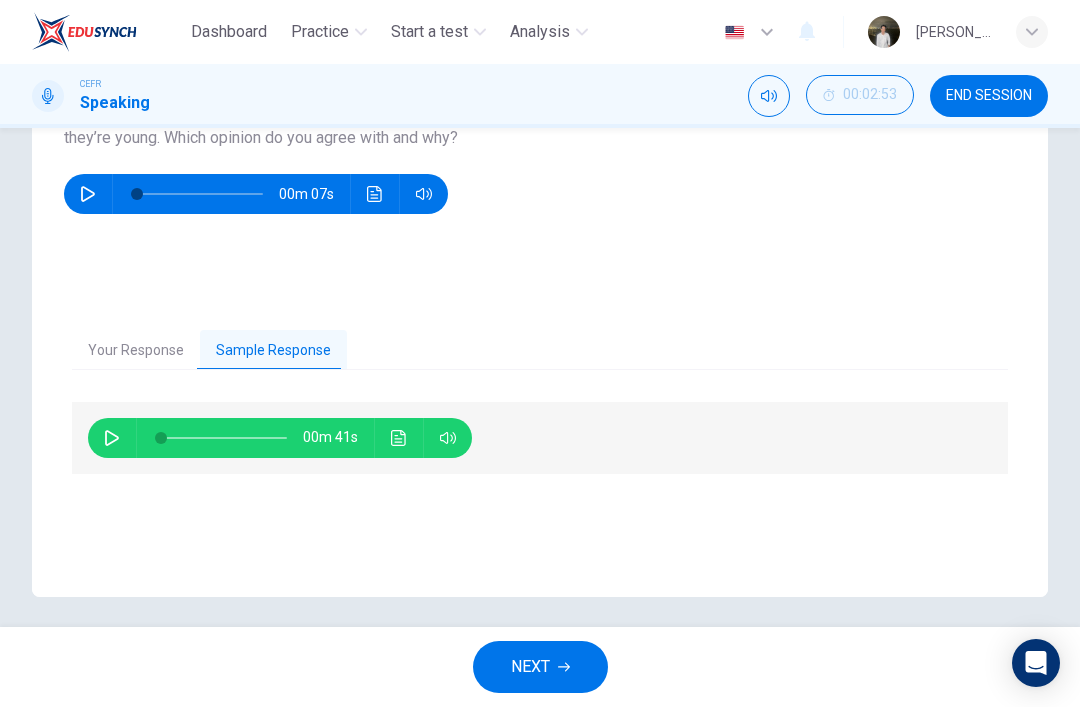 click 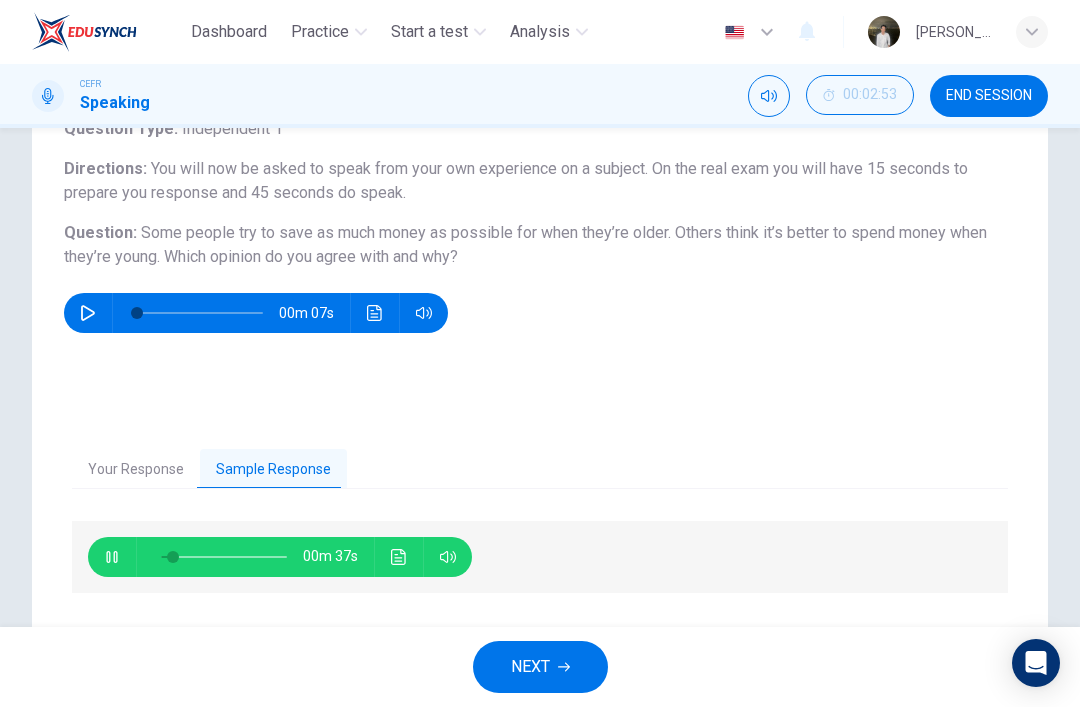 scroll, scrollTop: 144, scrollLeft: 0, axis: vertical 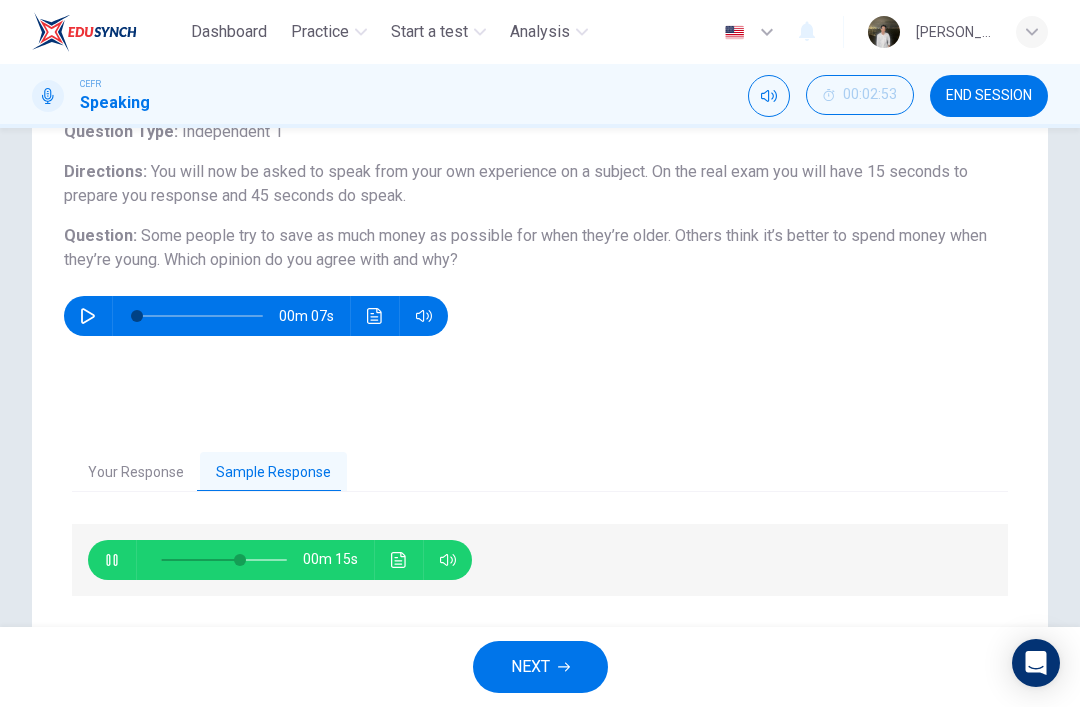 type on "65" 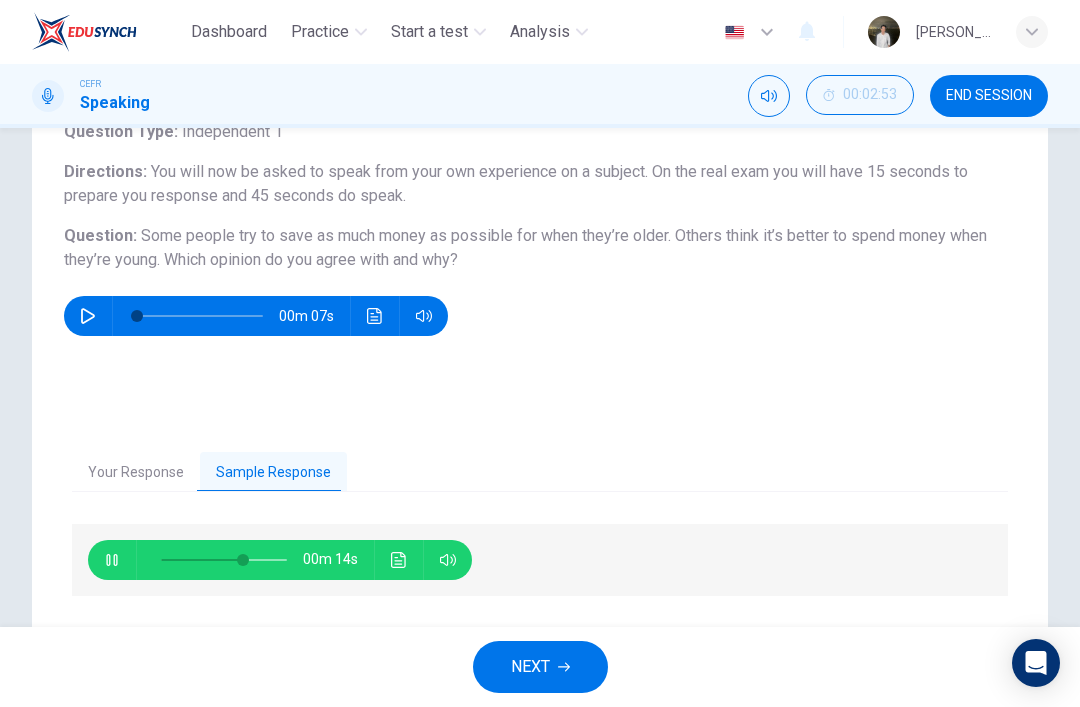 click on "Your Response" at bounding box center (136, 473) 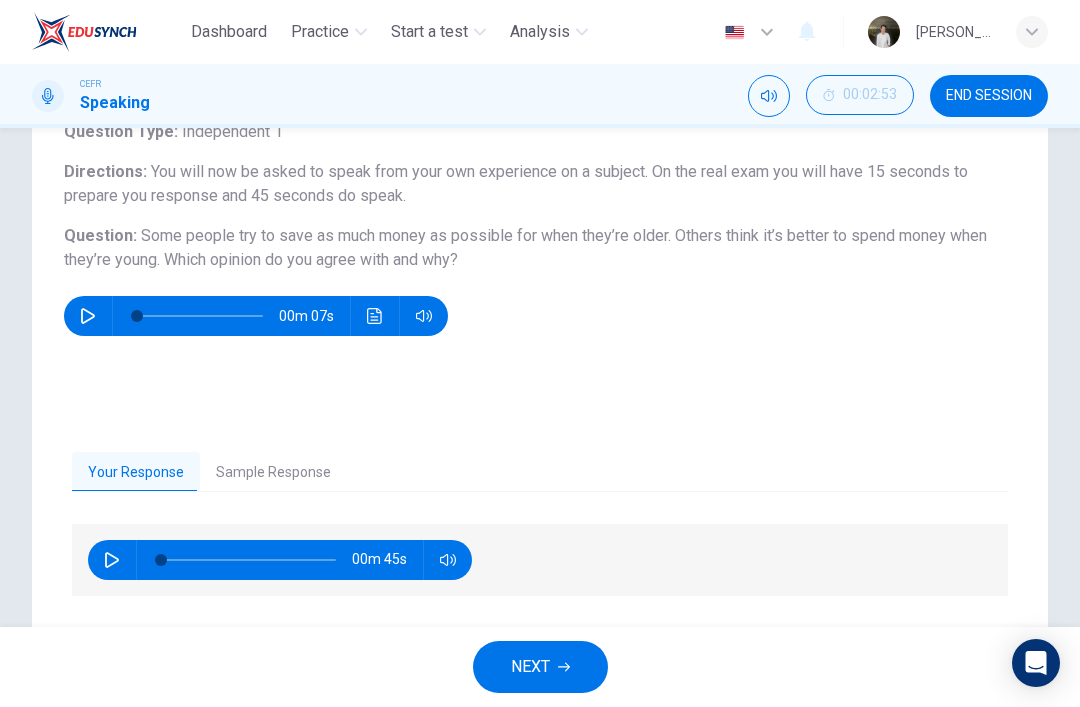 click 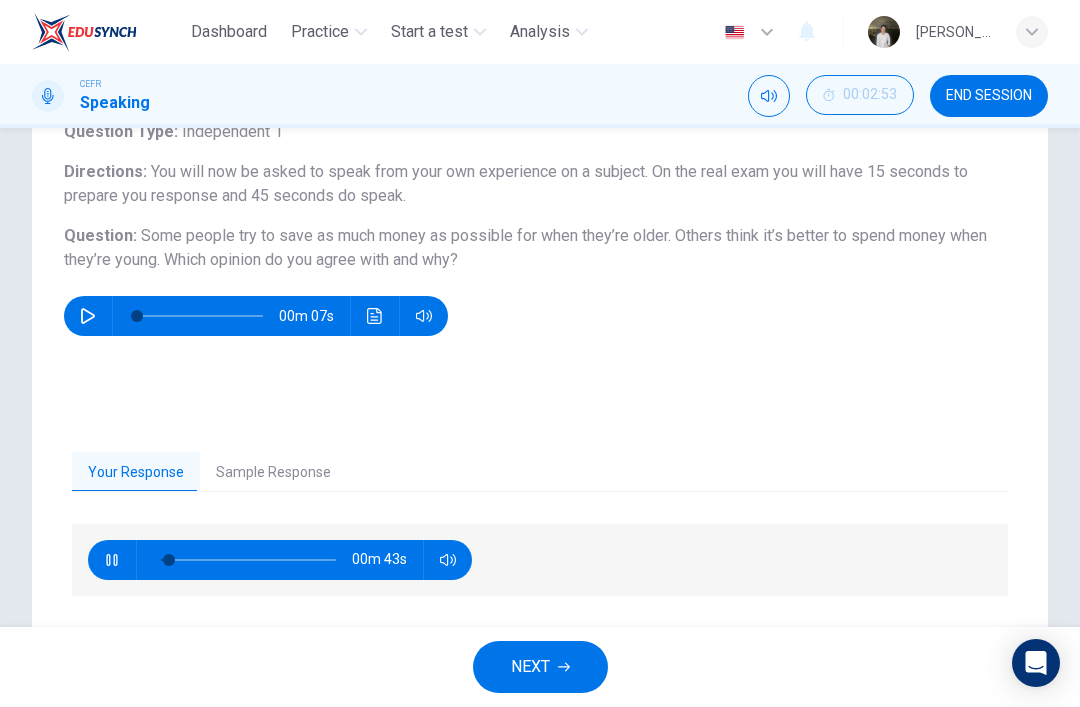 click on "Sample Response" at bounding box center [273, 473] 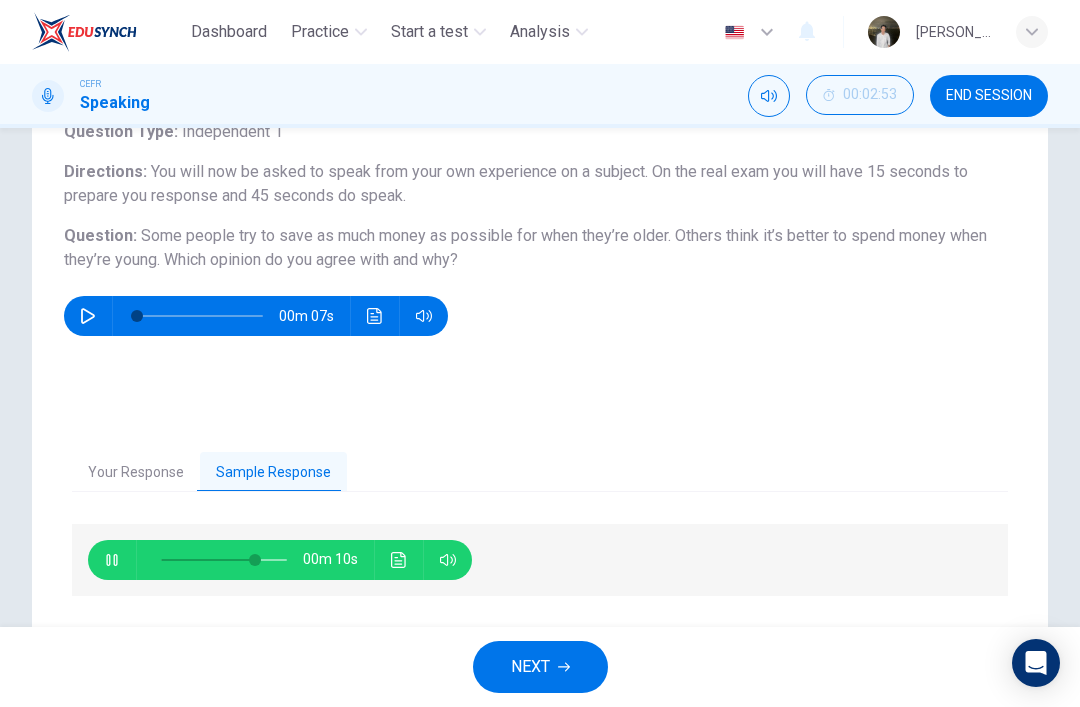 type on "7" 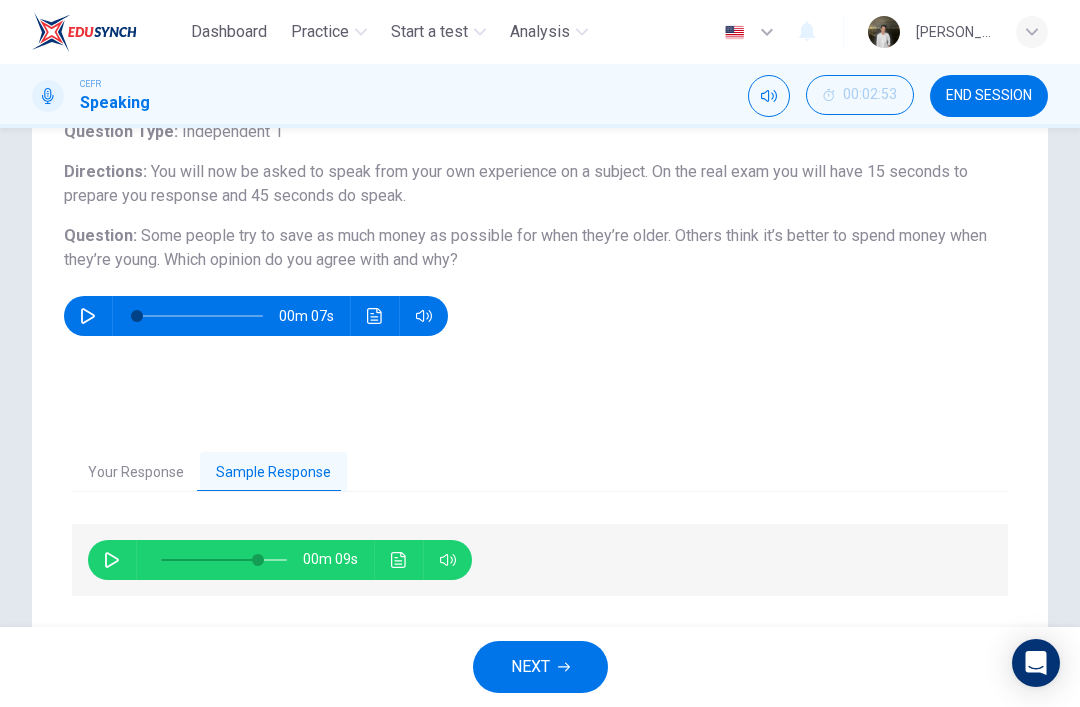 click on "Your Response" at bounding box center (136, 473) 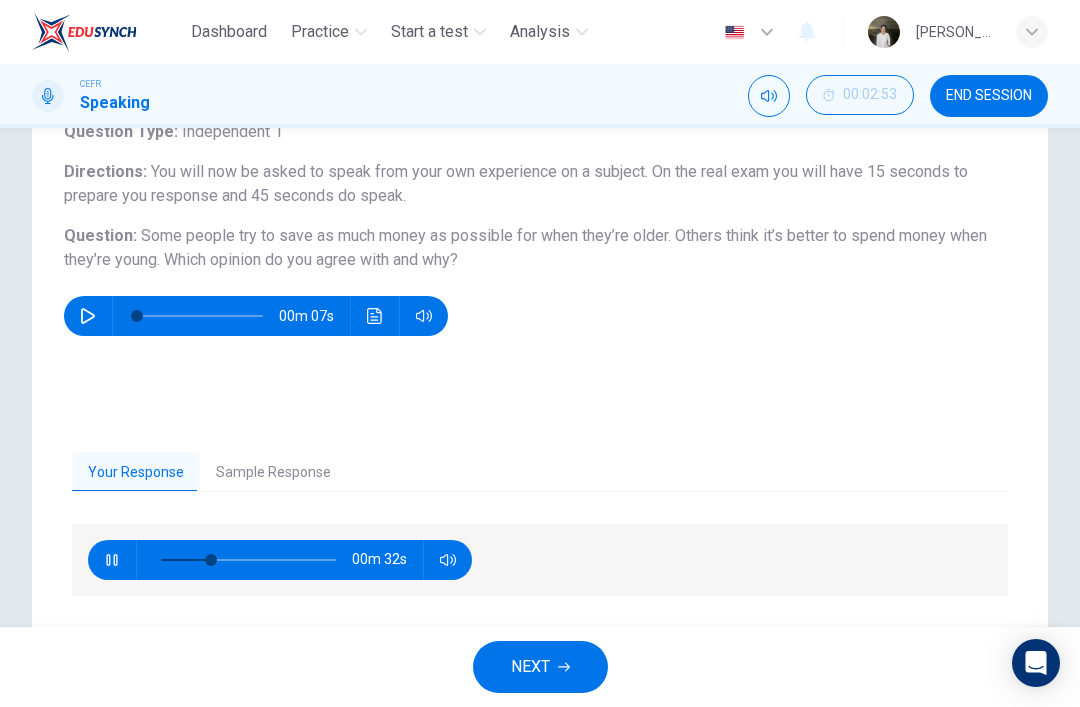 type on "31" 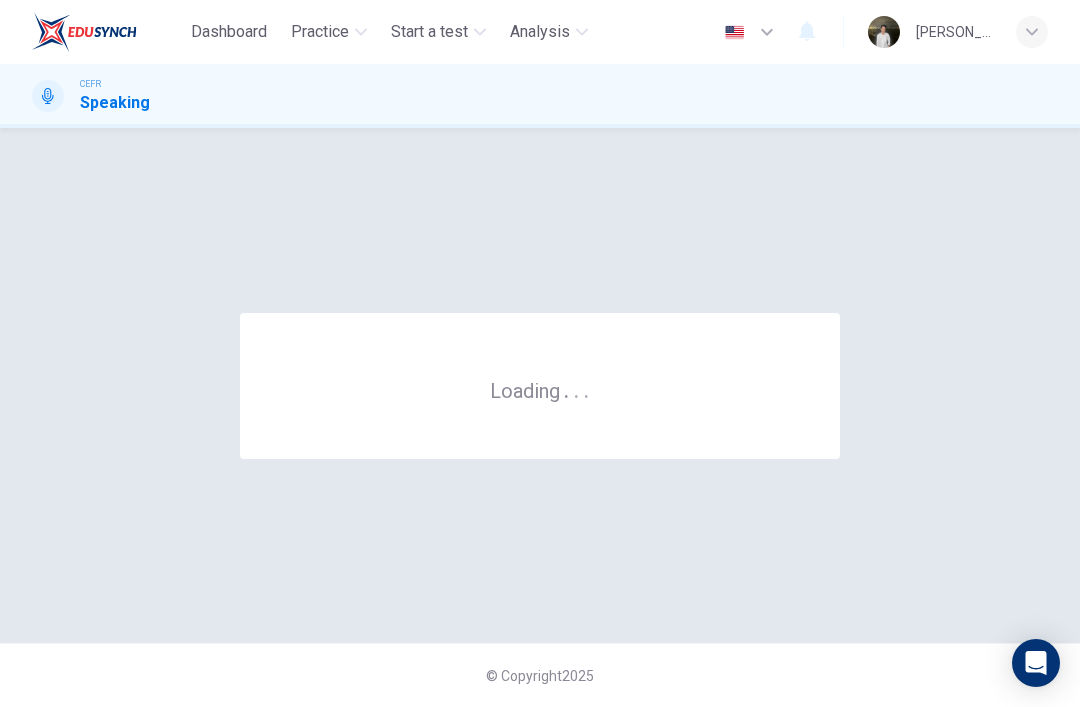 scroll, scrollTop: 0, scrollLeft: 0, axis: both 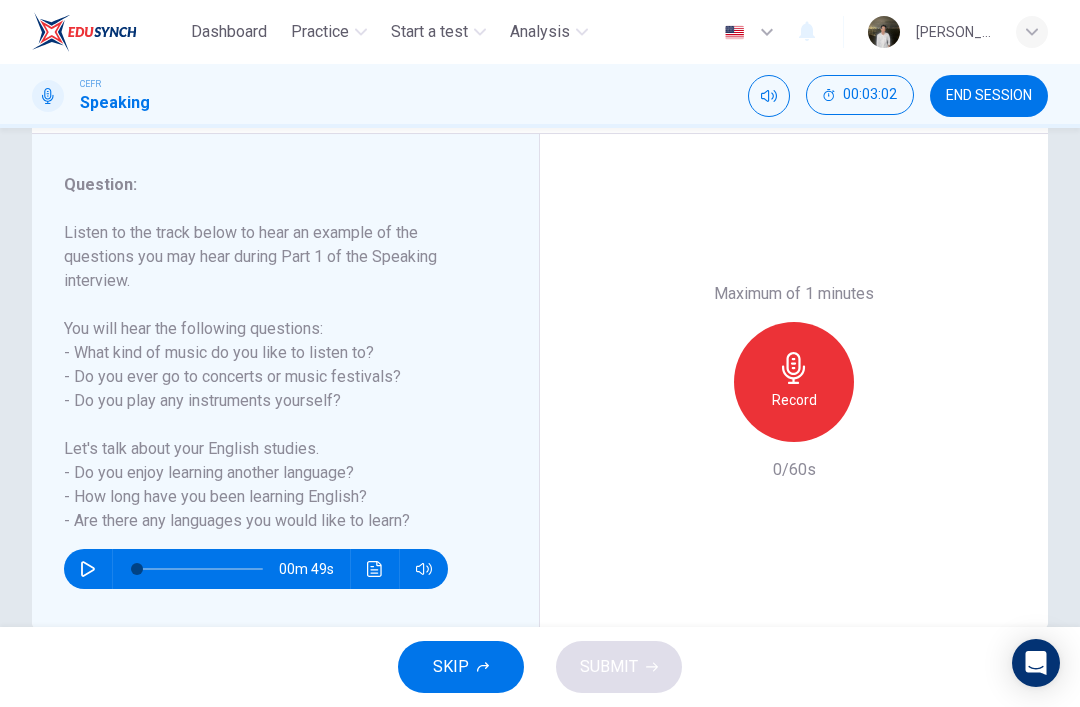 click 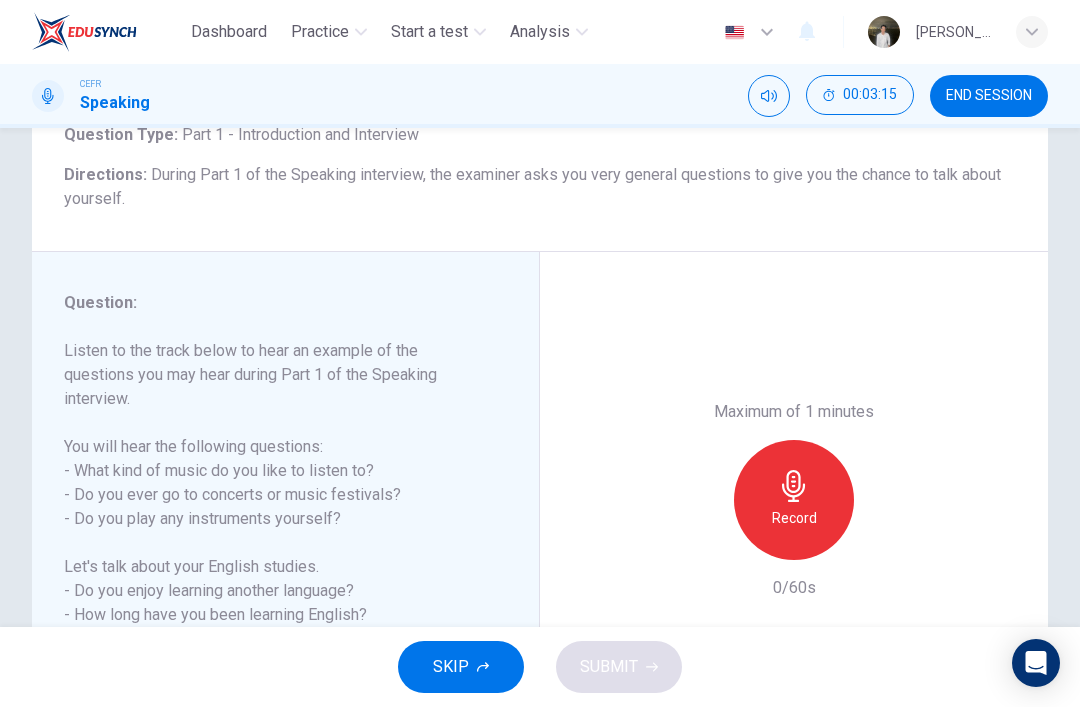 scroll, scrollTop: 144, scrollLeft: 0, axis: vertical 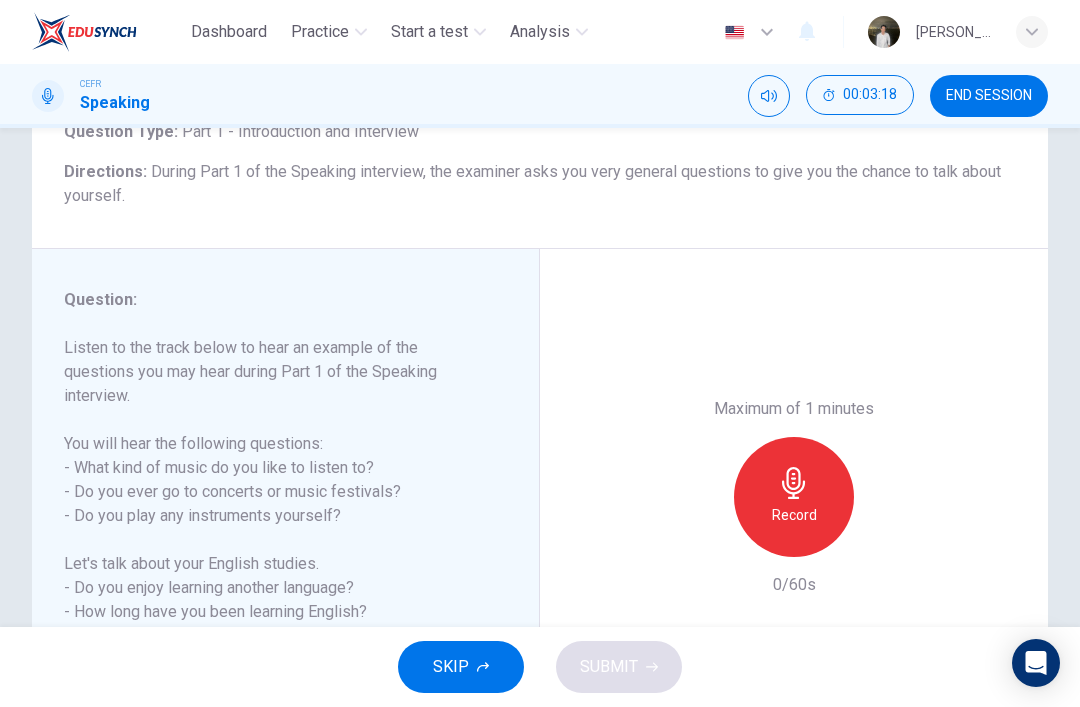 click 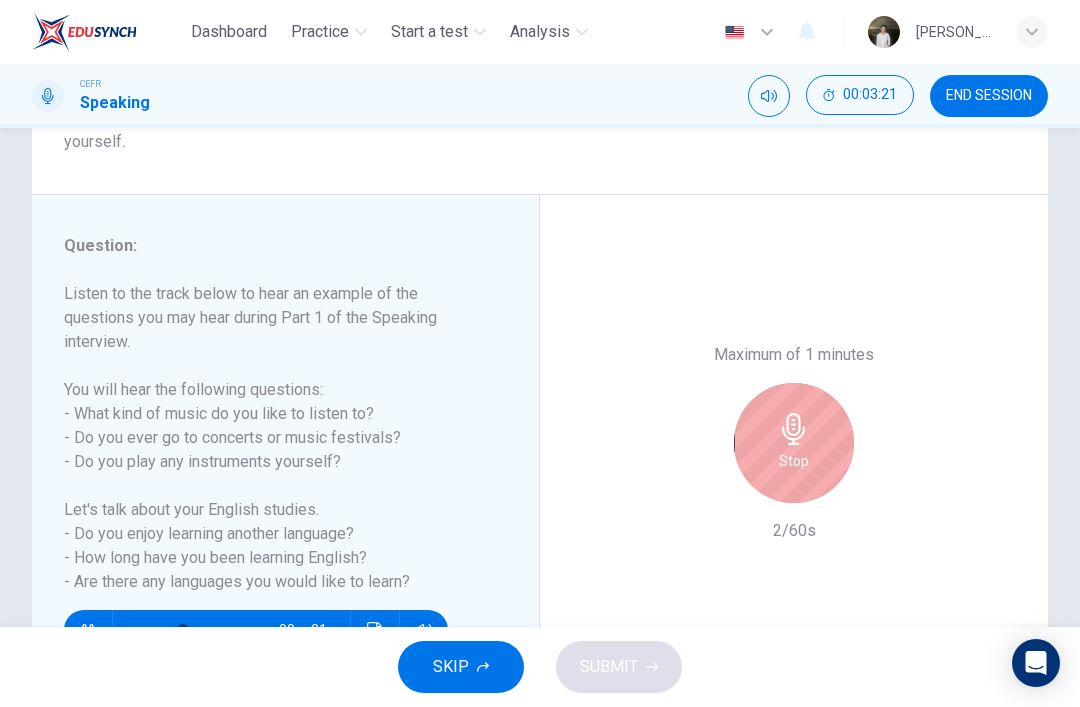 scroll, scrollTop: 200, scrollLeft: 0, axis: vertical 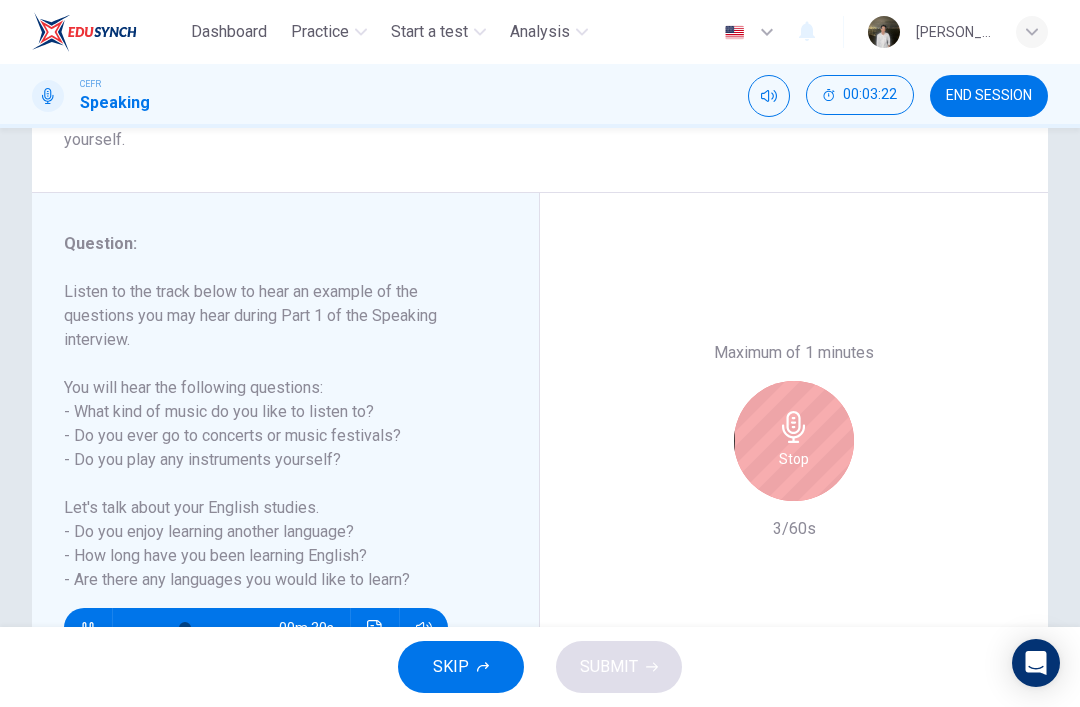 click 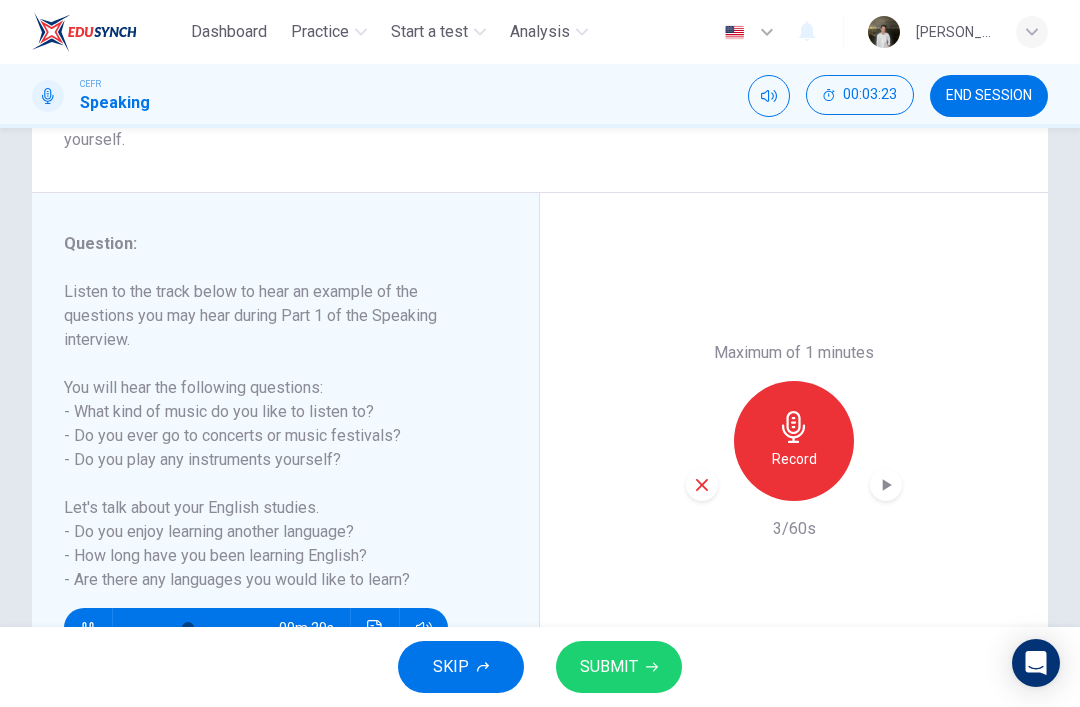 click 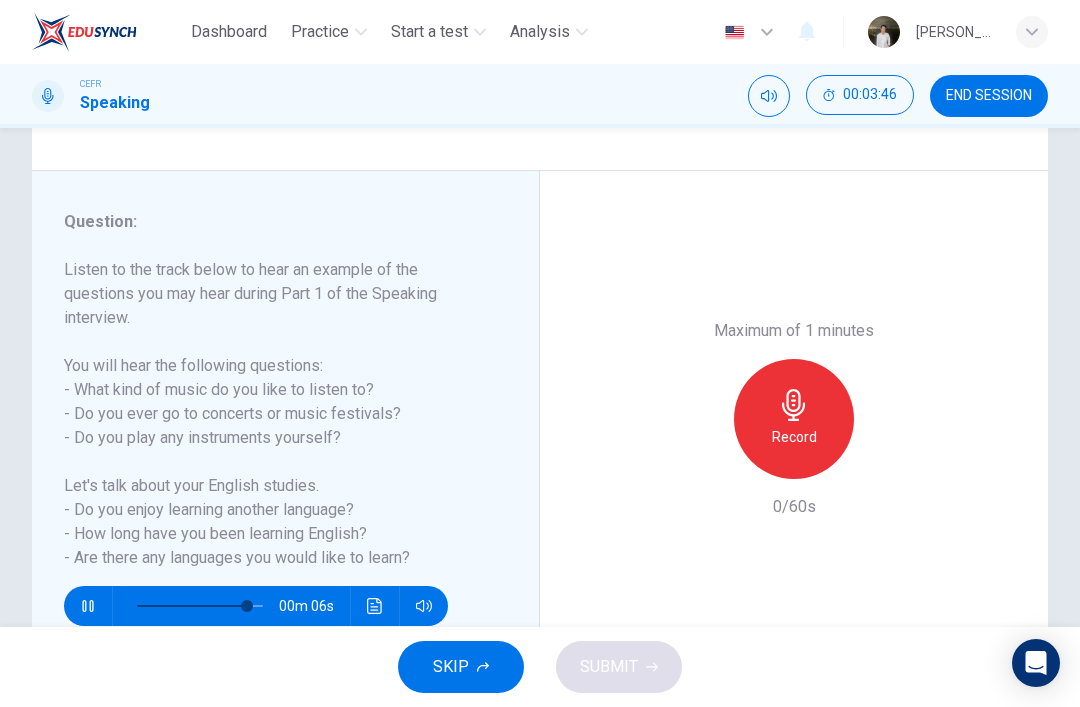 scroll, scrollTop: 226, scrollLeft: 0, axis: vertical 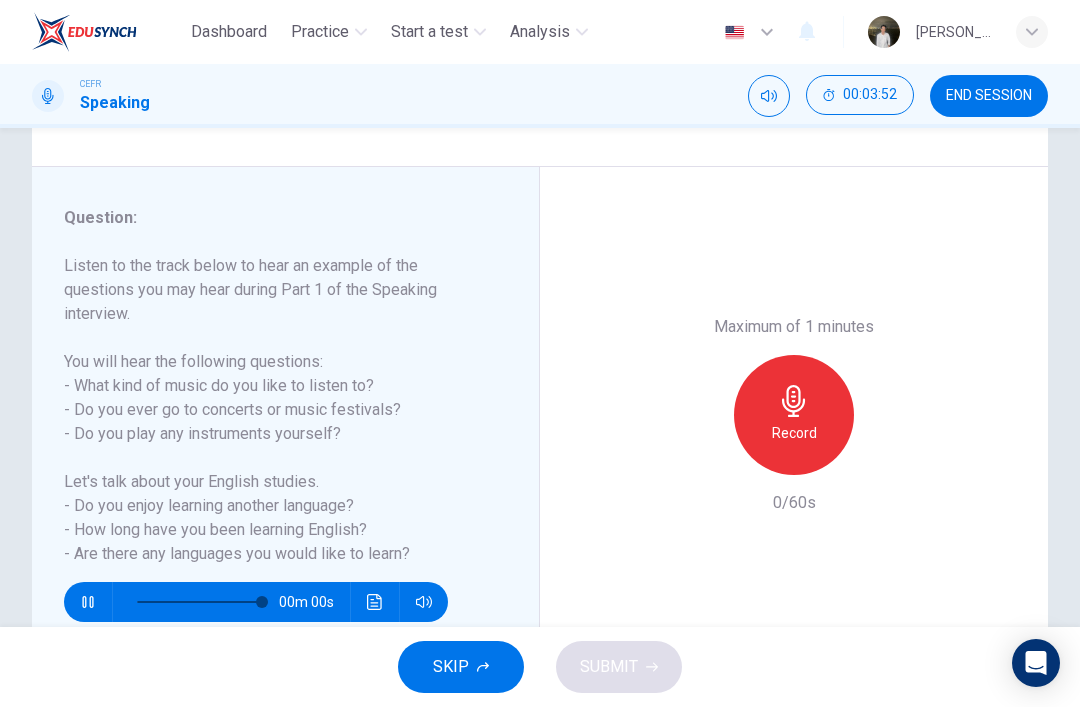 type on "0" 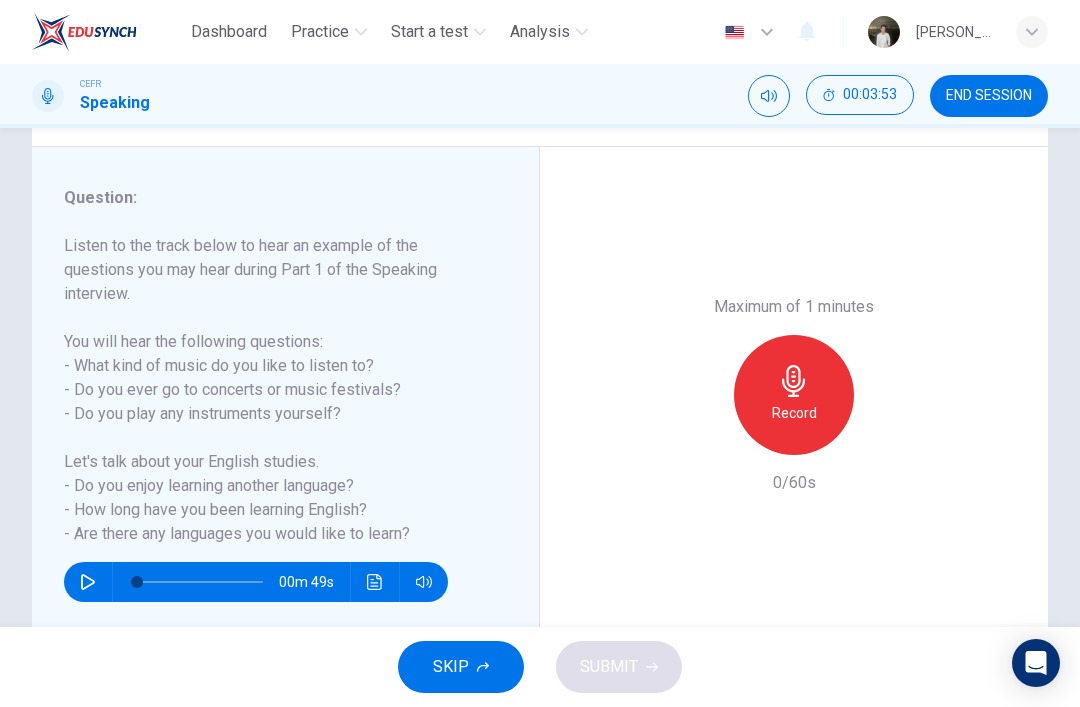 scroll, scrollTop: 247, scrollLeft: 0, axis: vertical 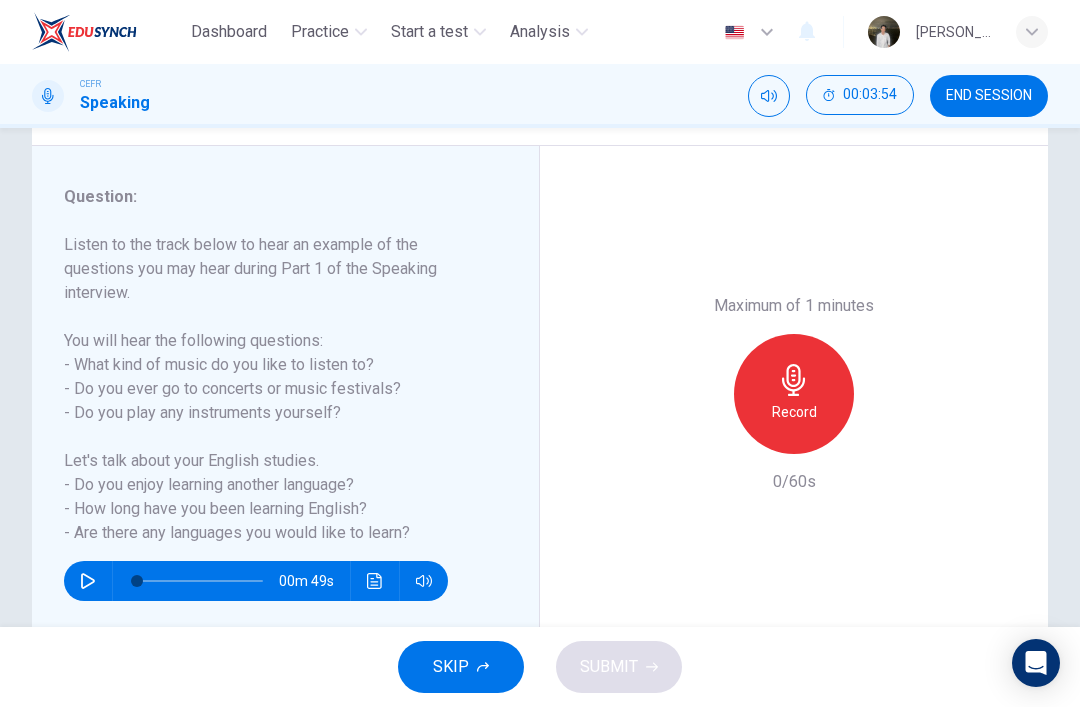 click 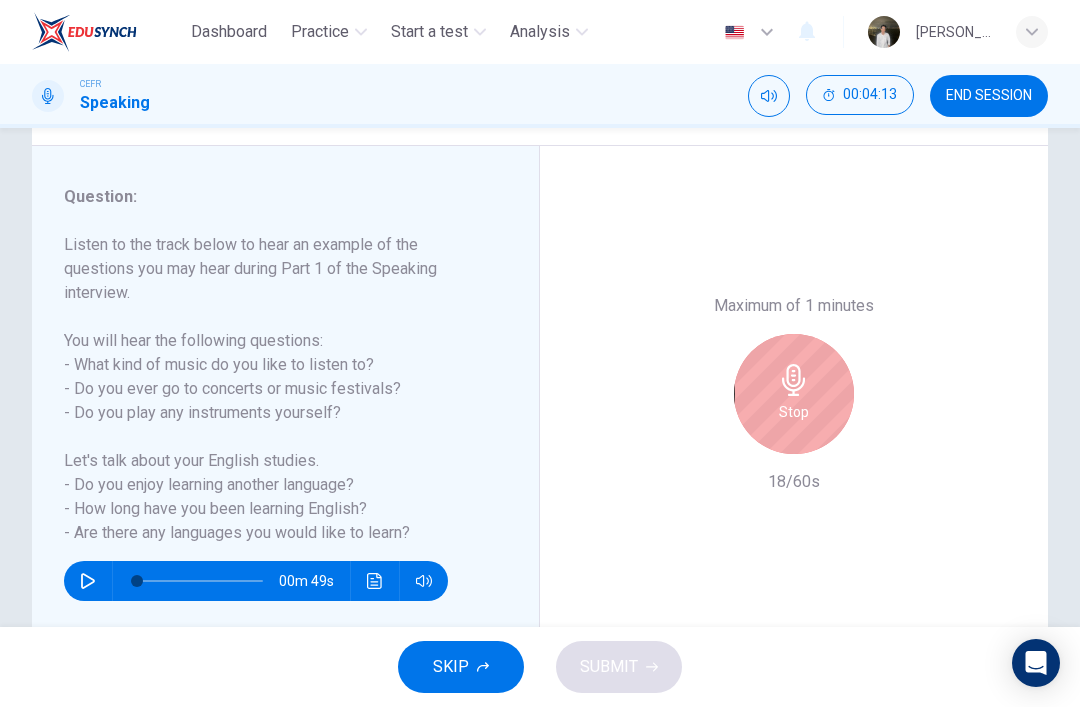 click on "Stop" at bounding box center (794, 394) 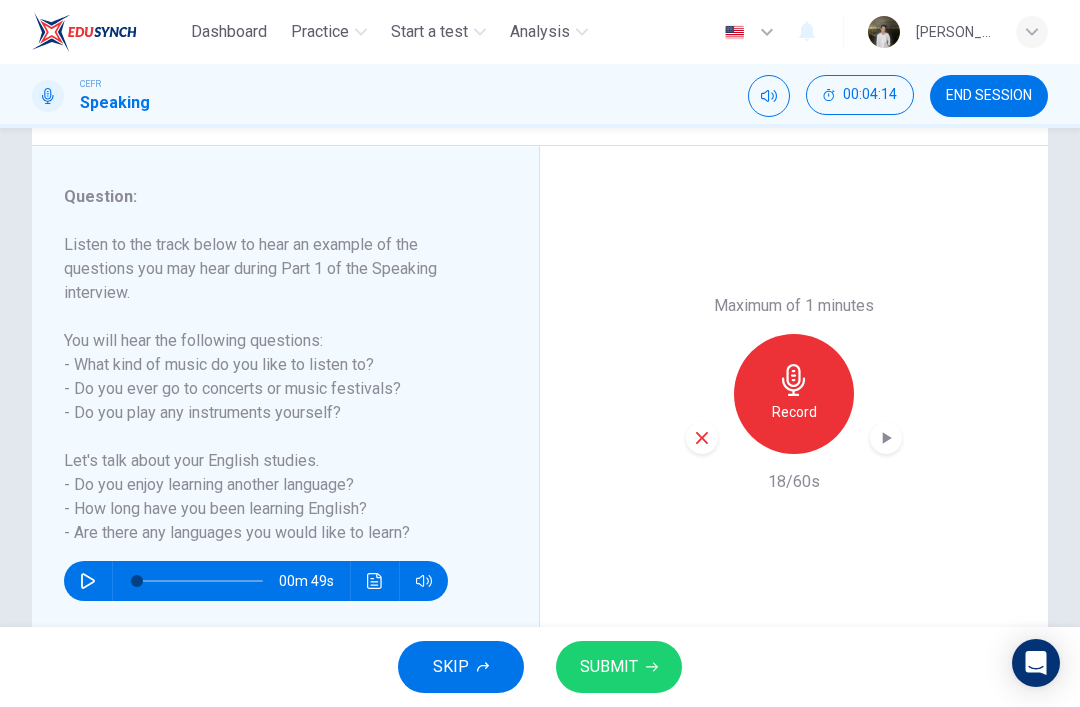 click 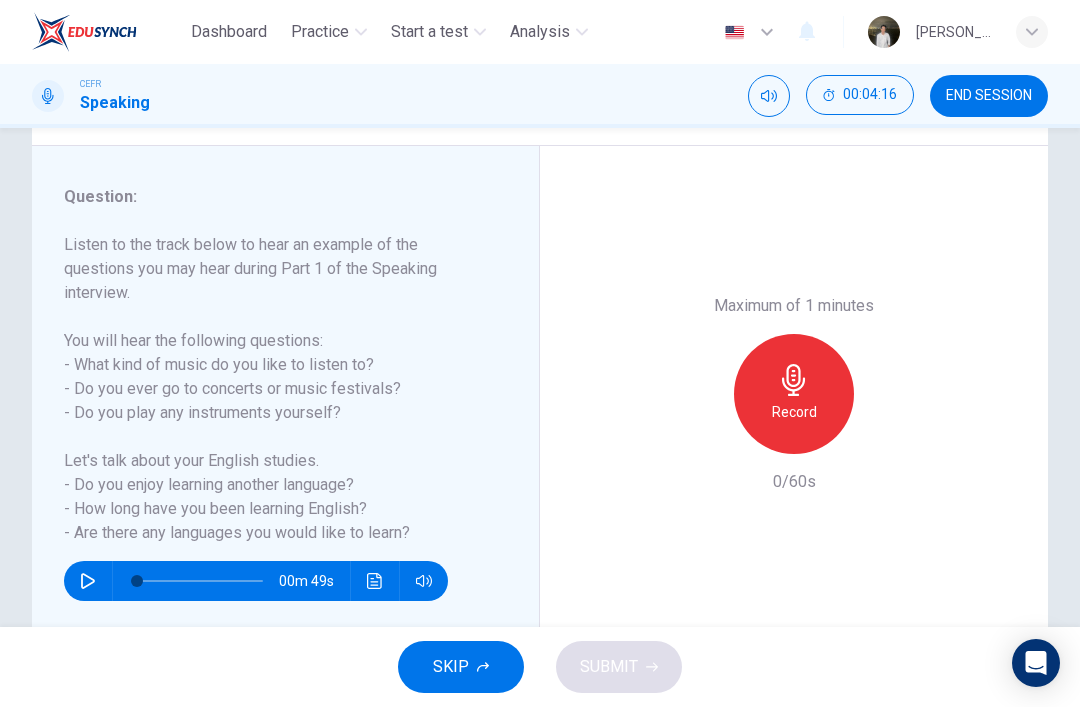 click 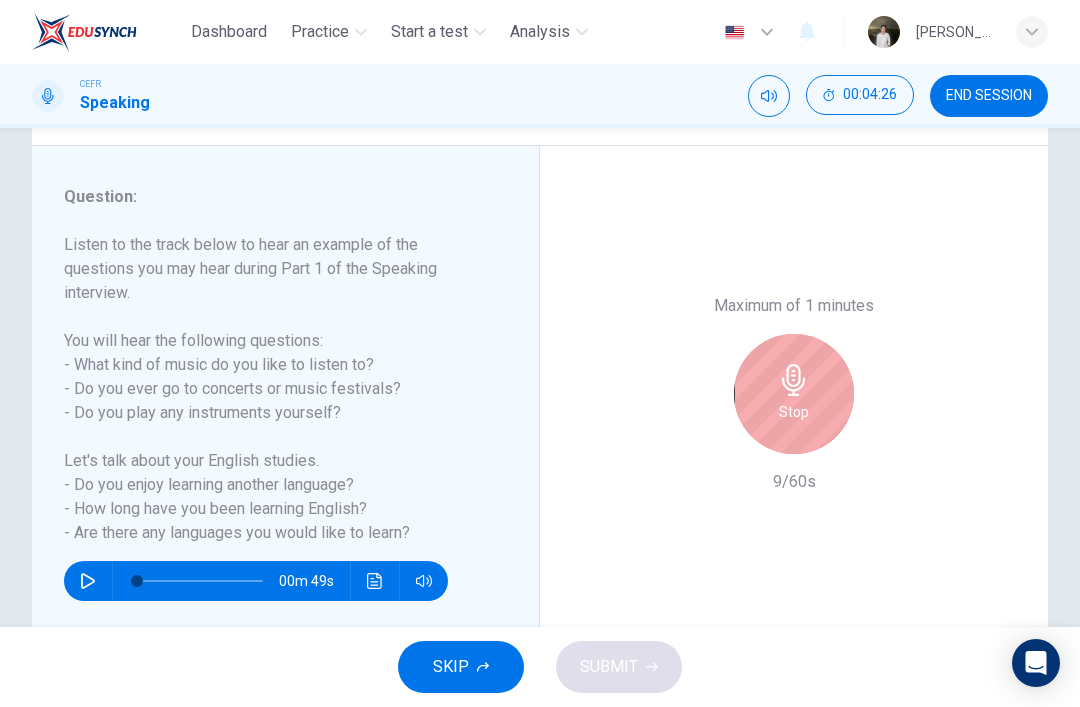 click on "Stop" at bounding box center [794, 394] 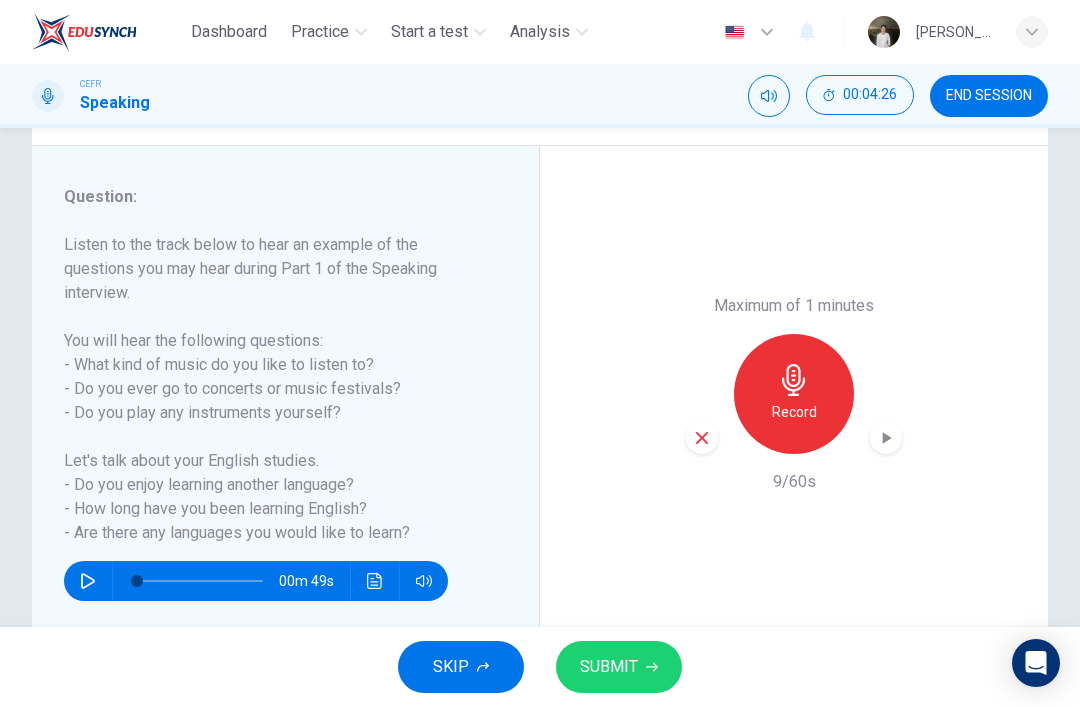 click at bounding box center (702, 438) 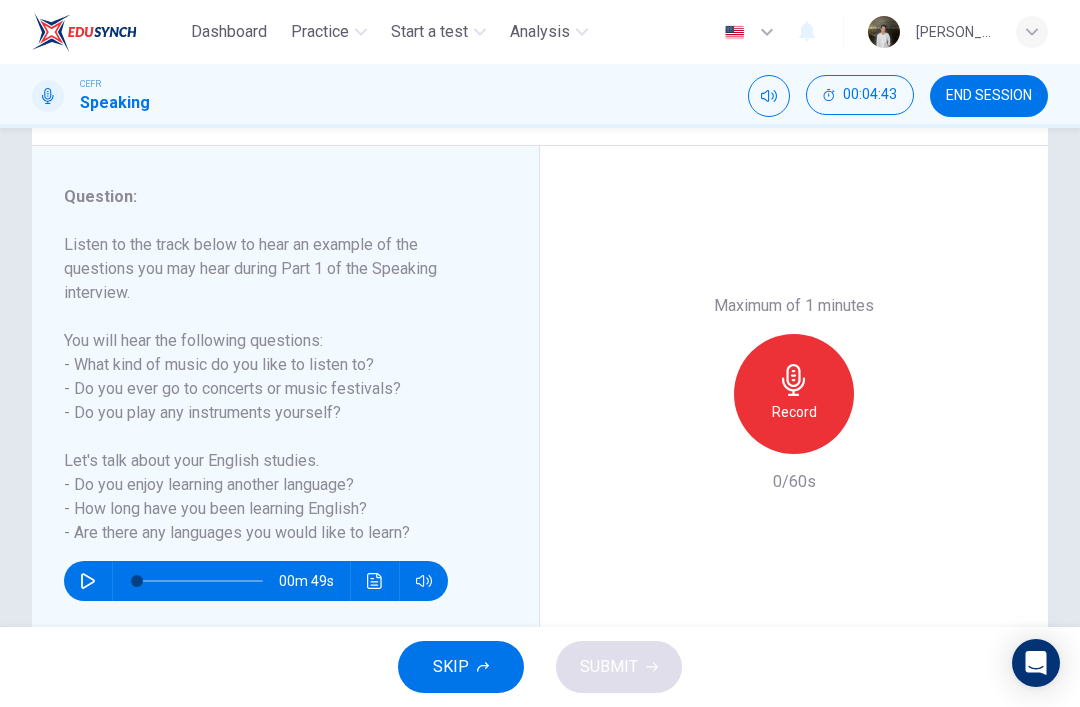 click 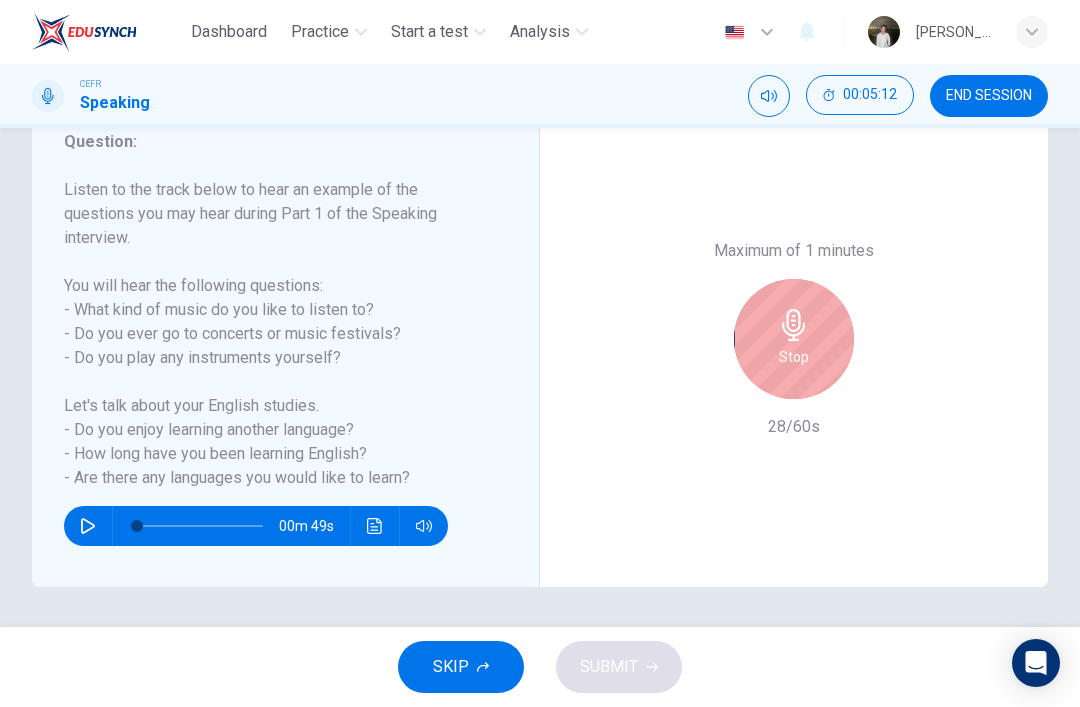 scroll, scrollTop: 302, scrollLeft: 0, axis: vertical 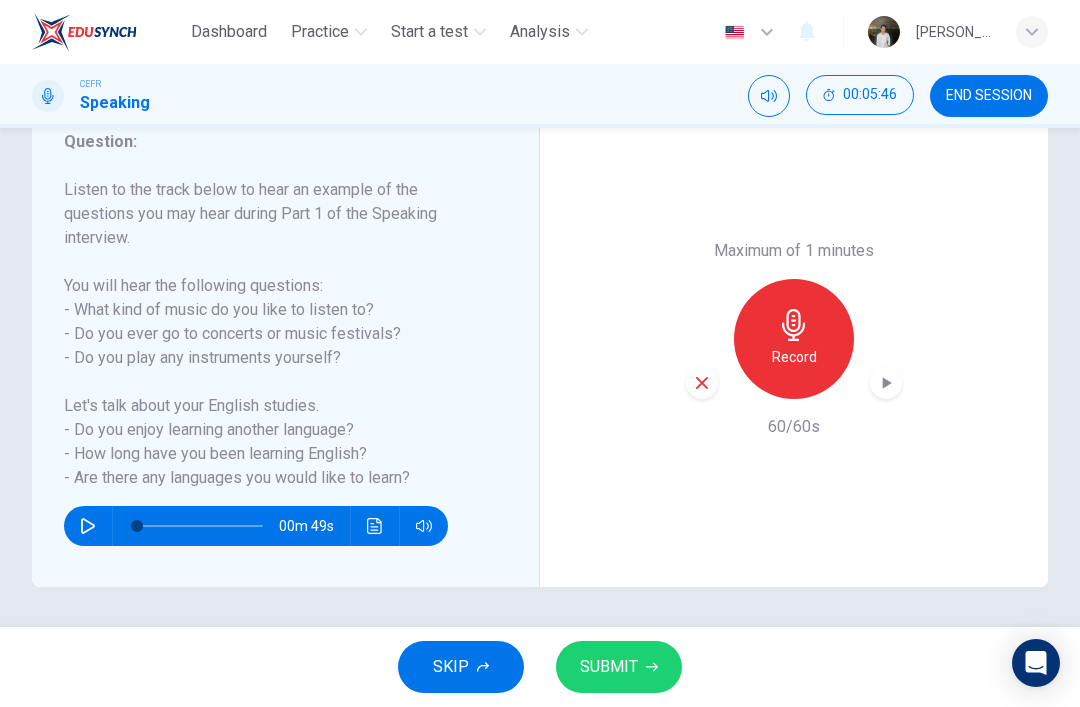 click on "SUBMIT" at bounding box center [619, 667] 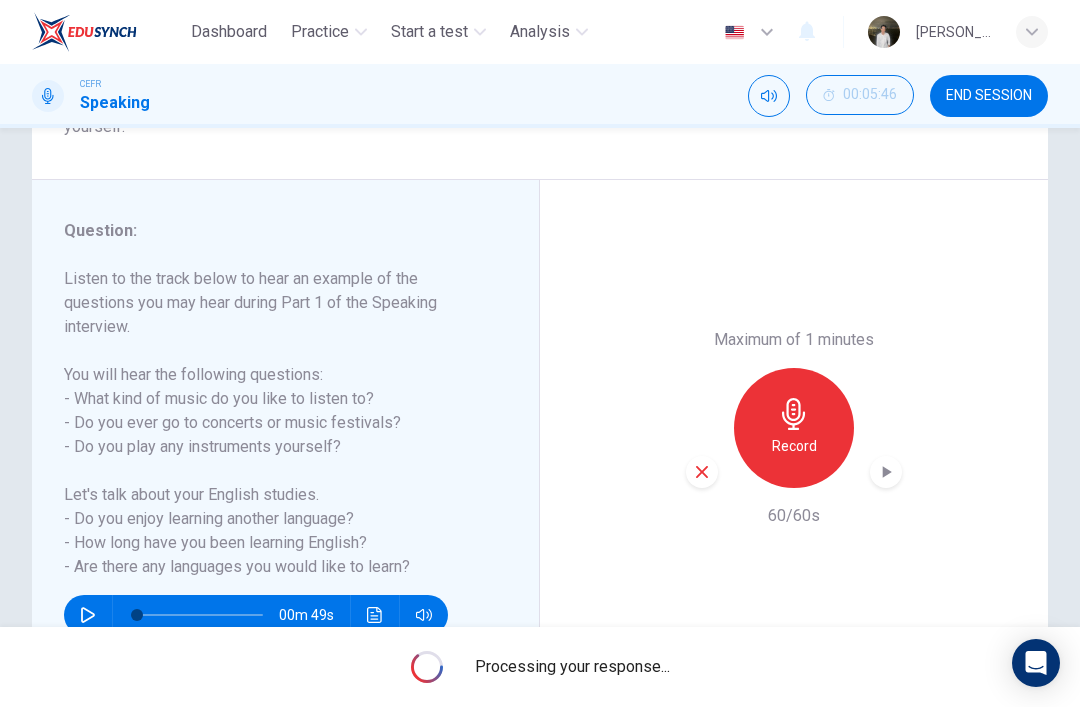 scroll, scrollTop: 202, scrollLeft: 0, axis: vertical 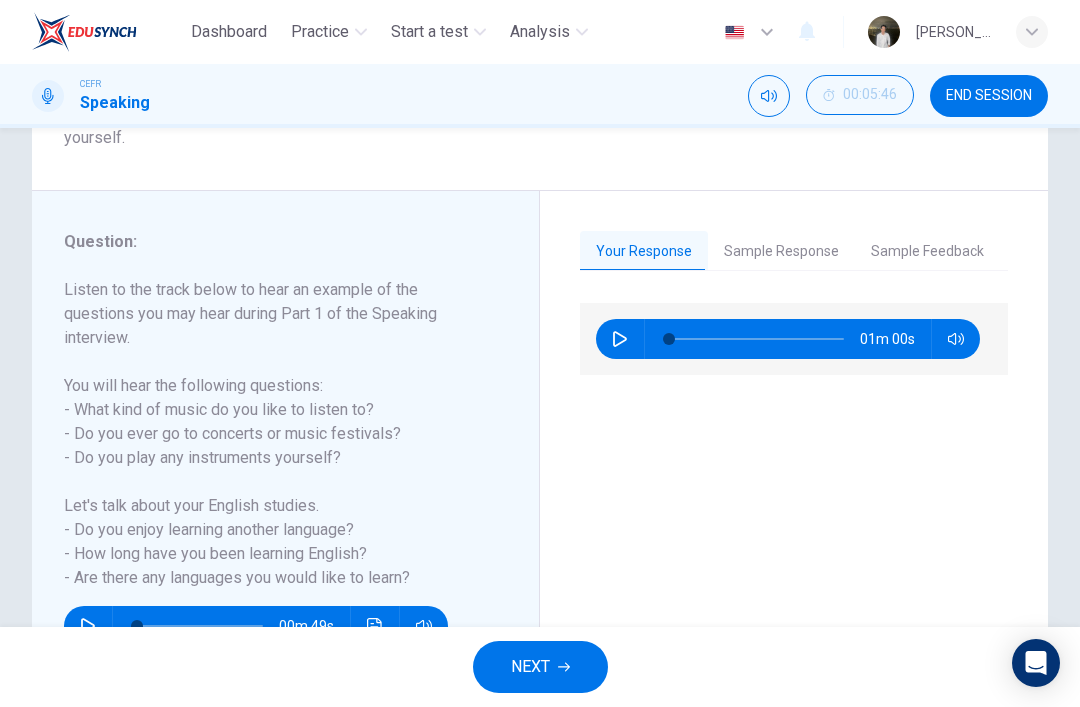 click on "Sample Response" at bounding box center (781, 252) 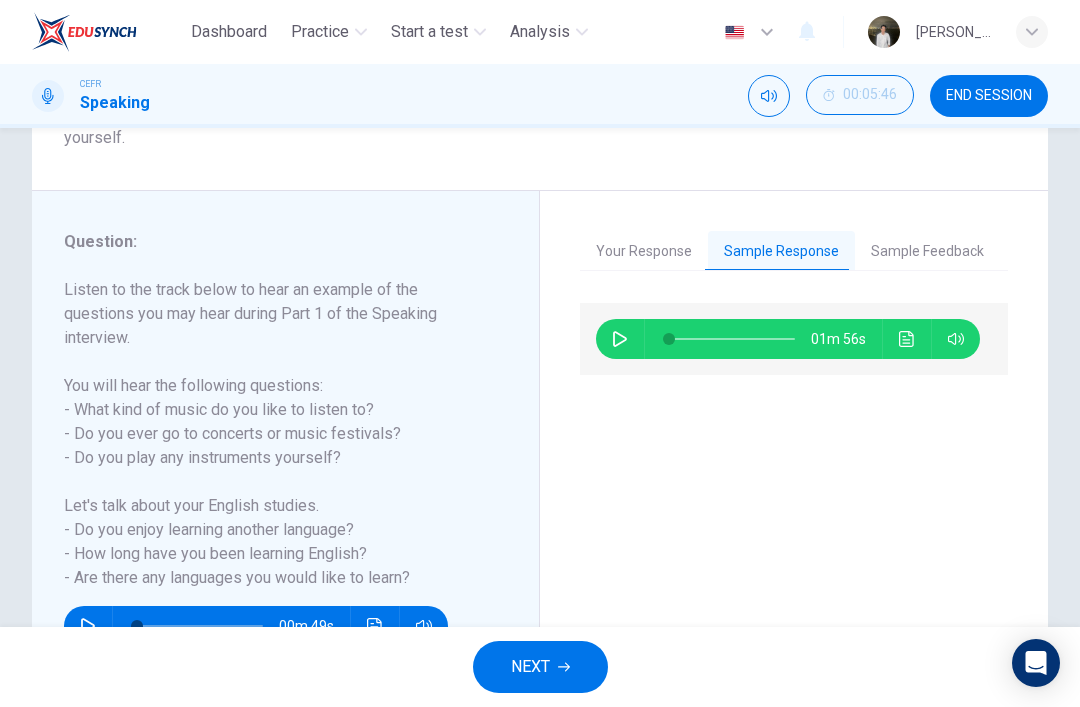 click on "Sample Feedback" at bounding box center (927, 252) 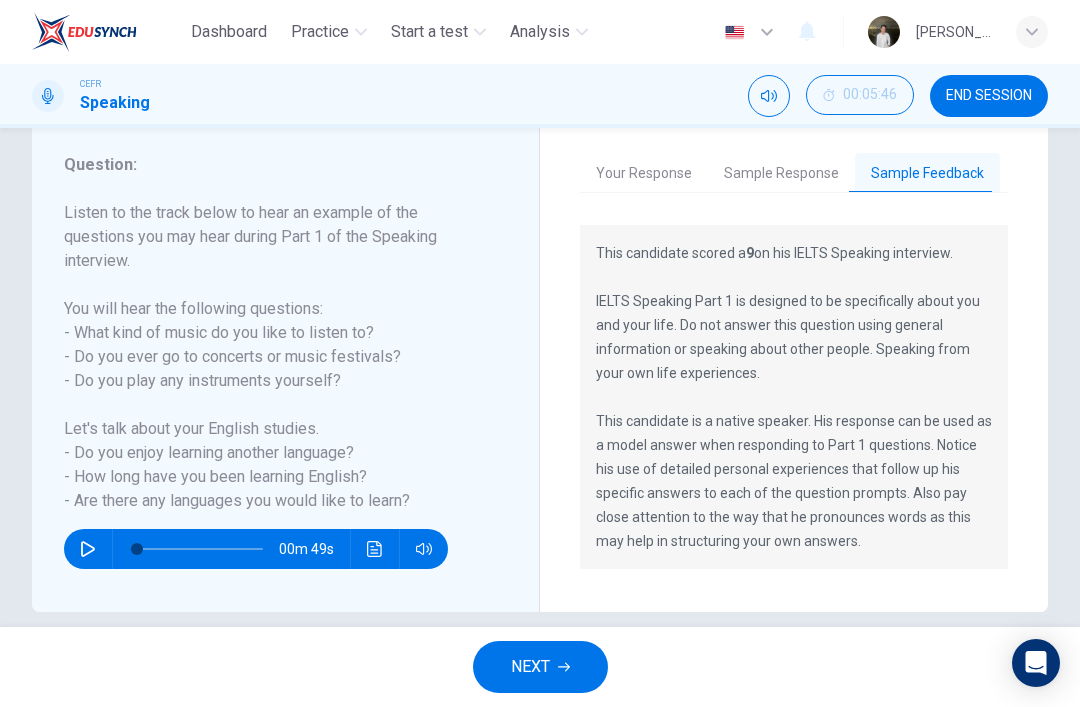 scroll, scrollTop: 282, scrollLeft: 0, axis: vertical 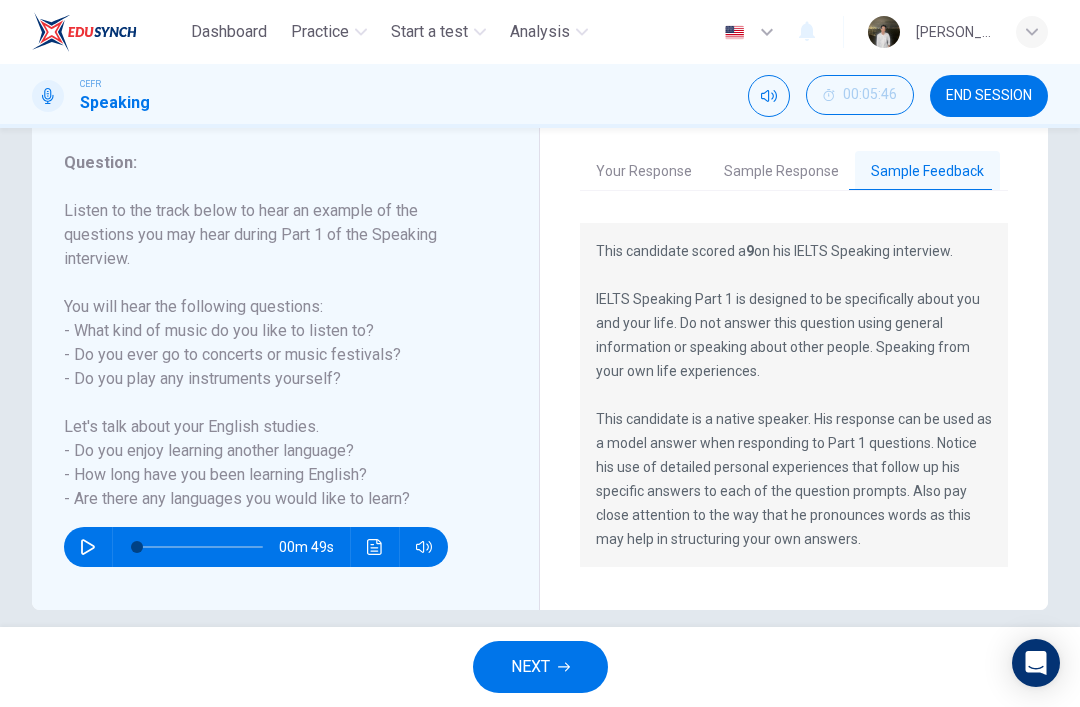 click on "Sample Response" at bounding box center [781, 172] 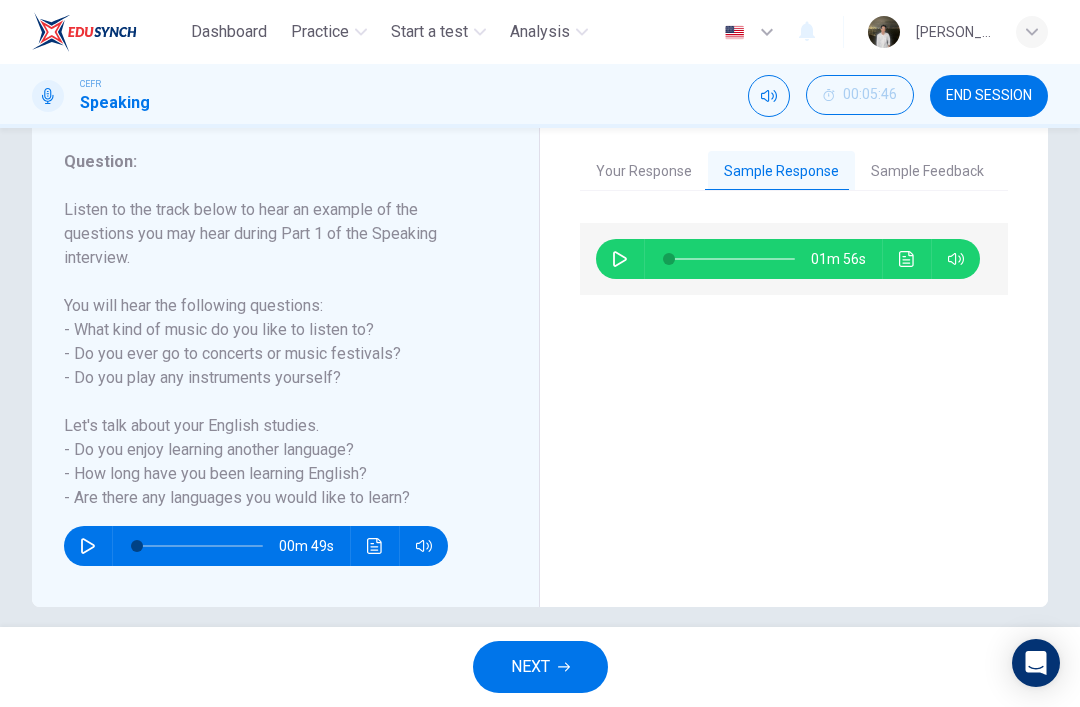 click at bounding box center [620, 259] 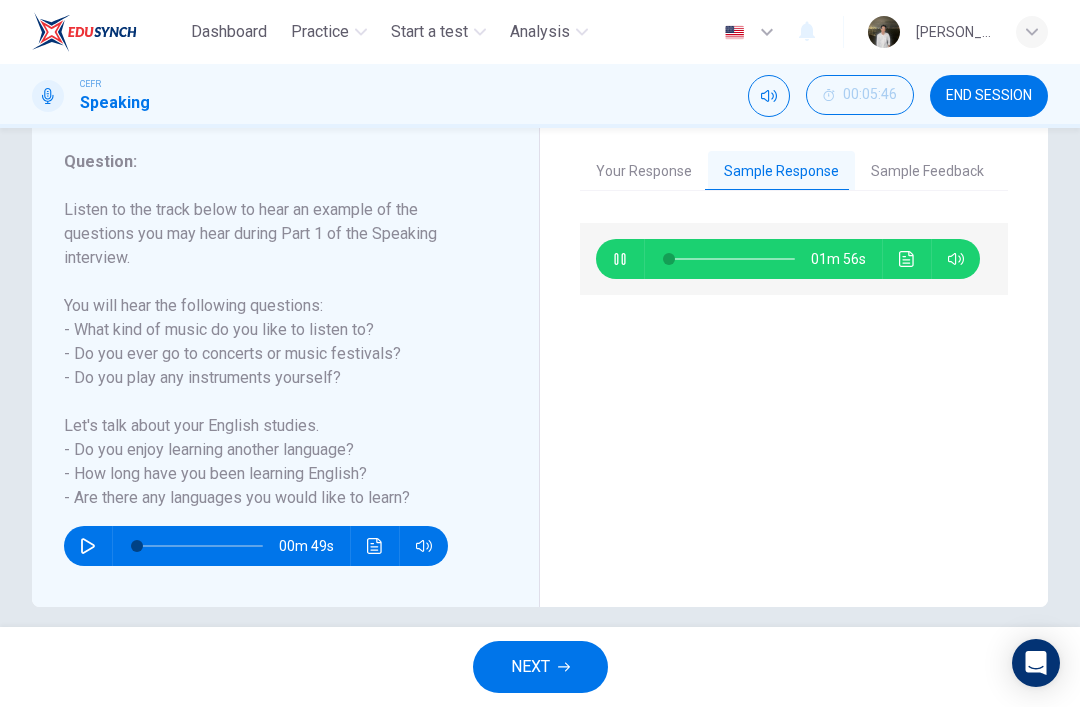 click on "Sample Feedback" at bounding box center [927, 172] 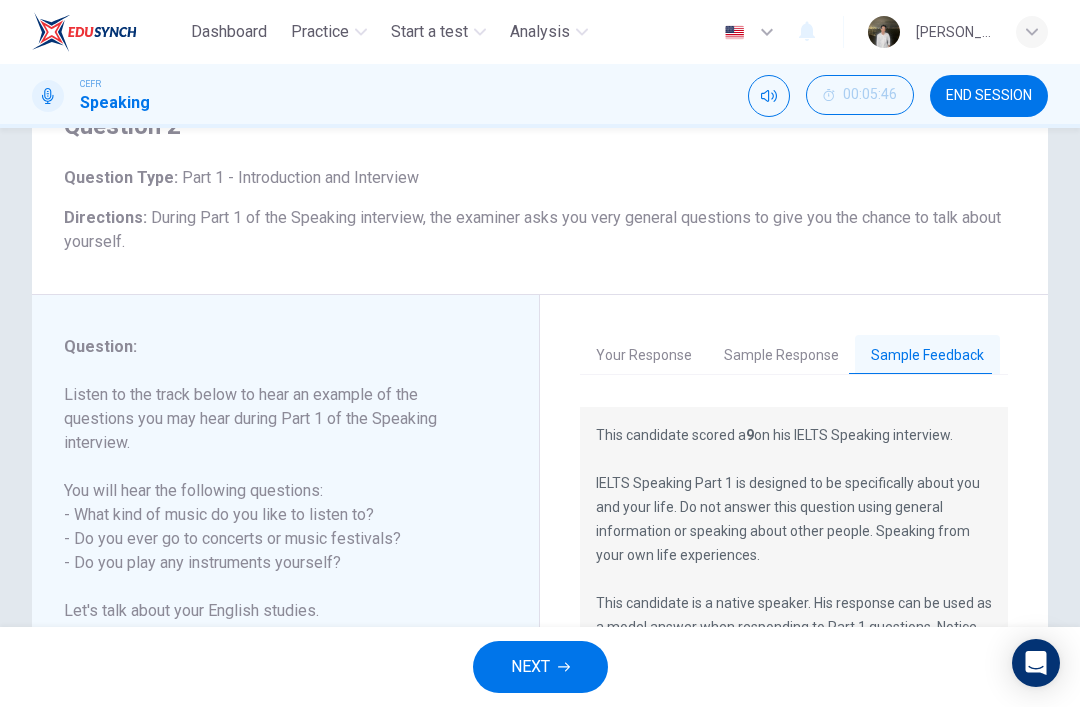scroll, scrollTop: 189, scrollLeft: 0, axis: vertical 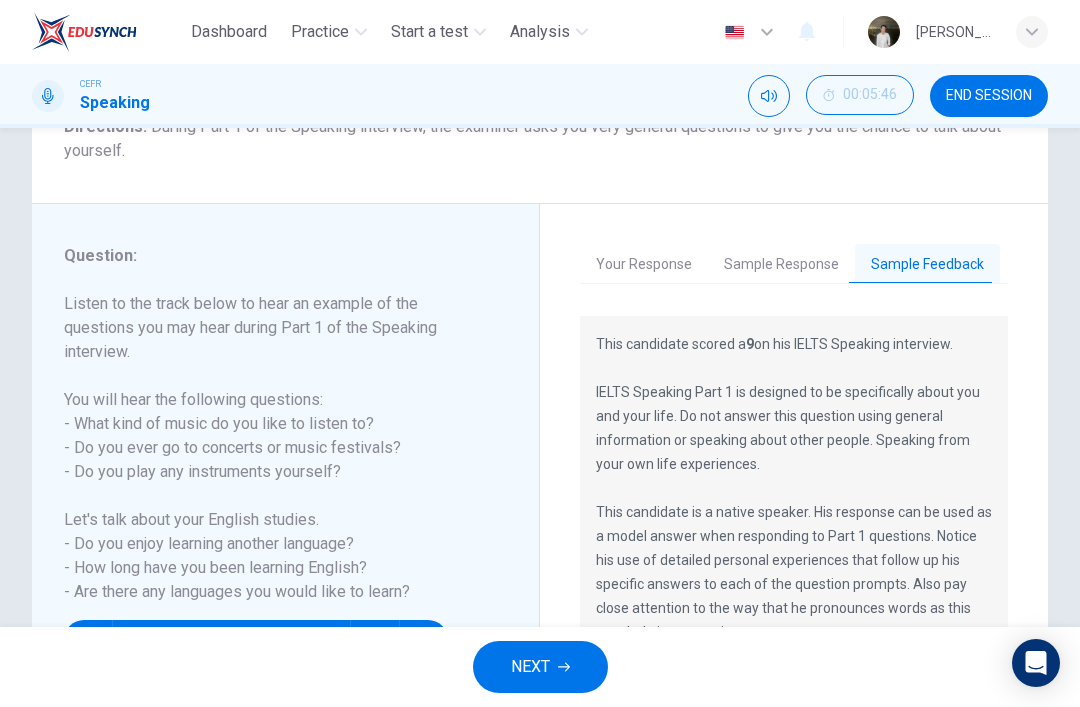 click on "Sample Response" at bounding box center (781, 265) 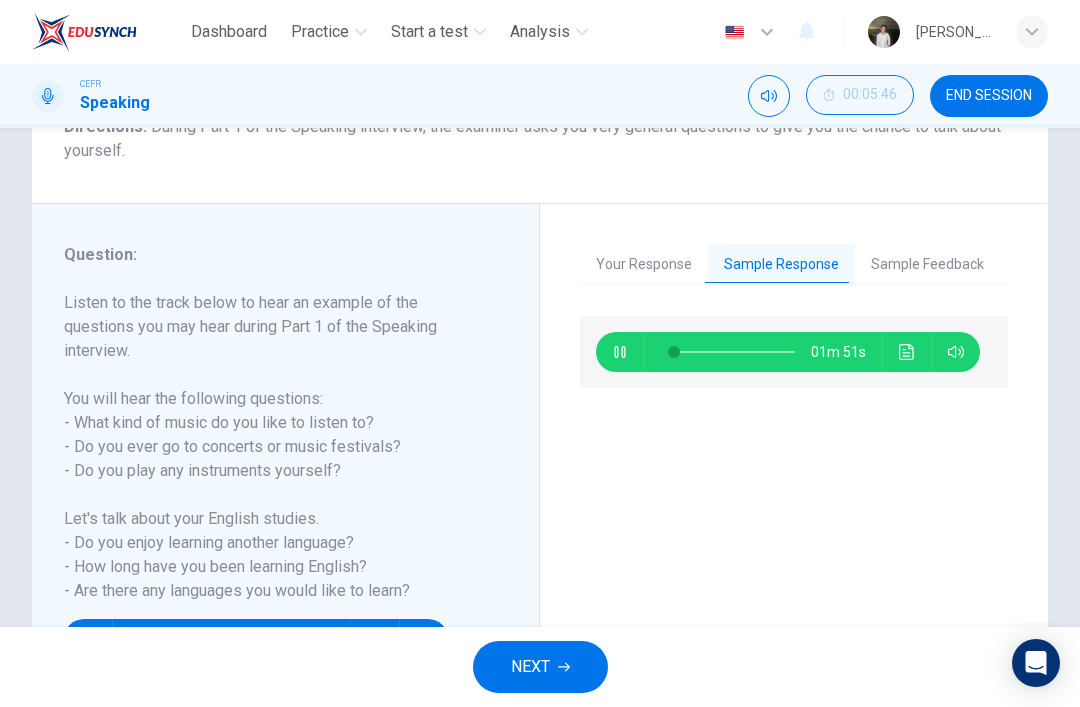 click on "Sample Feedback" at bounding box center (927, 265) 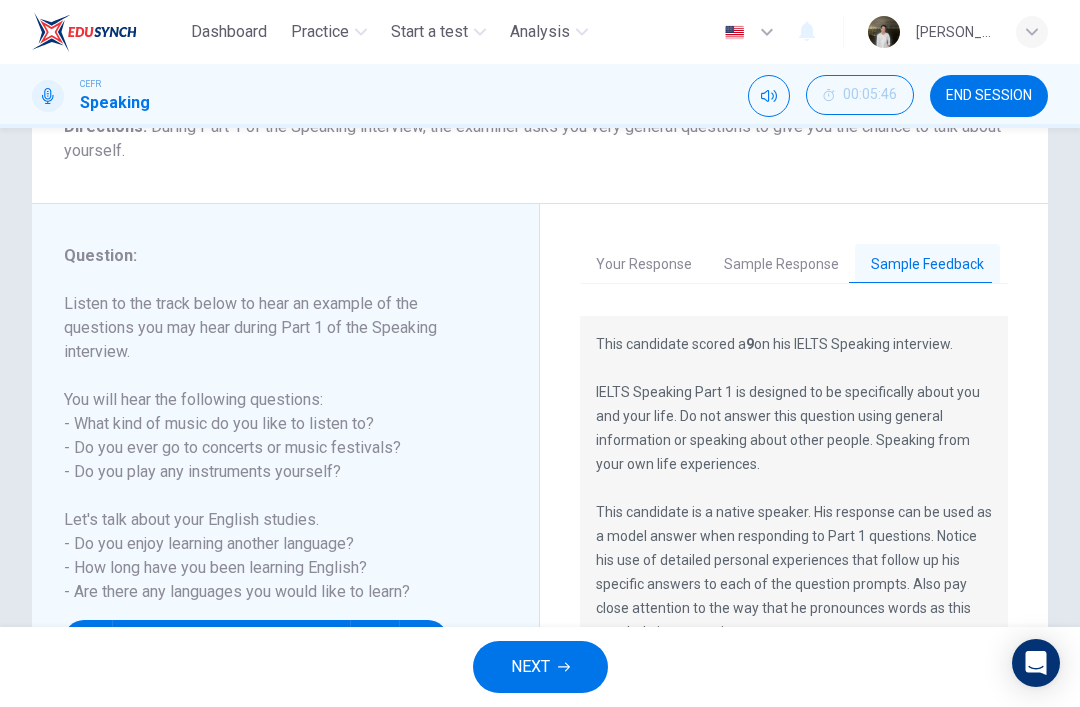click on "Sample Response" at bounding box center (781, 265) 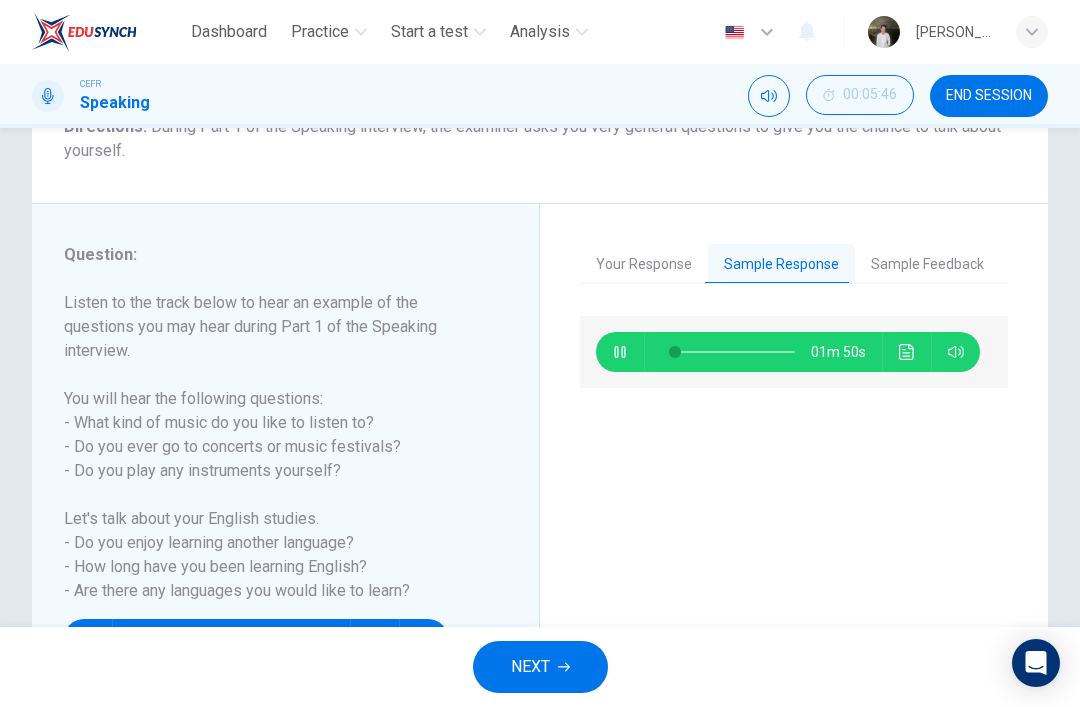 click on "Sample Feedback" at bounding box center (927, 265) 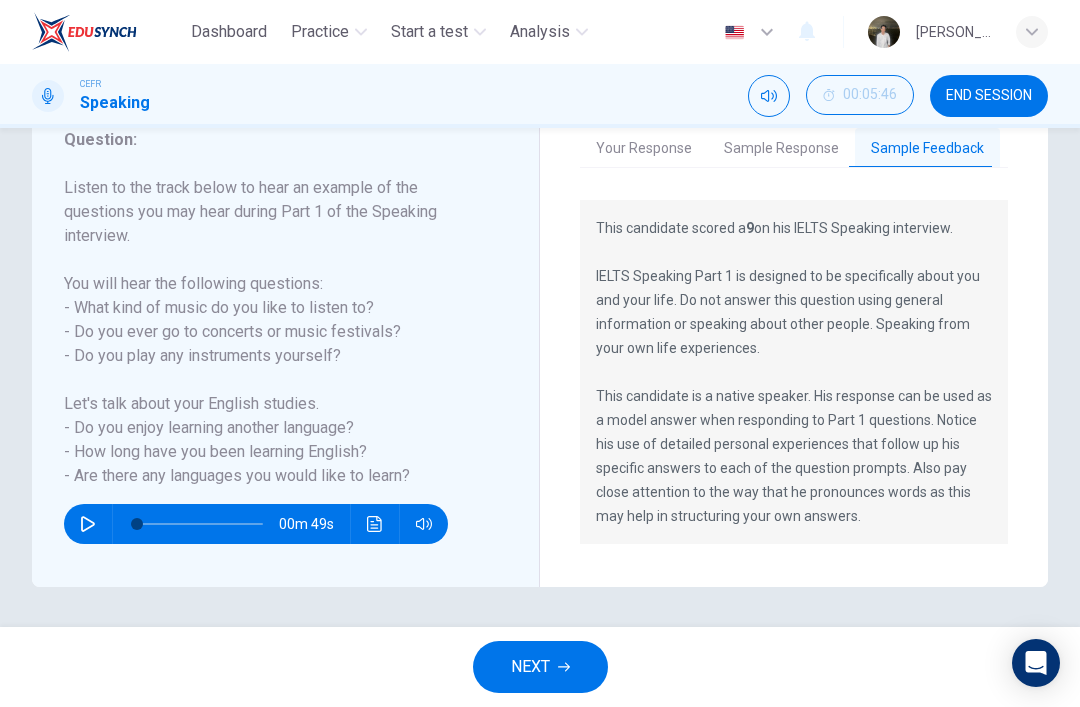 click on "Sample Response" at bounding box center [781, 149] 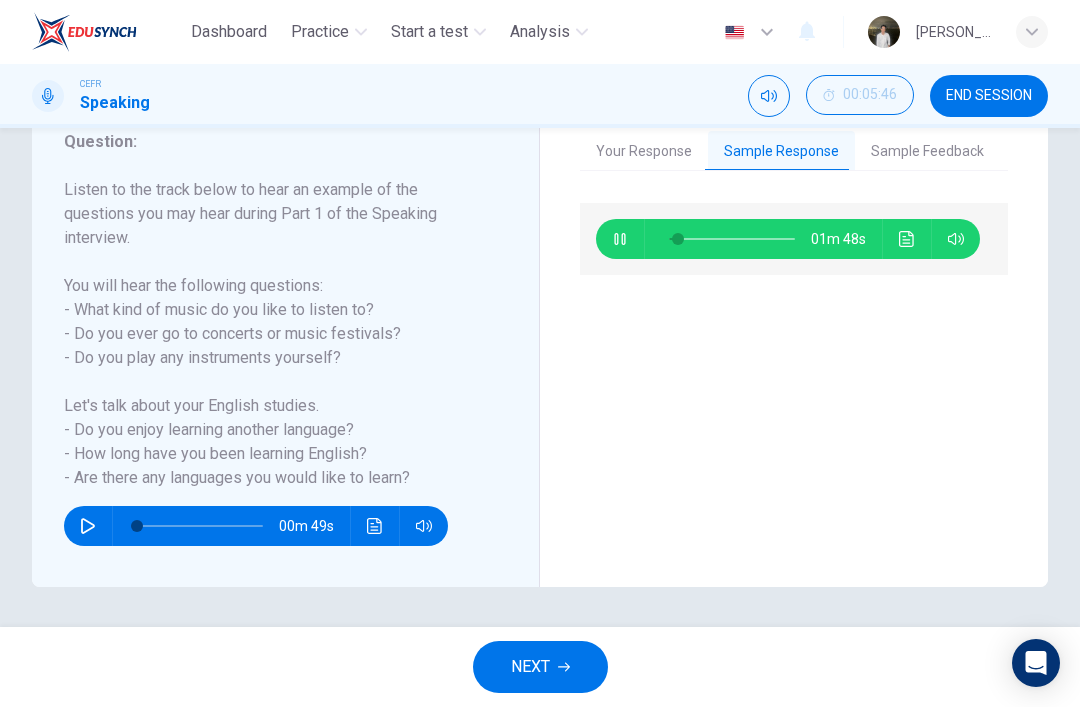 click at bounding box center [620, 239] 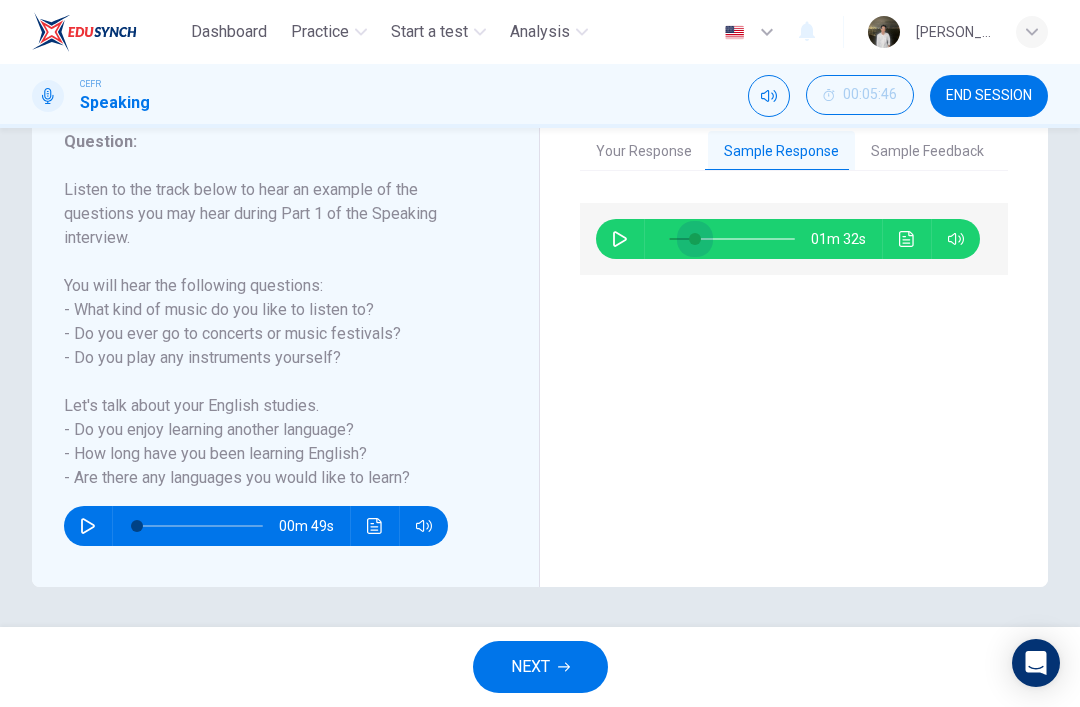 click at bounding box center [732, 239] 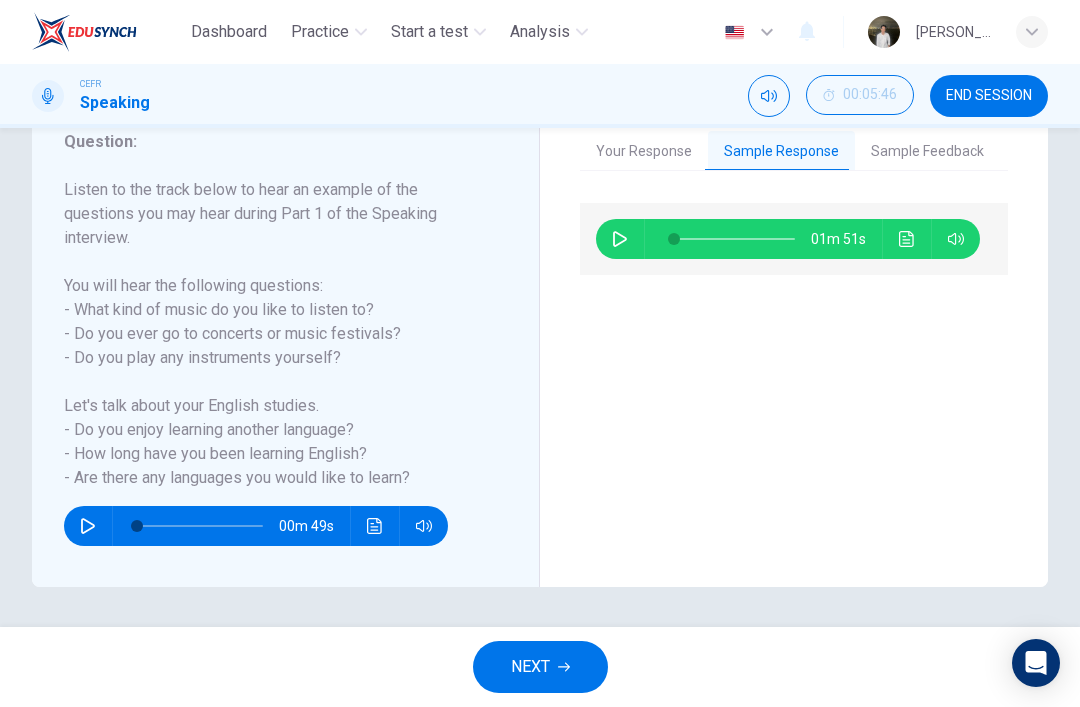 click 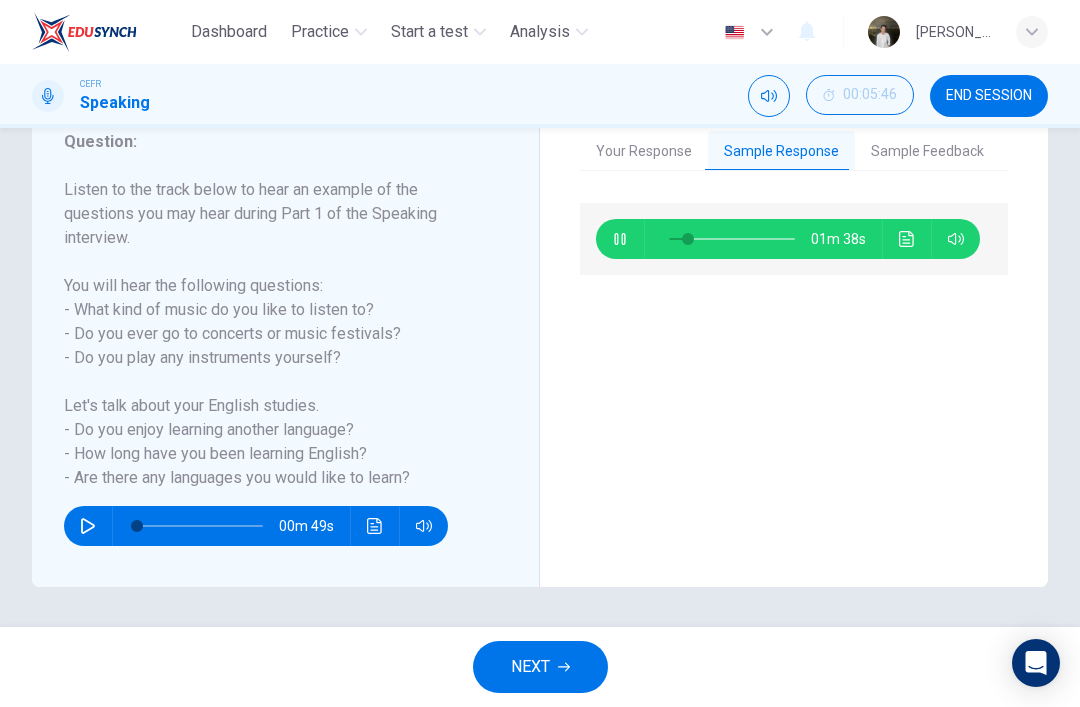 type on "16" 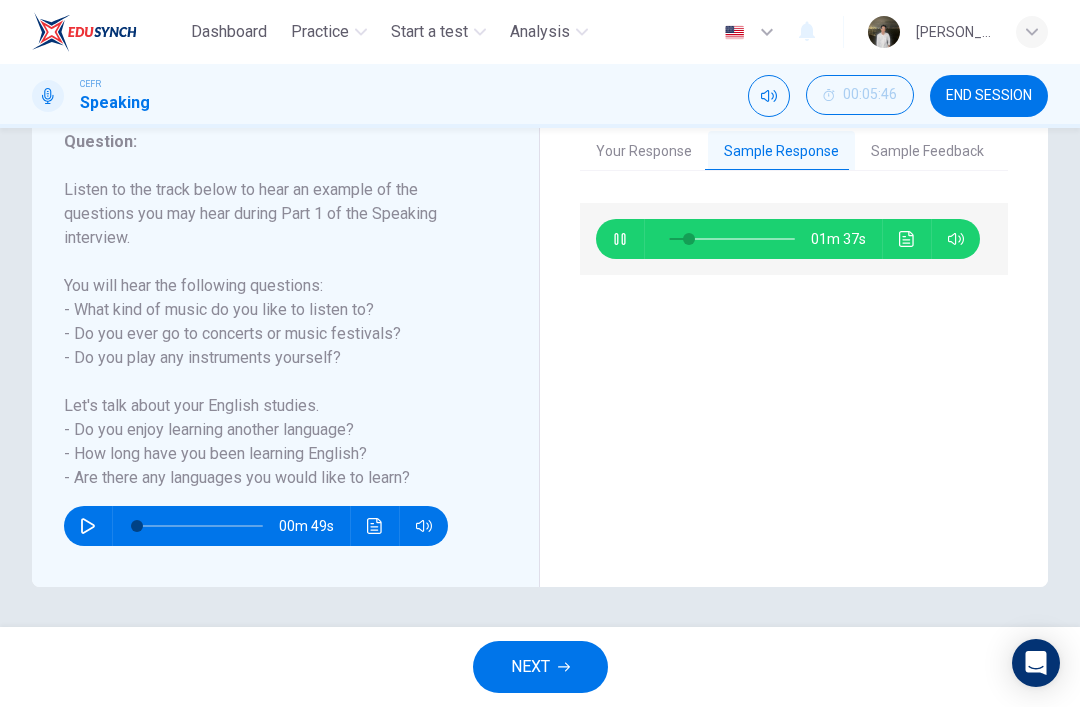 type 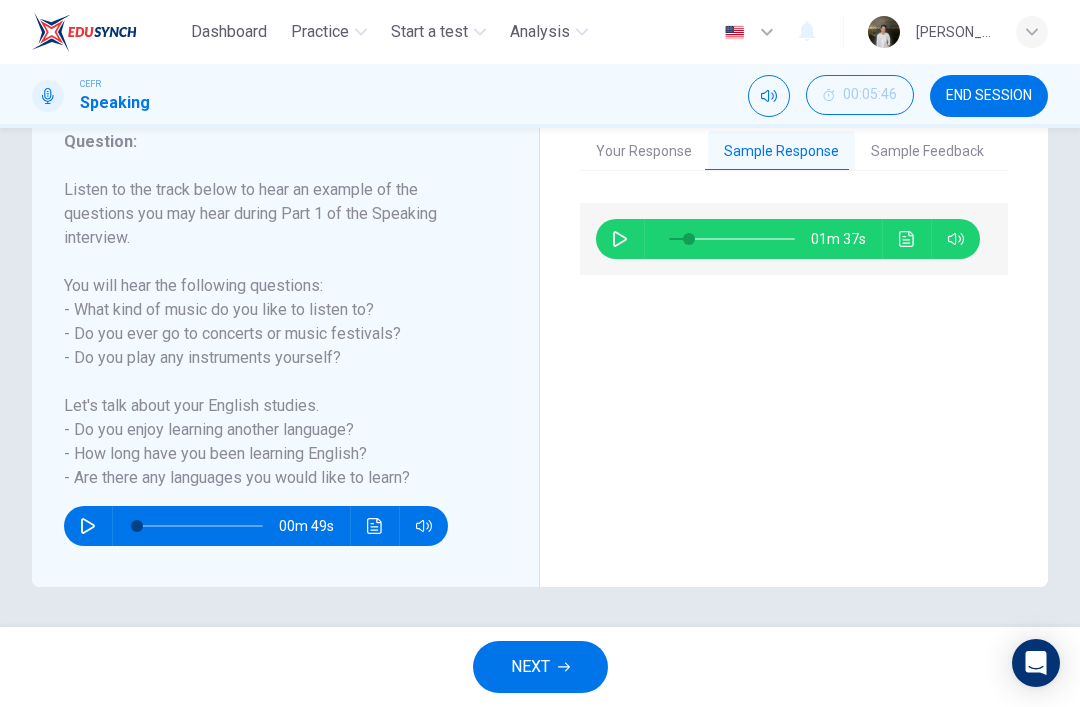 click at bounding box center (620, 239) 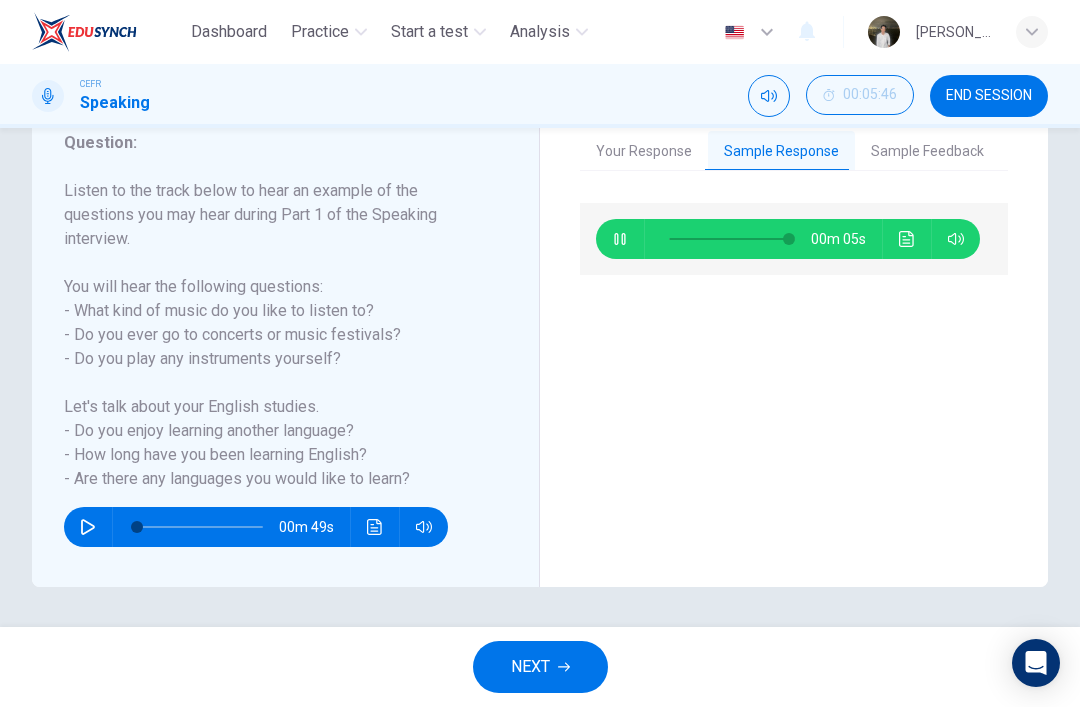 scroll, scrollTop: 0, scrollLeft: 0, axis: both 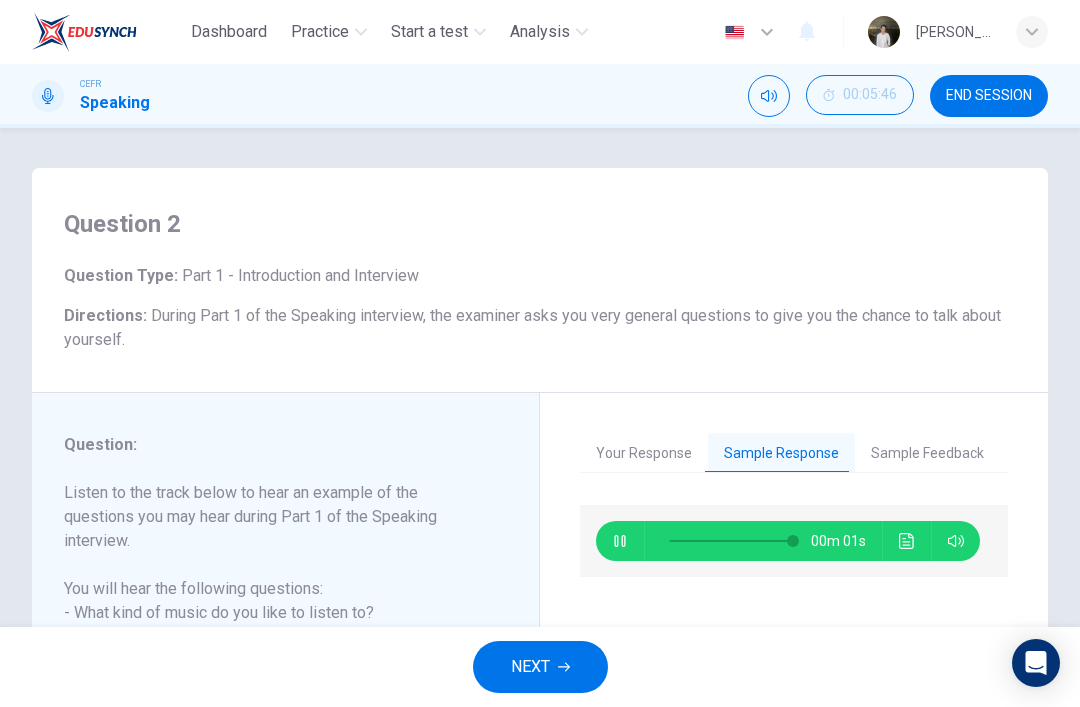 type on "99" 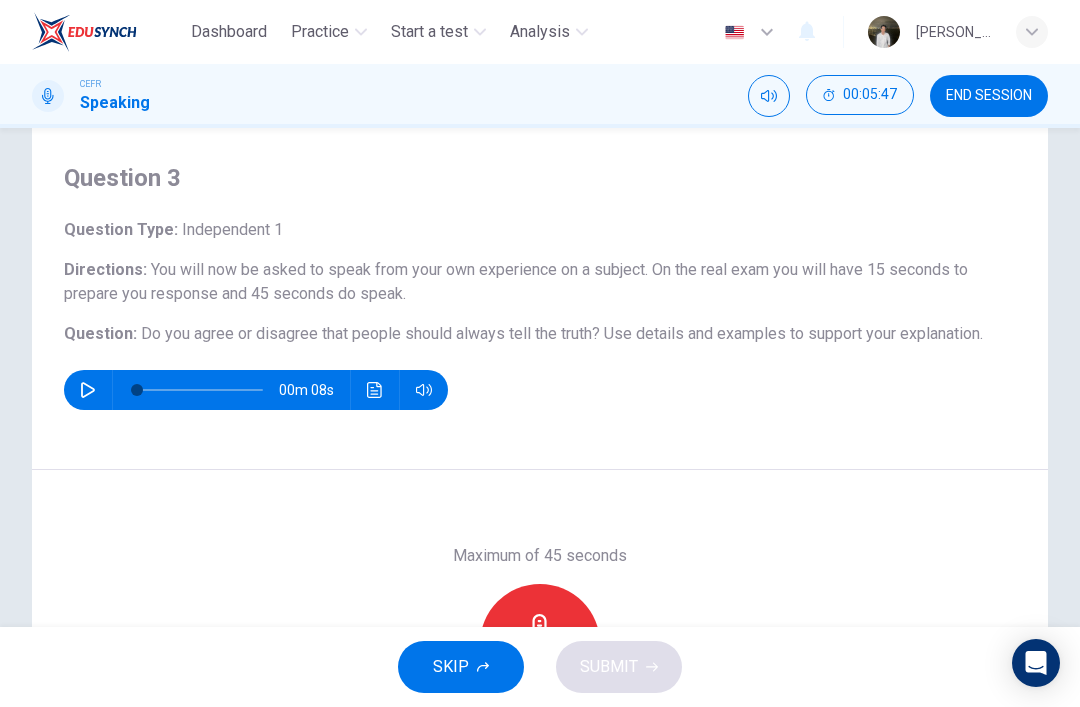 scroll, scrollTop: 47, scrollLeft: 0, axis: vertical 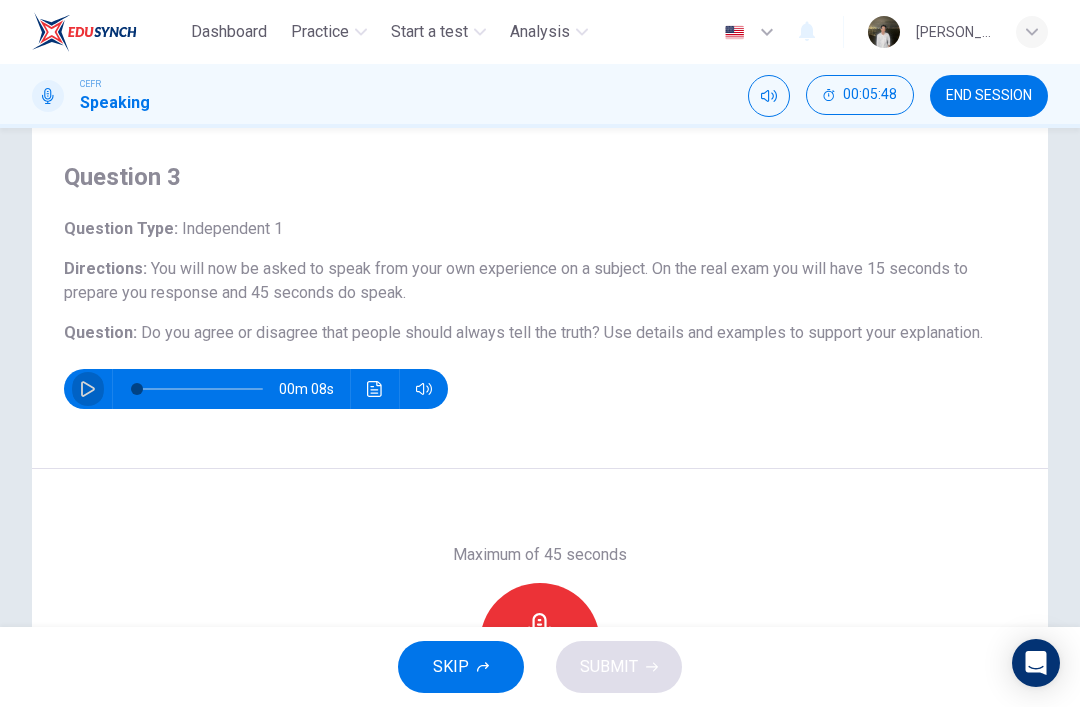 click at bounding box center [88, 389] 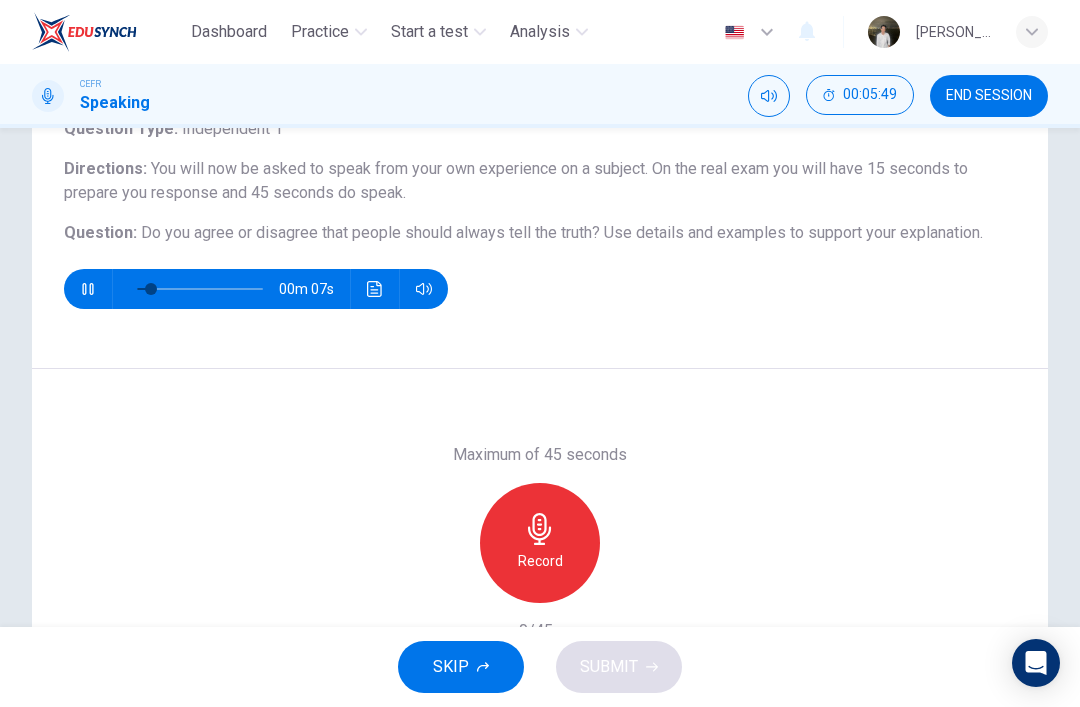 scroll, scrollTop: 146, scrollLeft: 0, axis: vertical 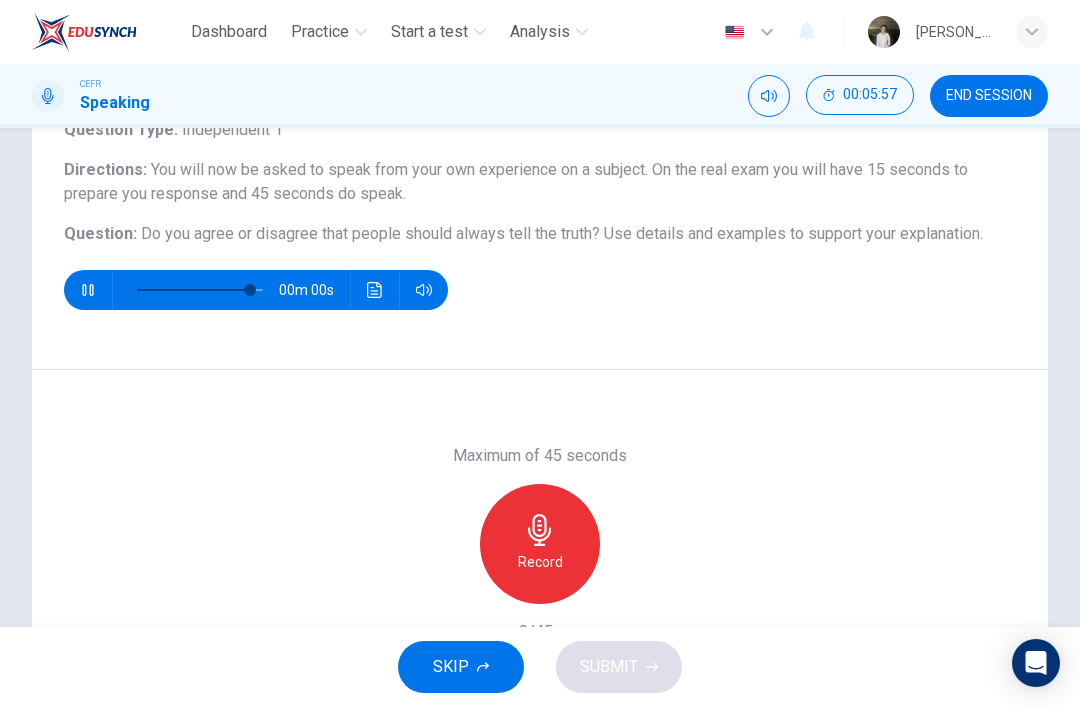 type on "0" 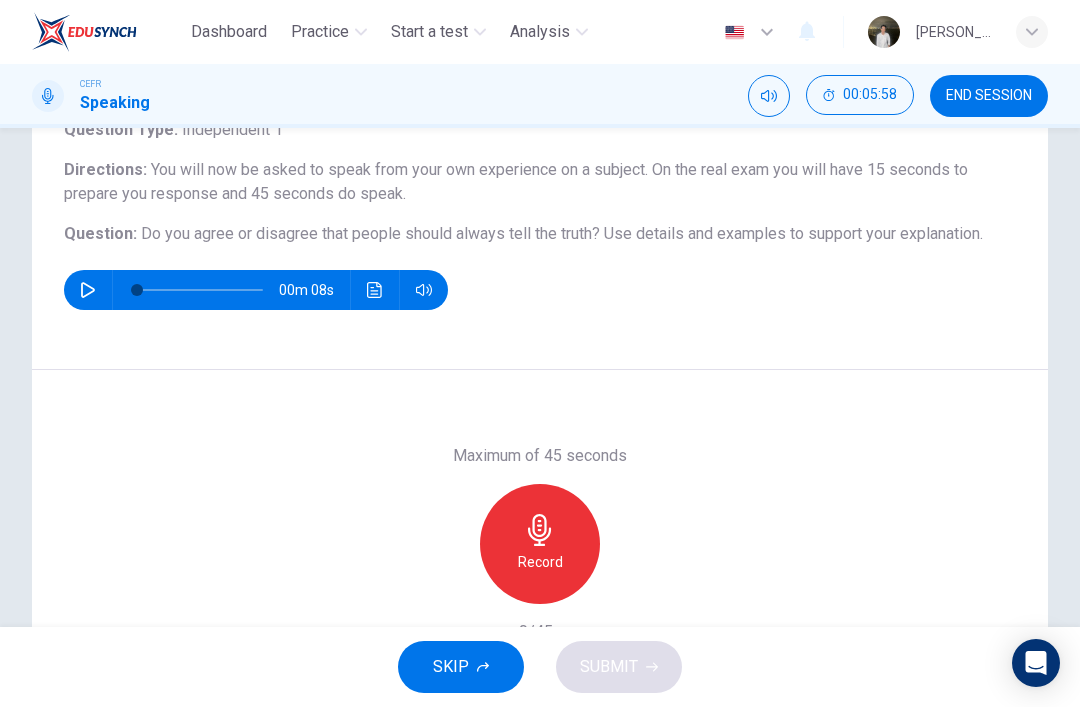 click on "Record" at bounding box center (540, 544) 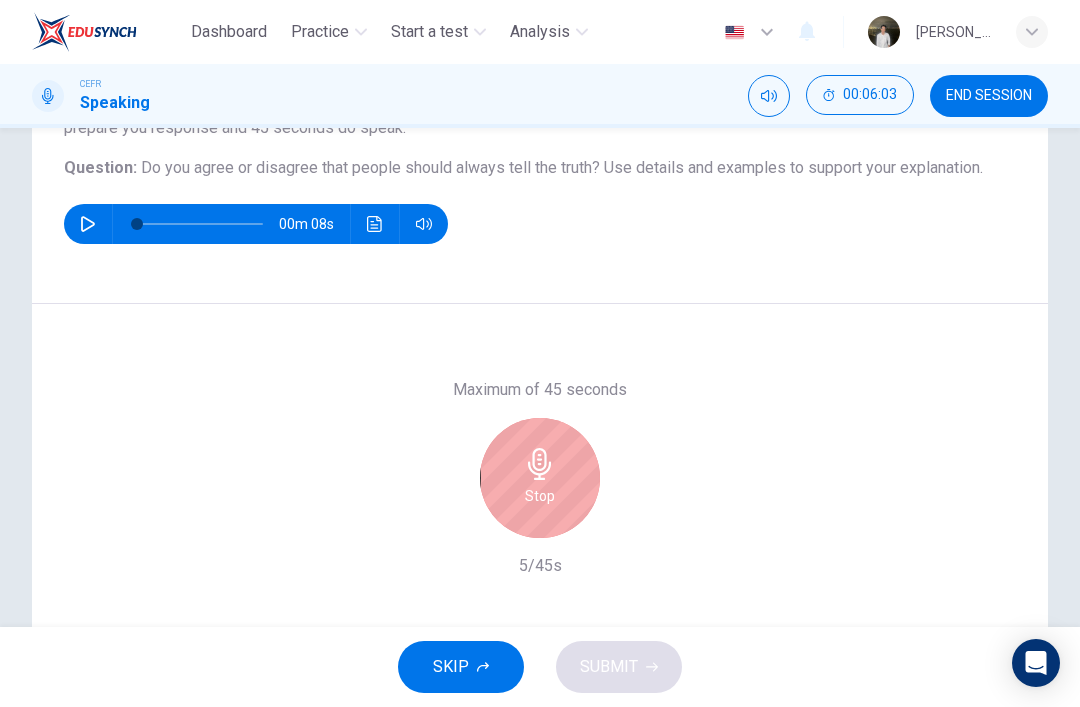 scroll, scrollTop: 222, scrollLeft: 0, axis: vertical 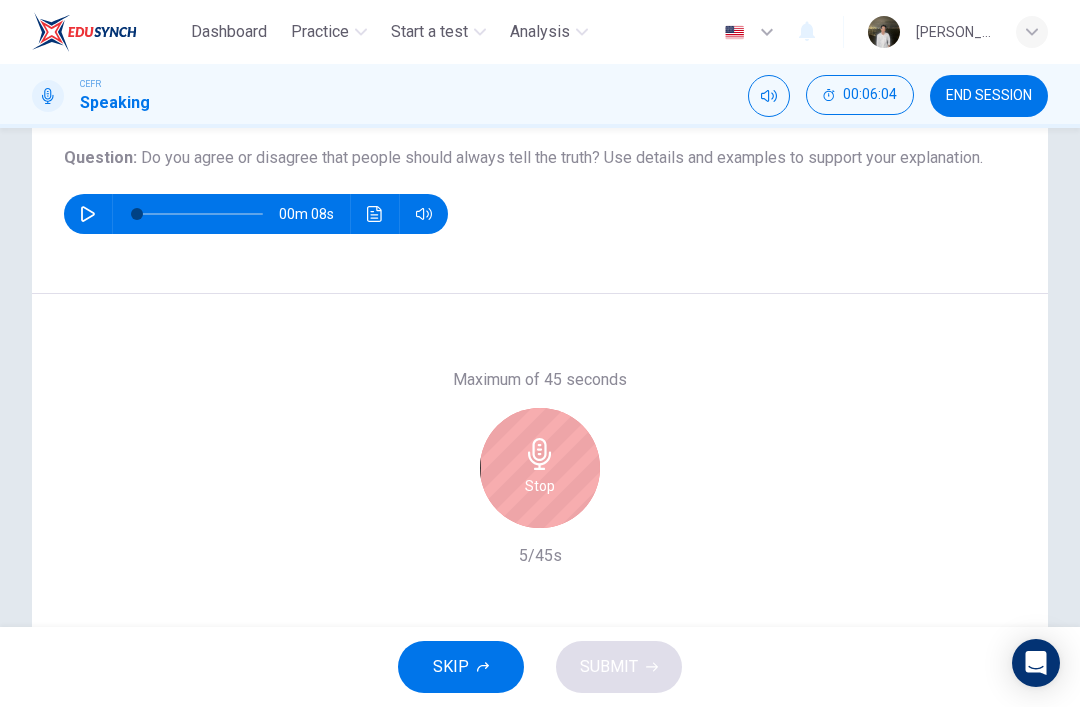 click 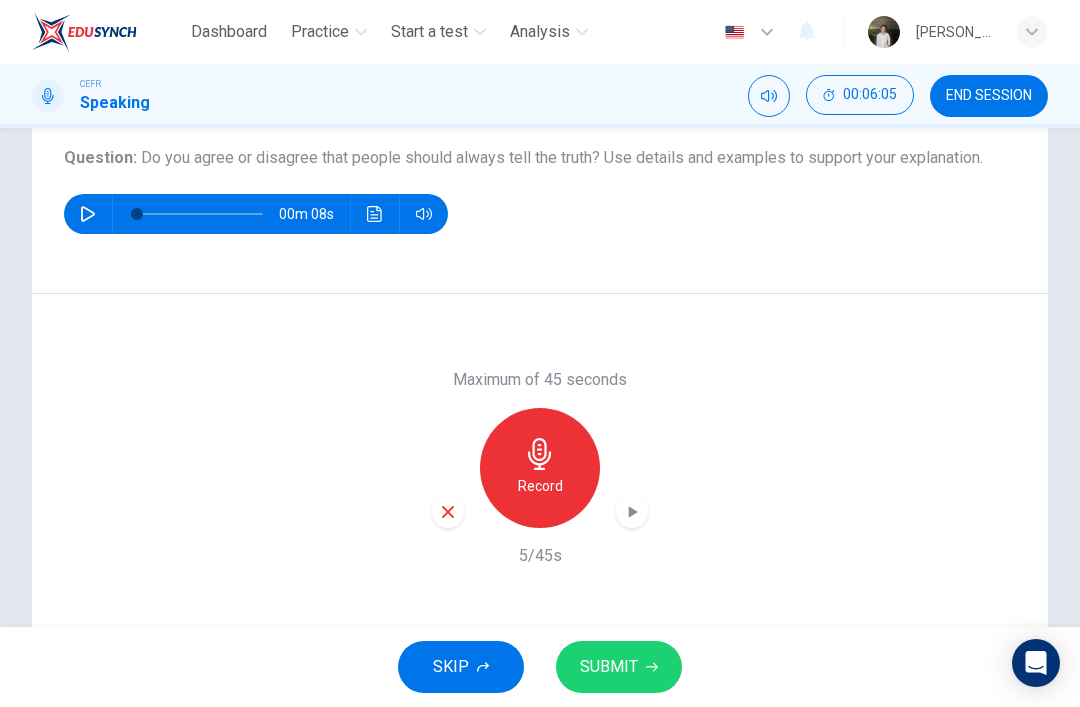 click at bounding box center (448, 512) 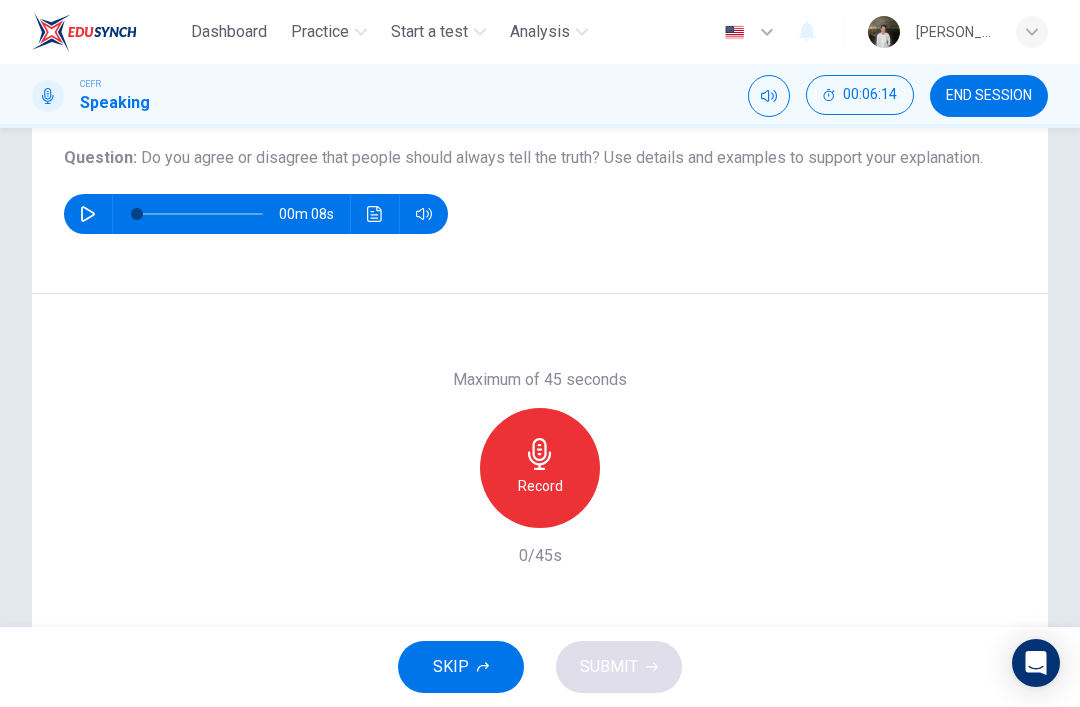 click 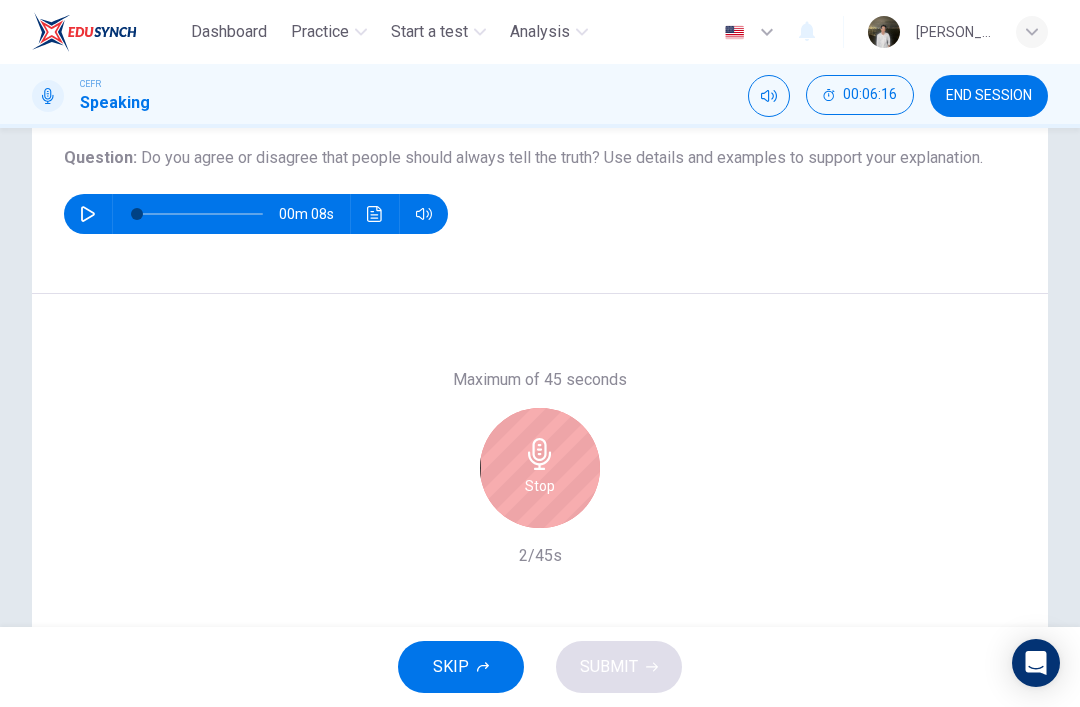click on "Stop" at bounding box center (540, 468) 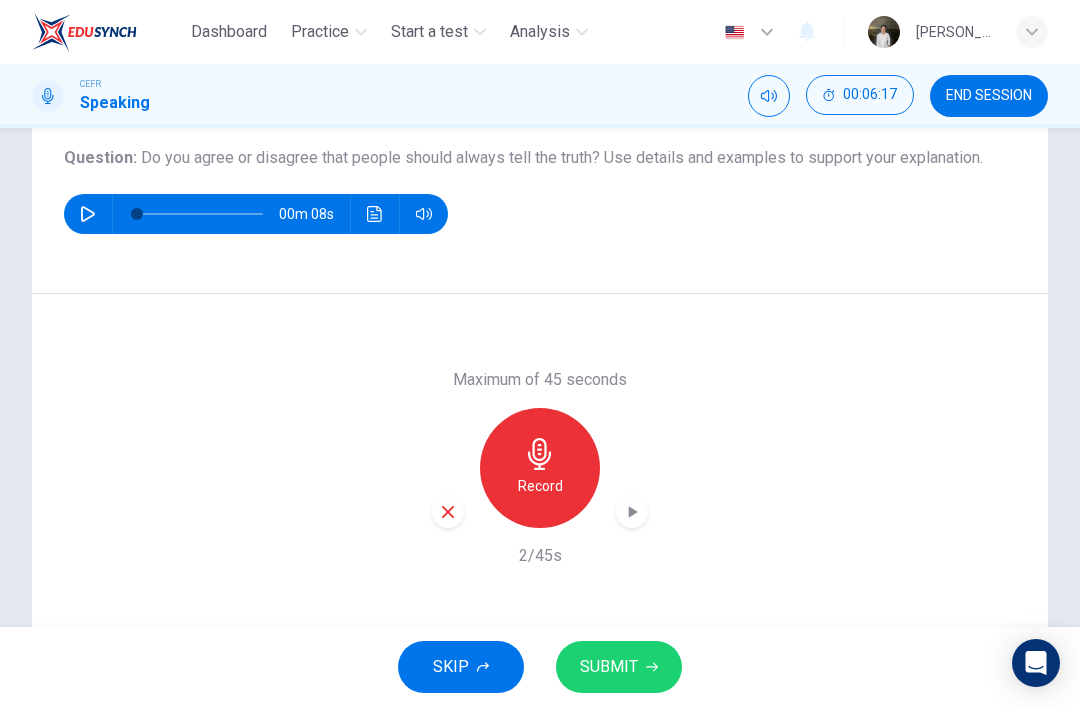 click at bounding box center [448, 512] 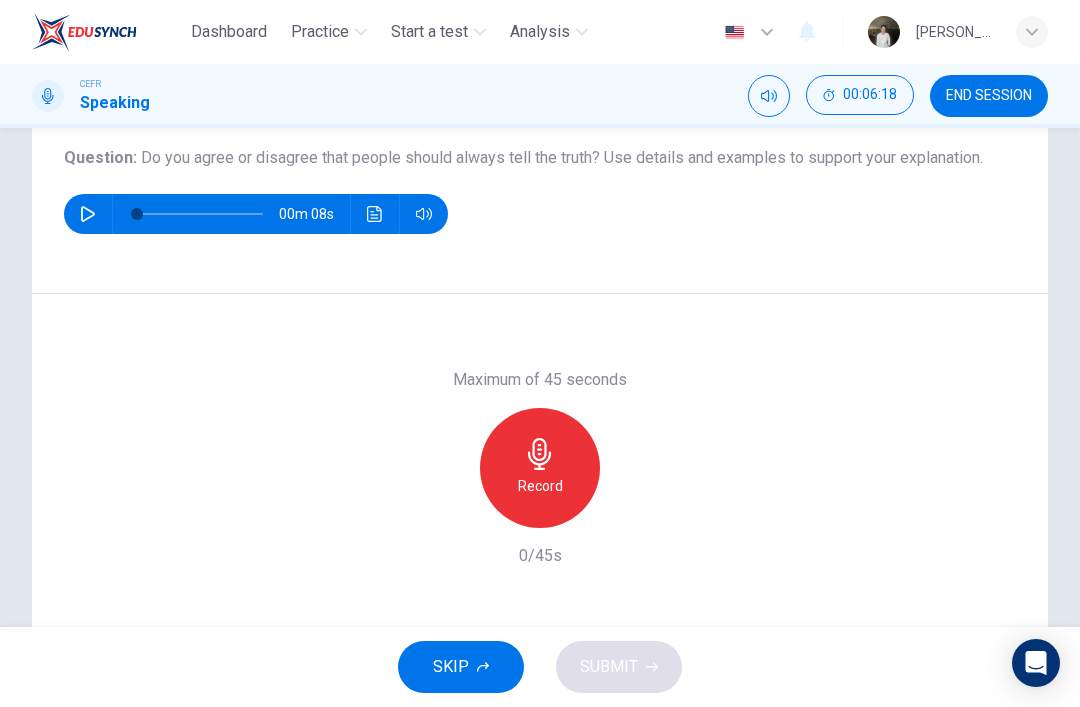 click 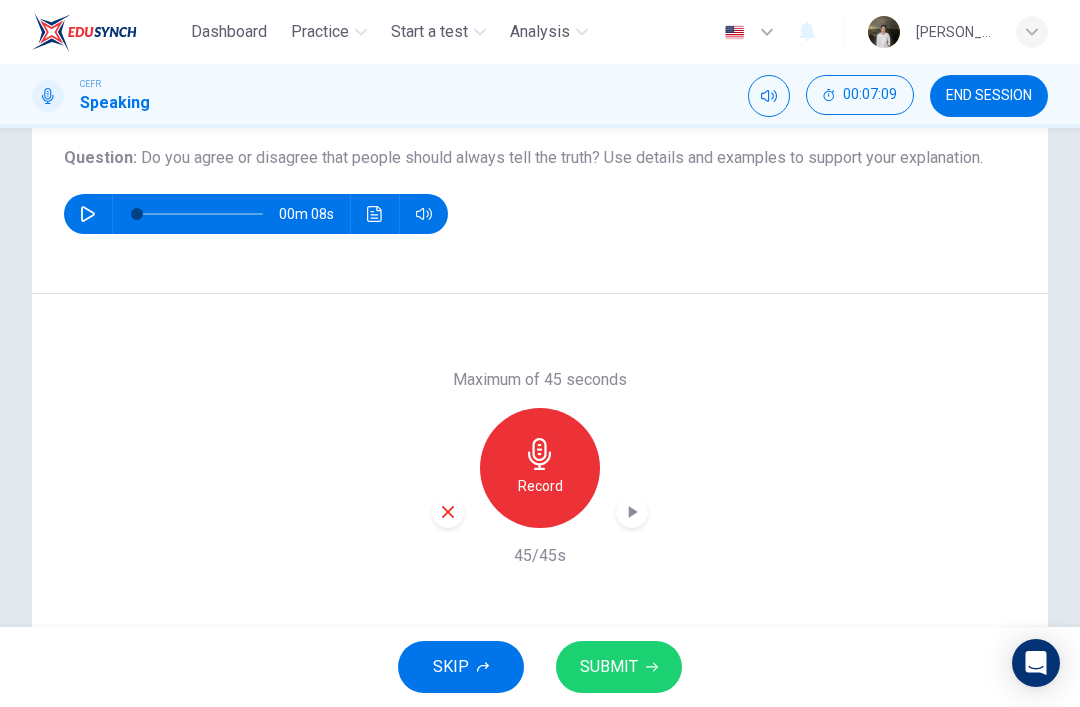 click on "SUBMIT" at bounding box center (609, 667) 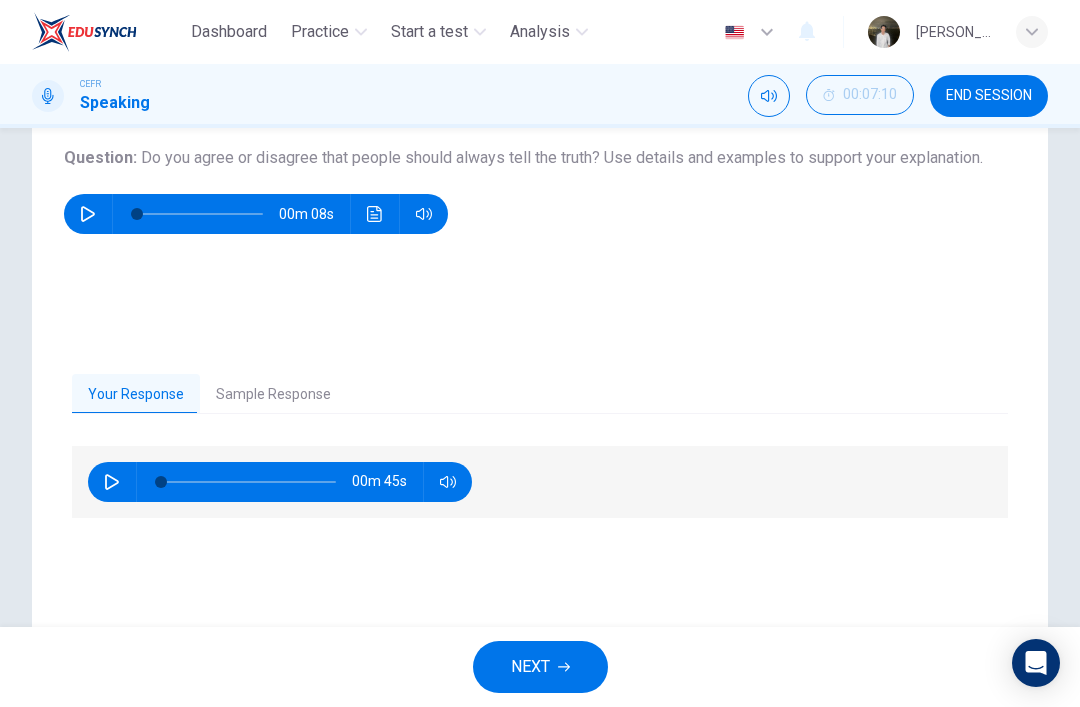 scroll, scrollTop: 0, scrollLeft: 0, axis: both 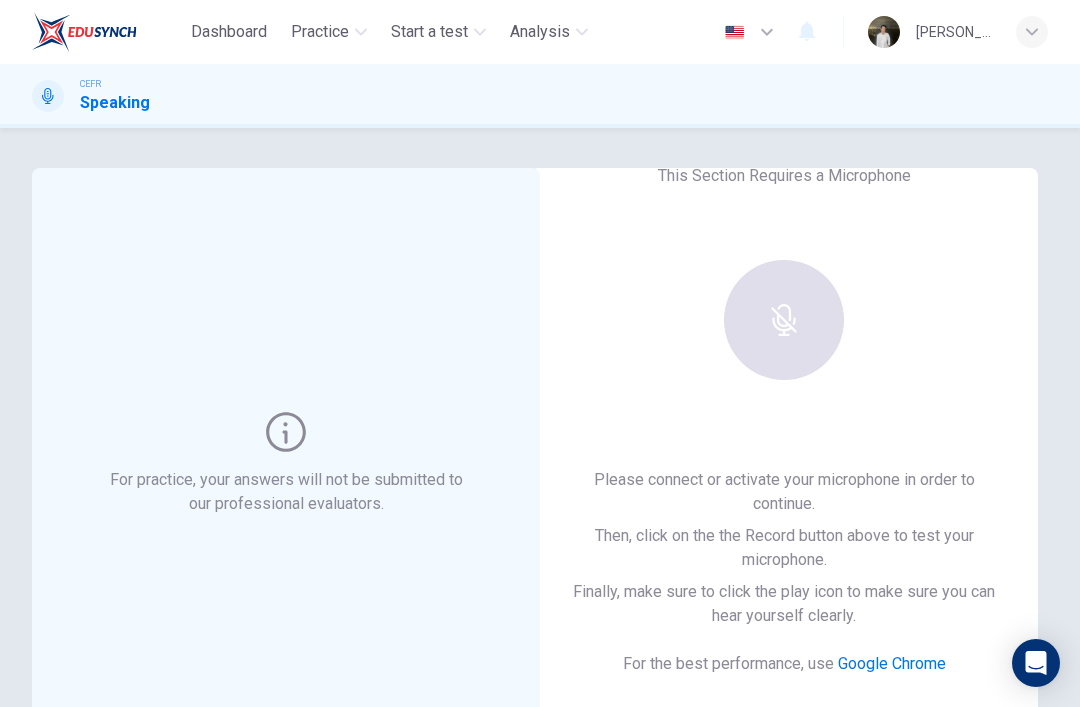 click at bounding box center [784, 320] 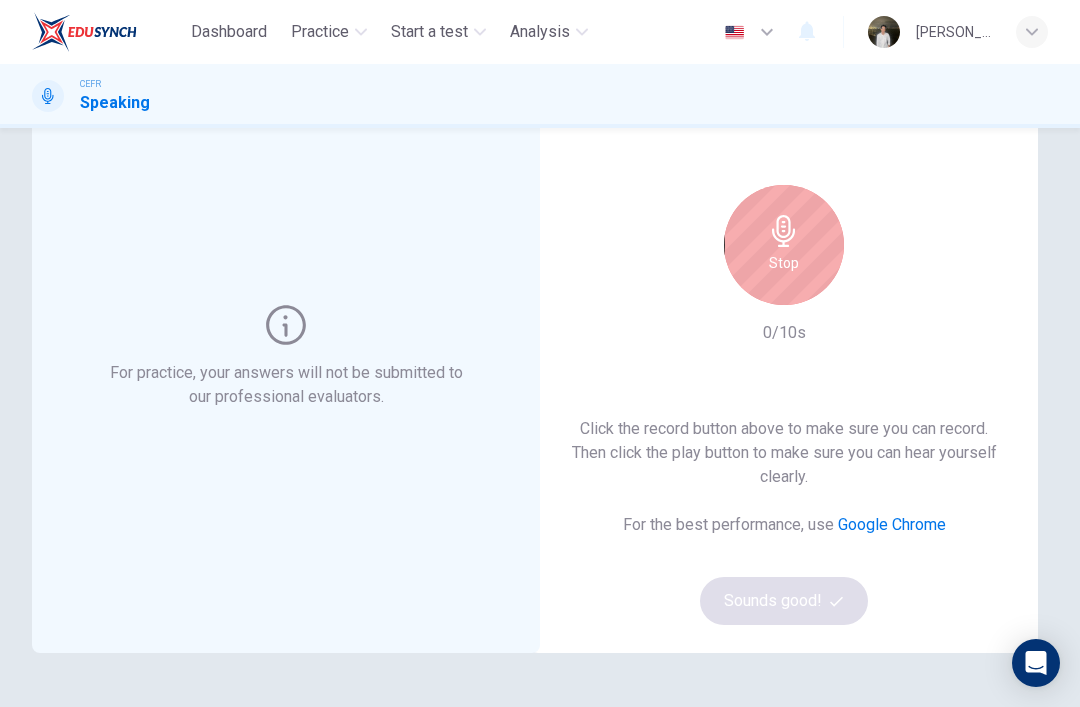 scroll, scrollTop: 117, scrollLeft: 0, axis: vertical 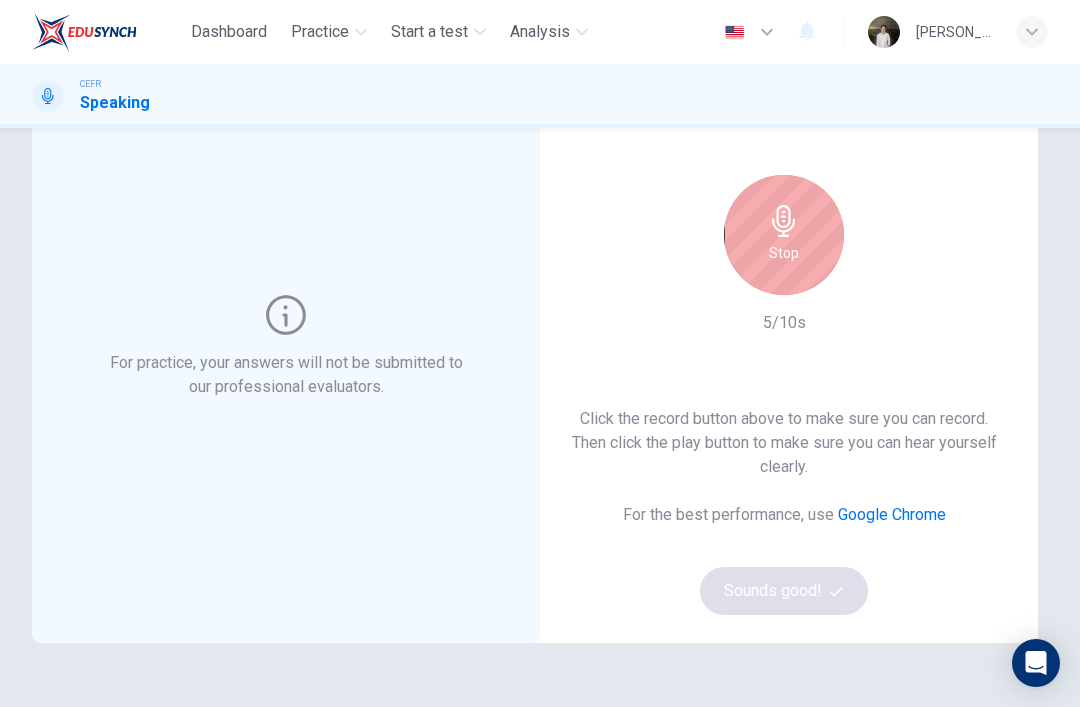 click on "Stop" at bounding box center [784, 235] 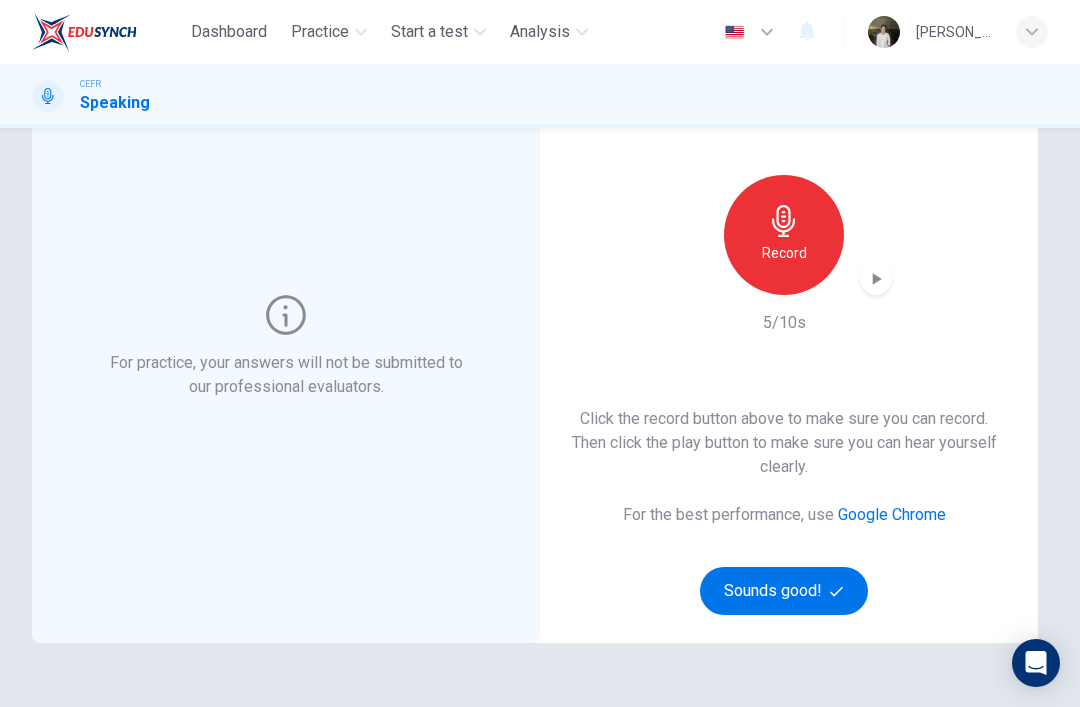 click 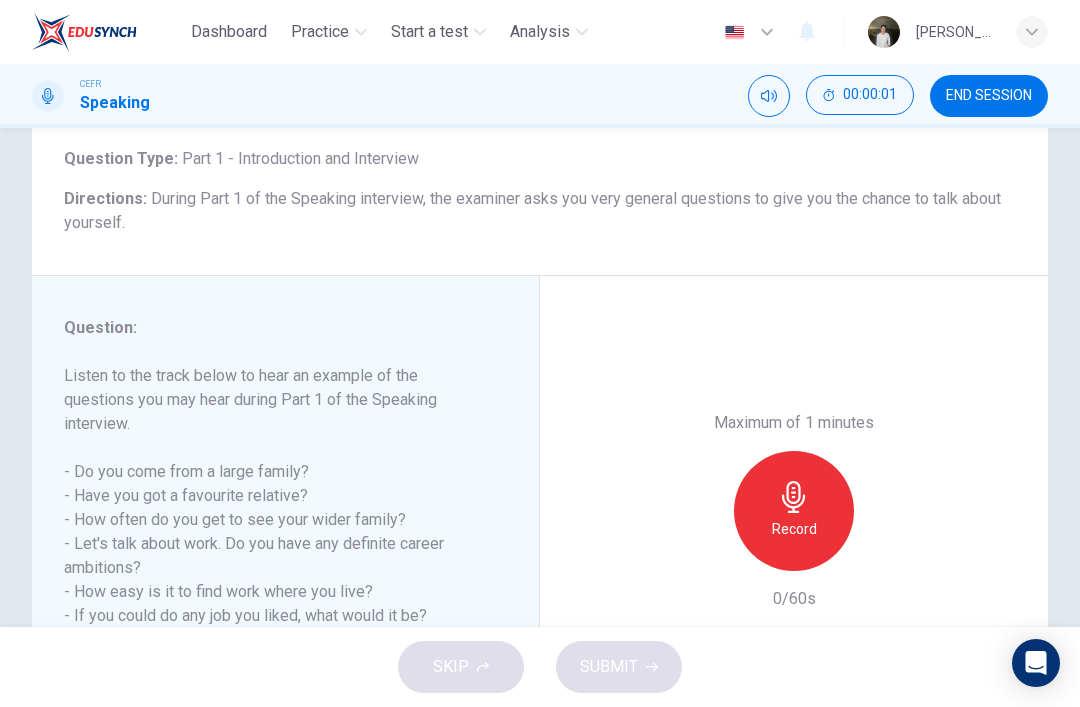 scroll, scrollTop: 1, scrollLeft: 0, axis: vertical 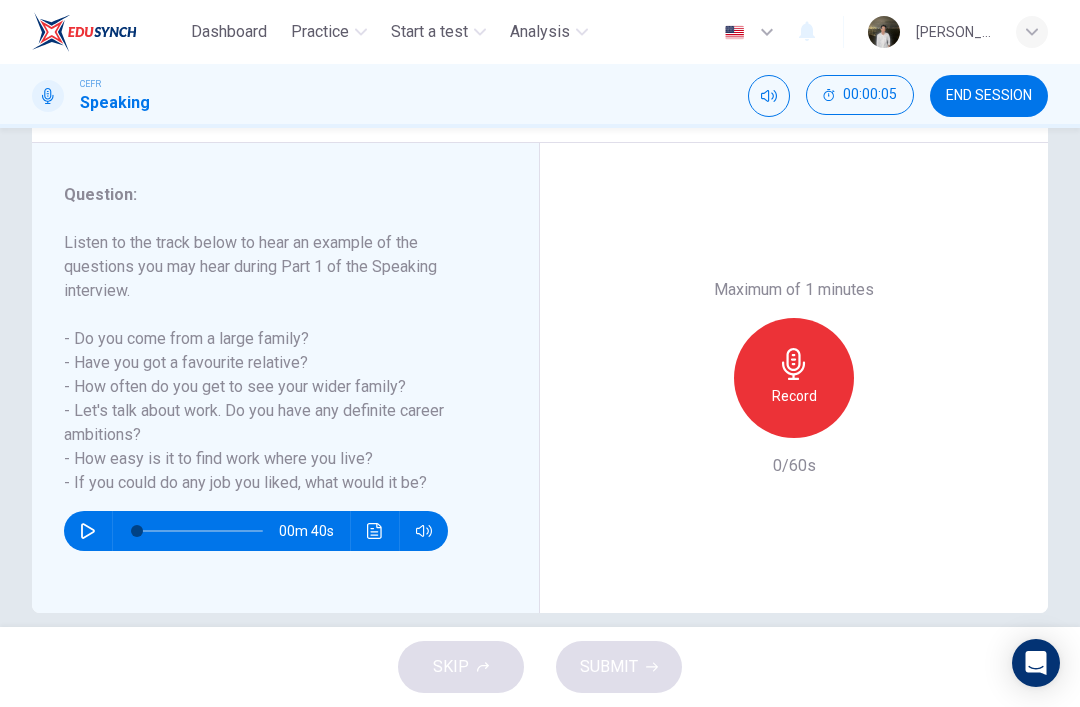 click on "Record" at bounding box center [794, 378] 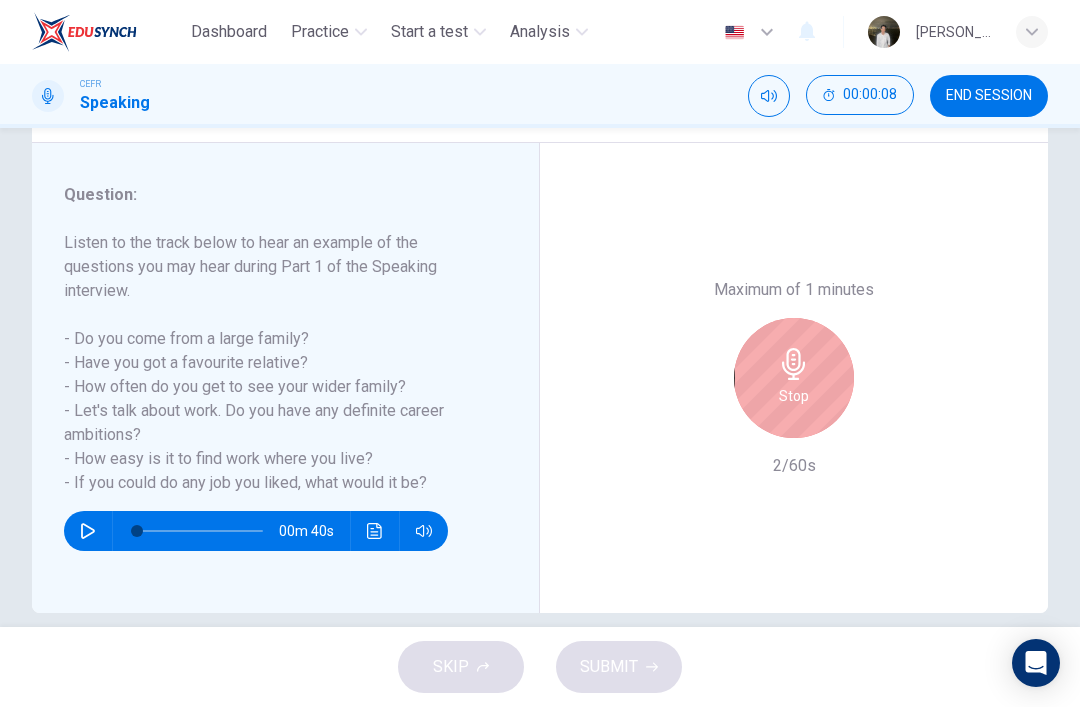 click on "Stop" at bounding box center [794, 396] 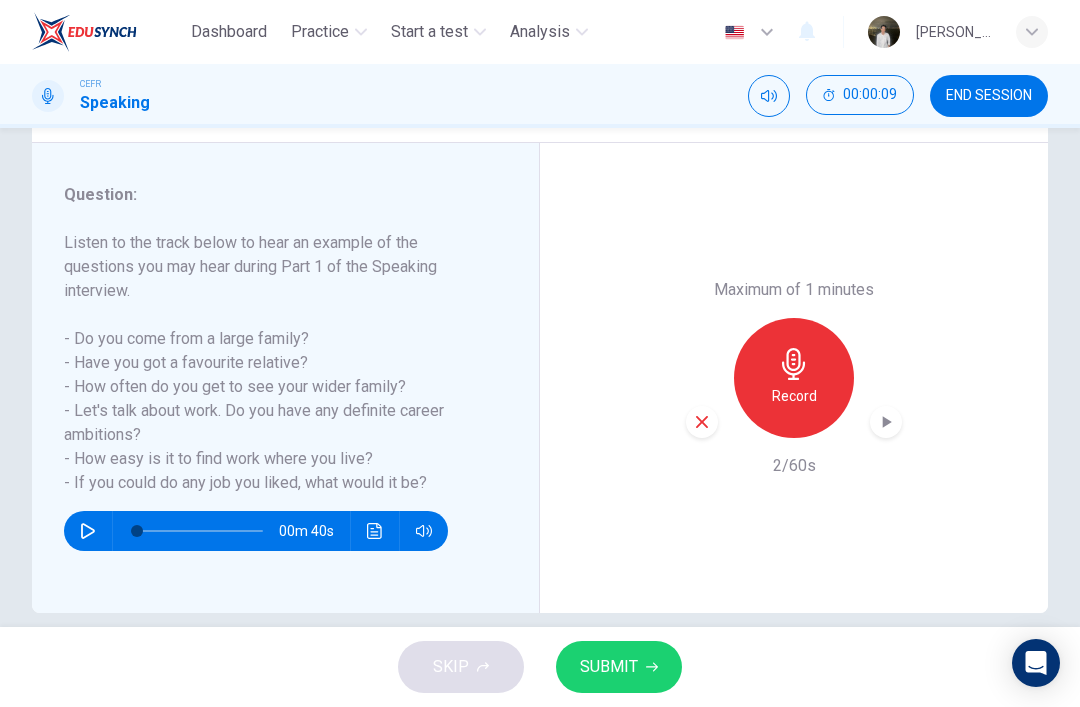 click 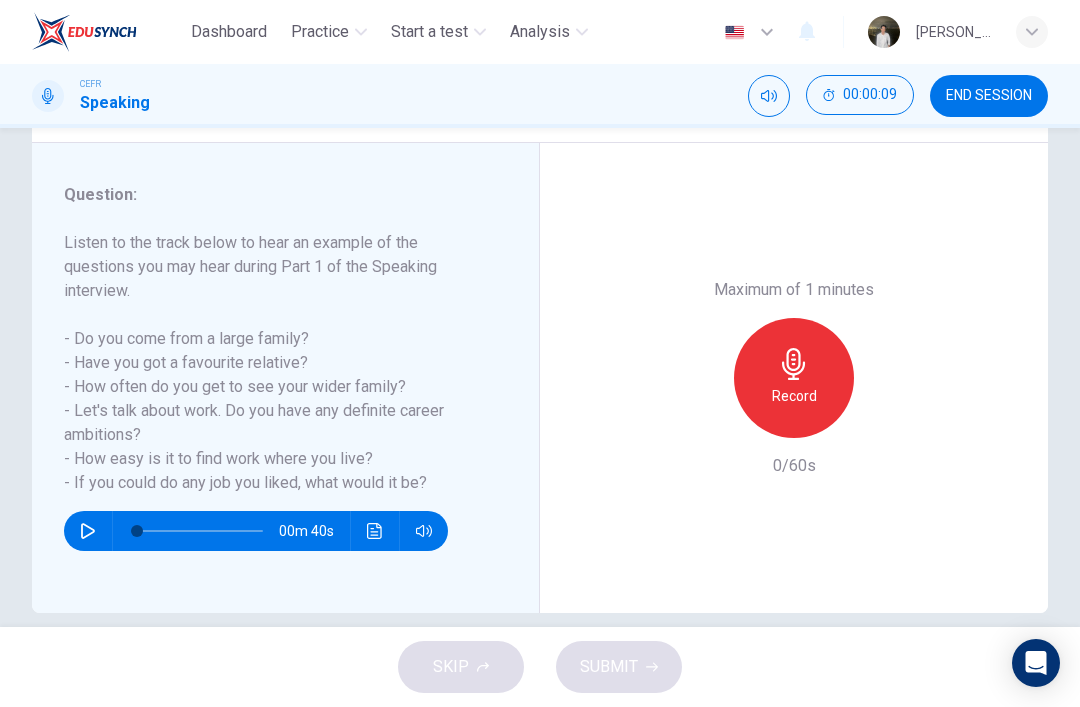 click on "Record" at bounding box center [794, 396] 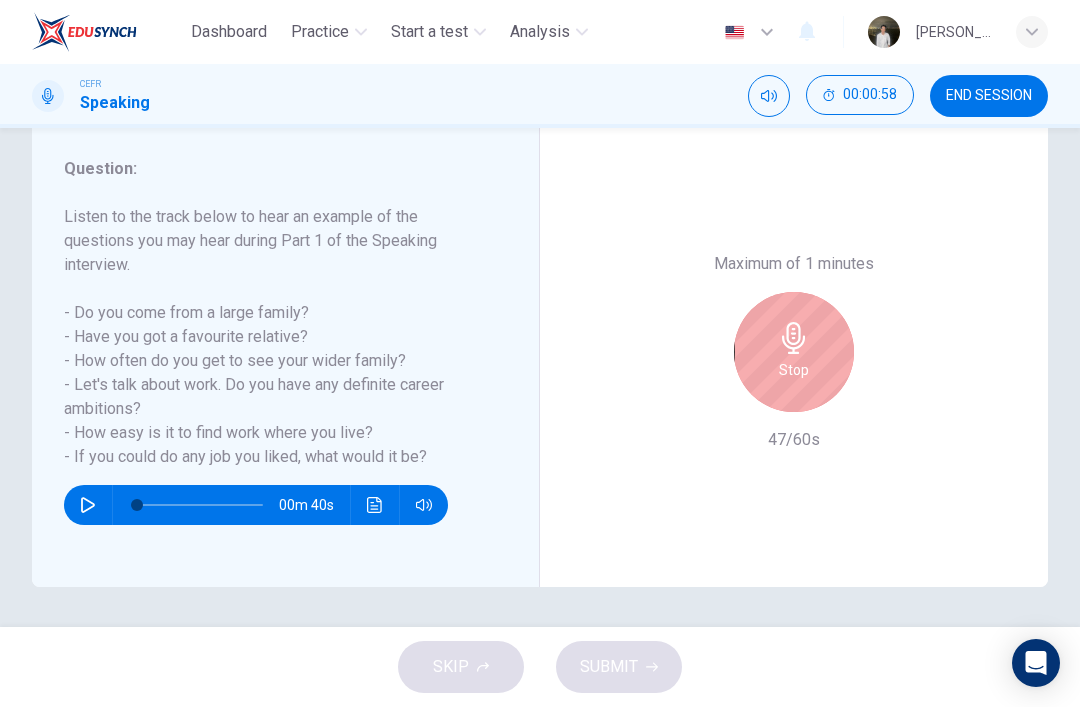 scroll, scrollTop: 276, scrollLeft: 0, axis: vertical 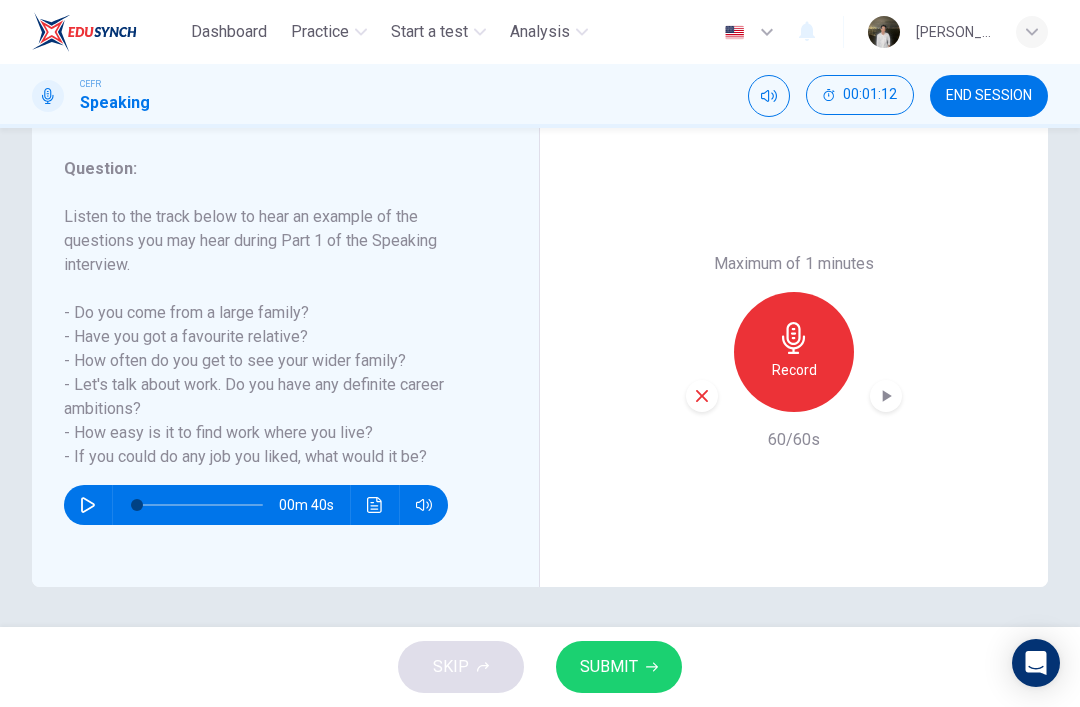 click on "SUBMIT" at bounding box center [619, 667] 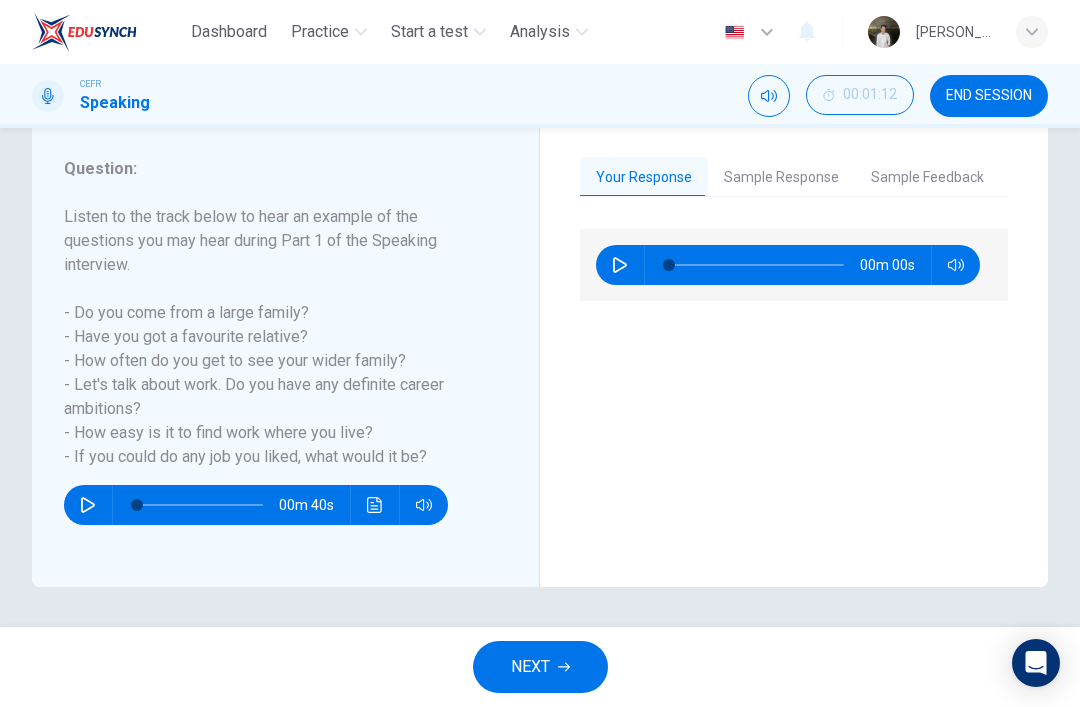 click on "NEXT" at bounding box center [540, 667] 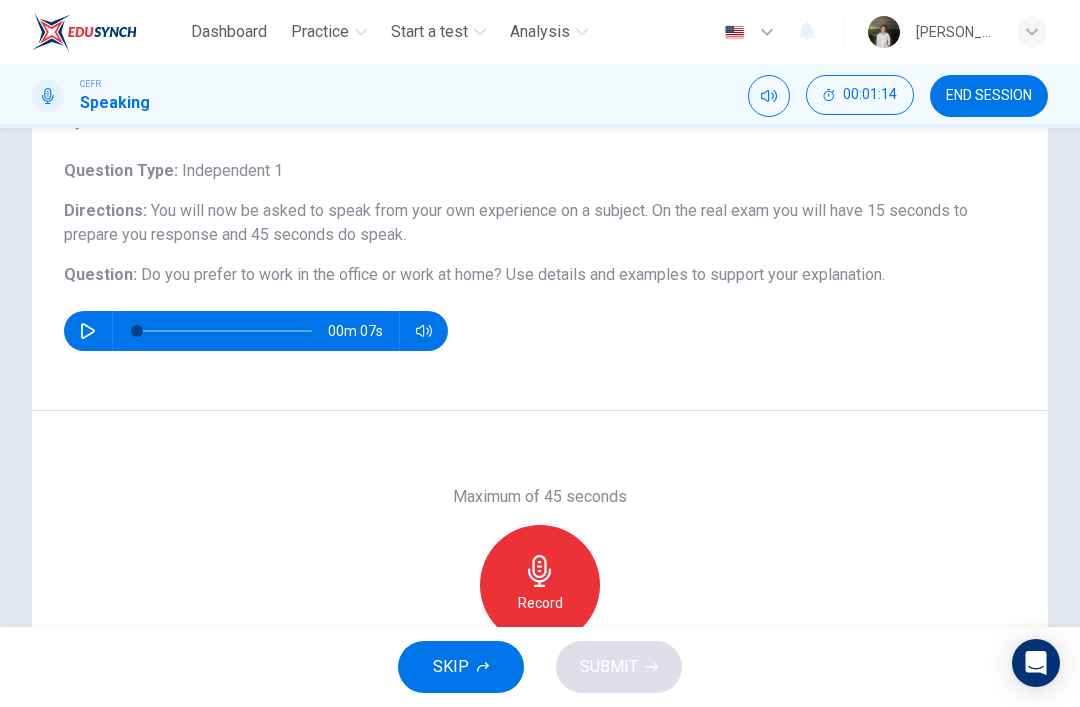 scroll, scrollTop: 117, scrollLeft: 0, axis: vertical 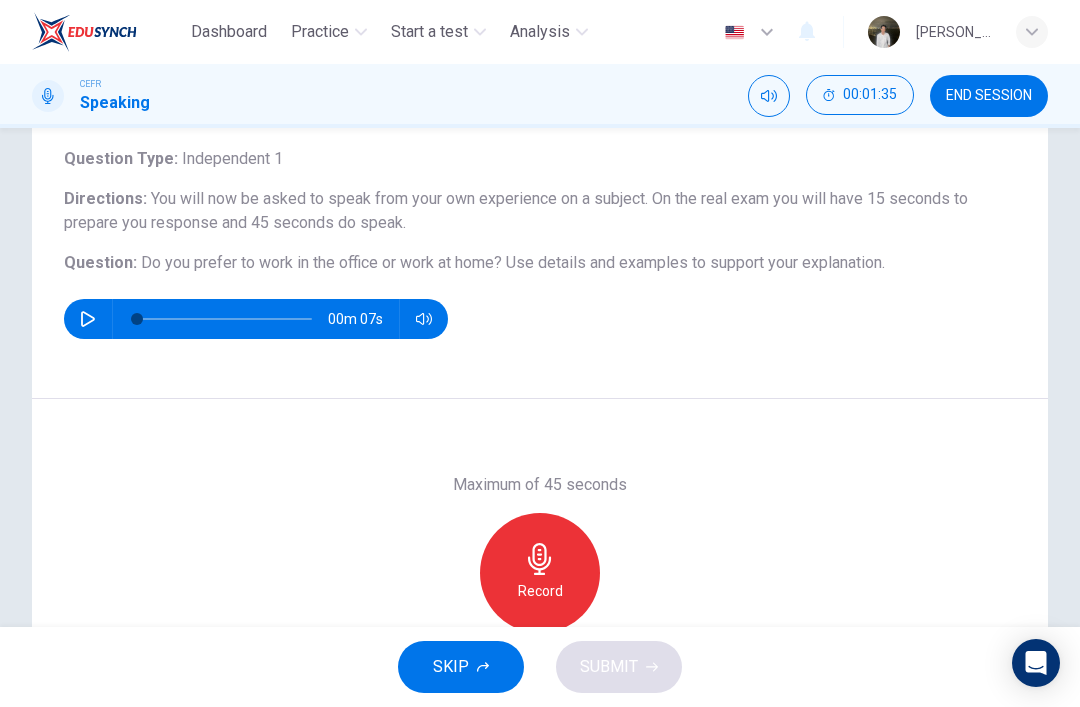 click on "Record" at bounding box center [540, 573] 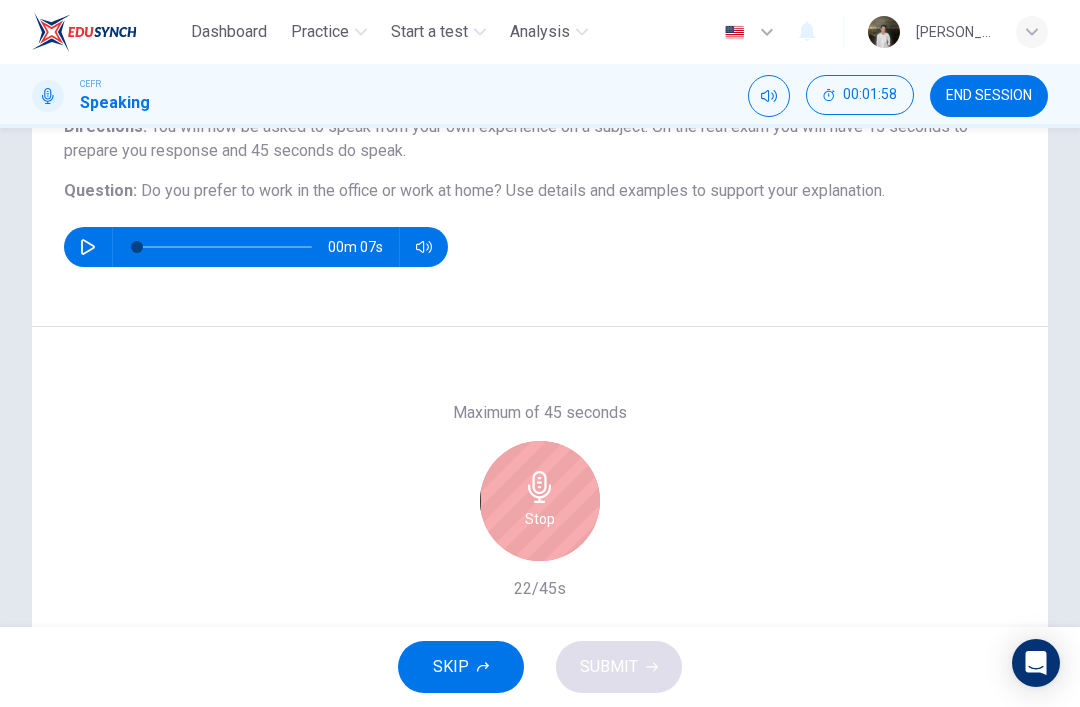 scroll, scrollTop: 190, scrollLeft: 0, axis: vertical 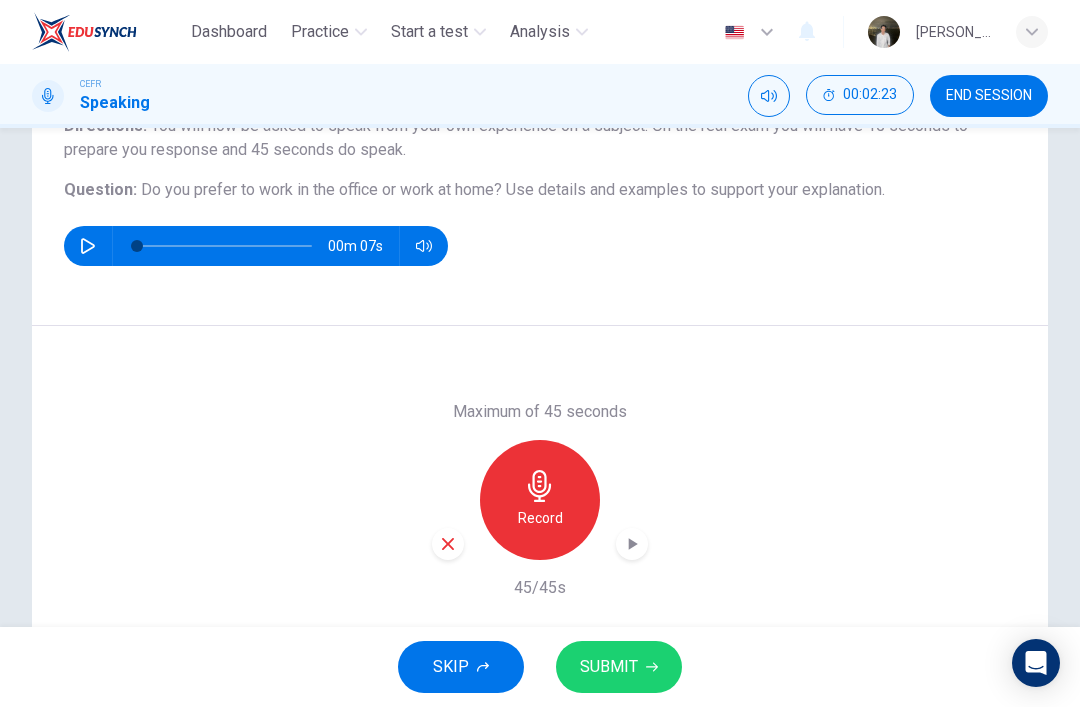 click on "SKIP SUBMIT" at bounding box center [540, 667] 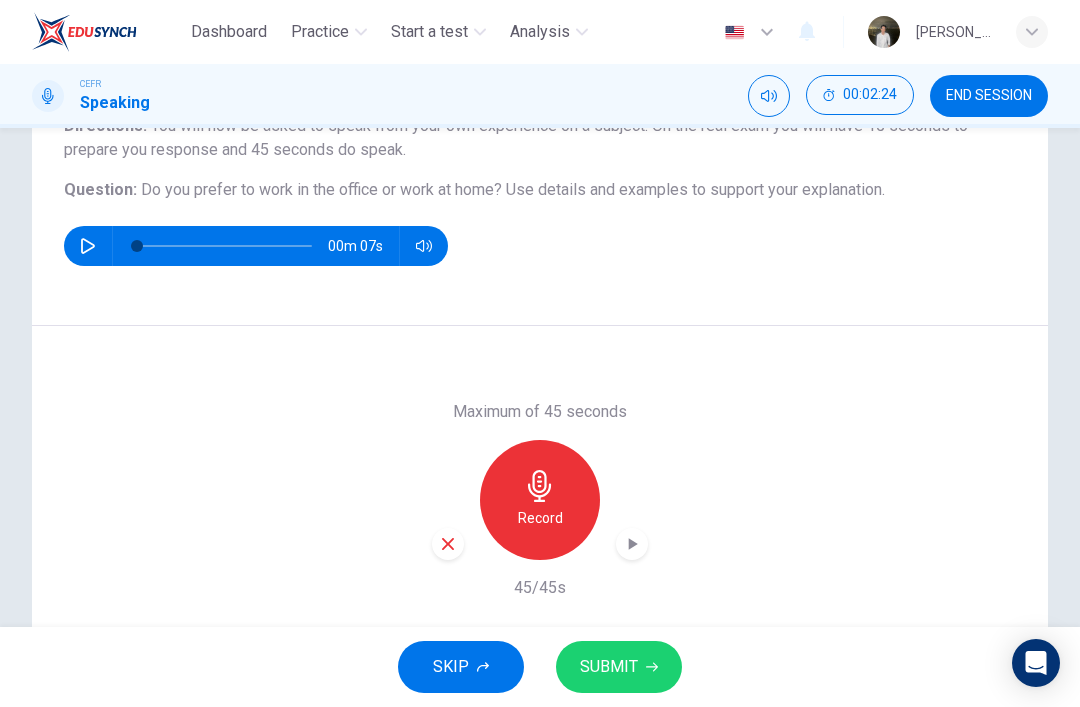 click on "SUBMIT" at bounding box center (609, 667) 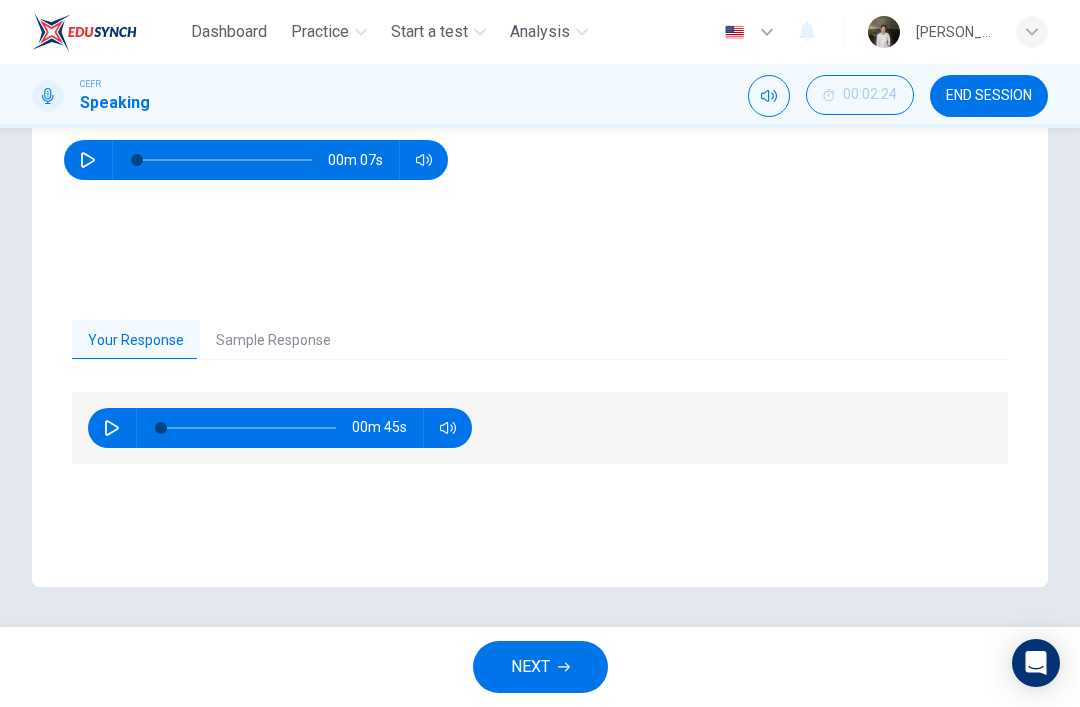 scroll, scrollTop: 276, scrollLeft: 0, axis: vertical 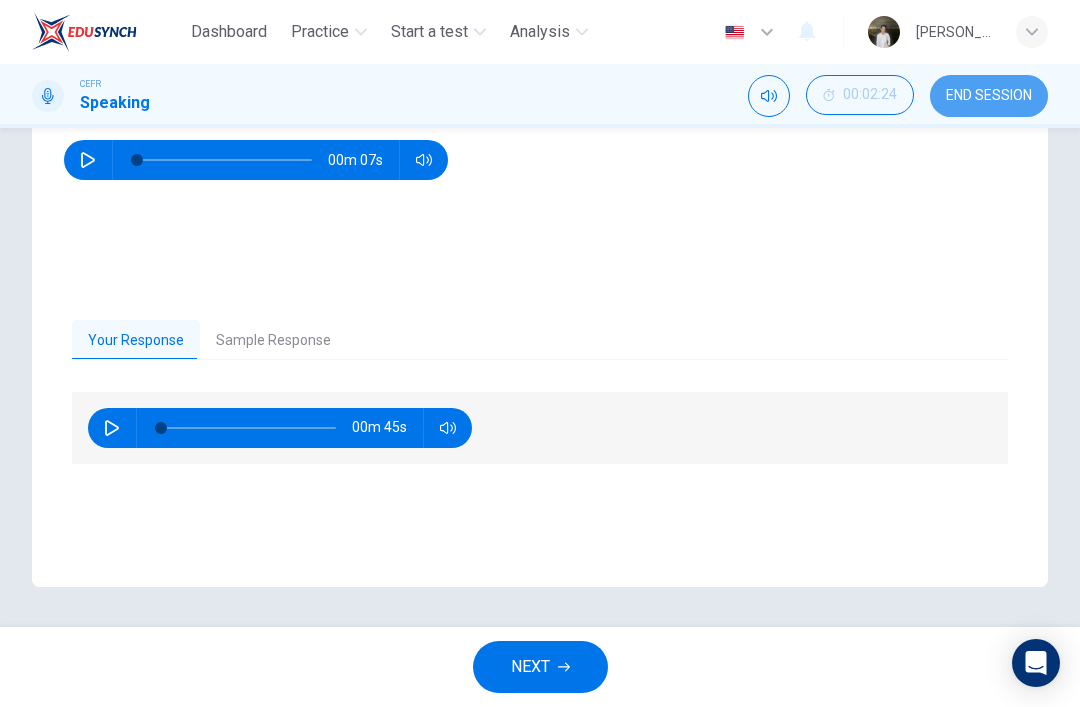 click on "END SESSION" at bounding box center [989, 96] 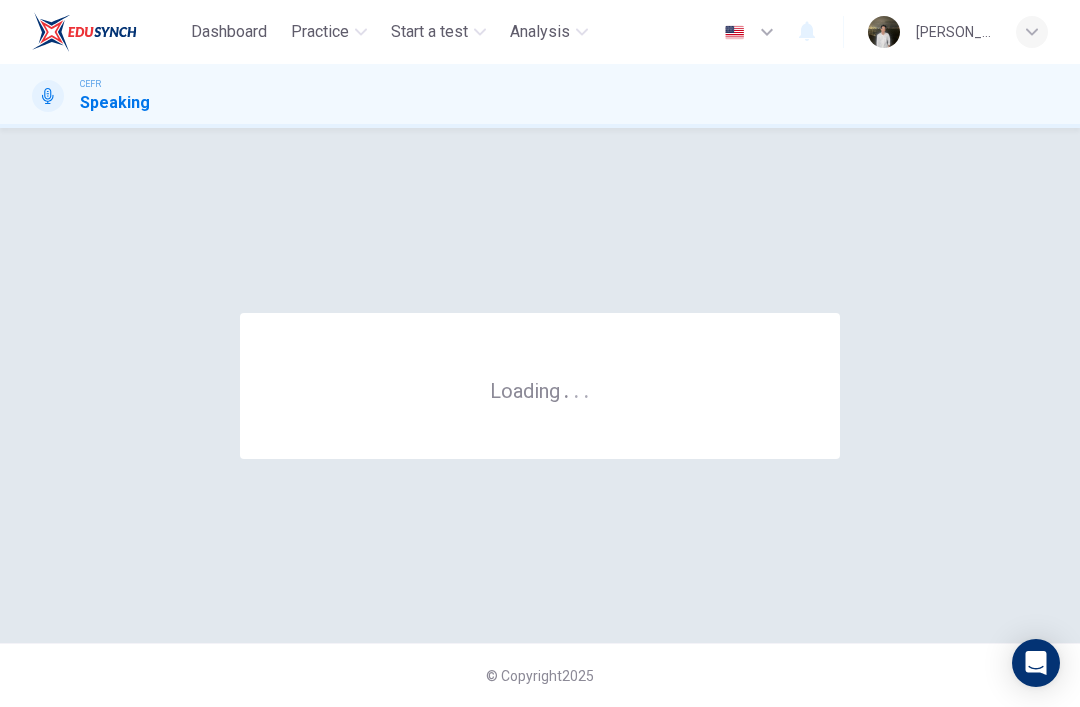 scroll, scrollTop: 0, scrollLeft: 0, axis: both 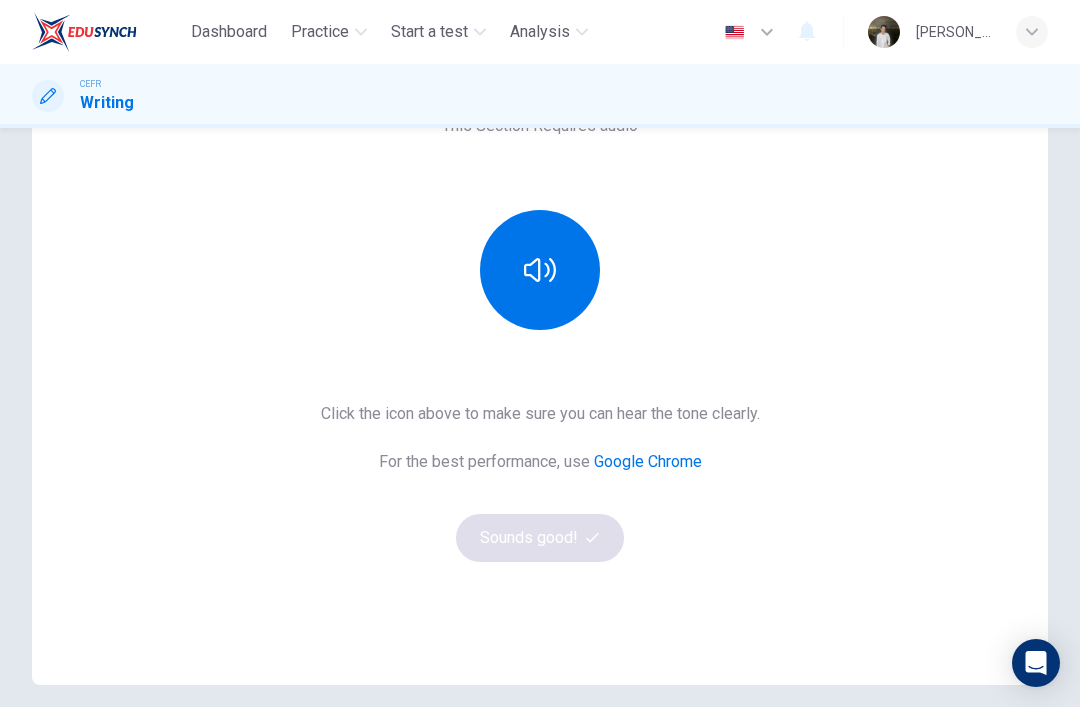 click at bounding box center (540, 270) 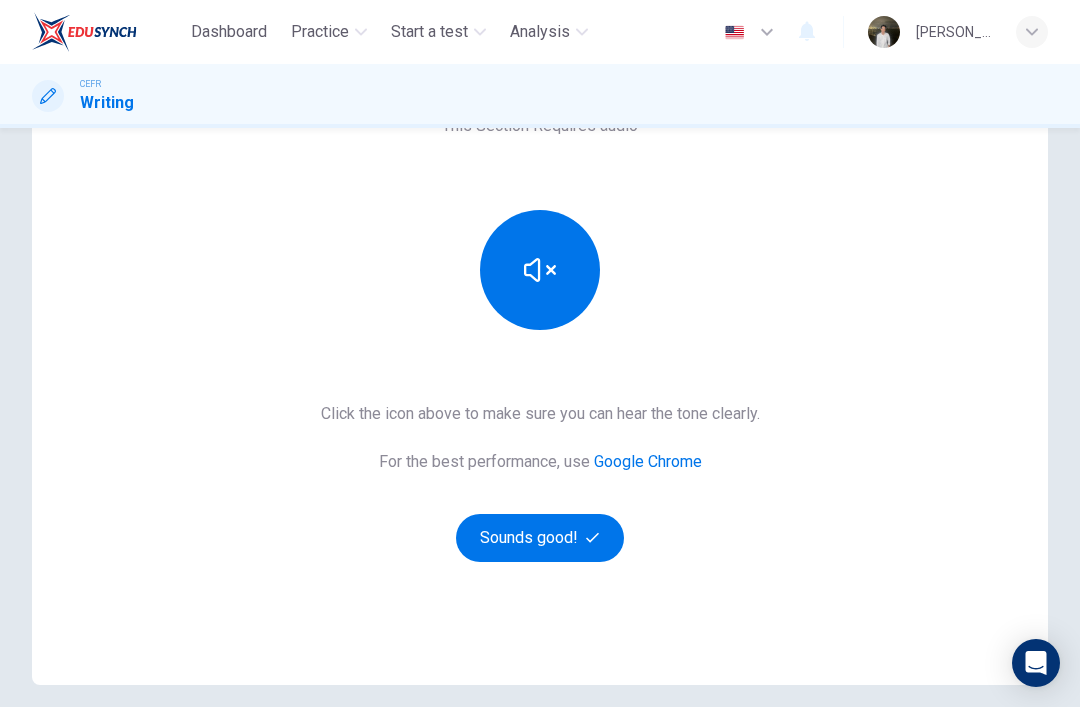 click 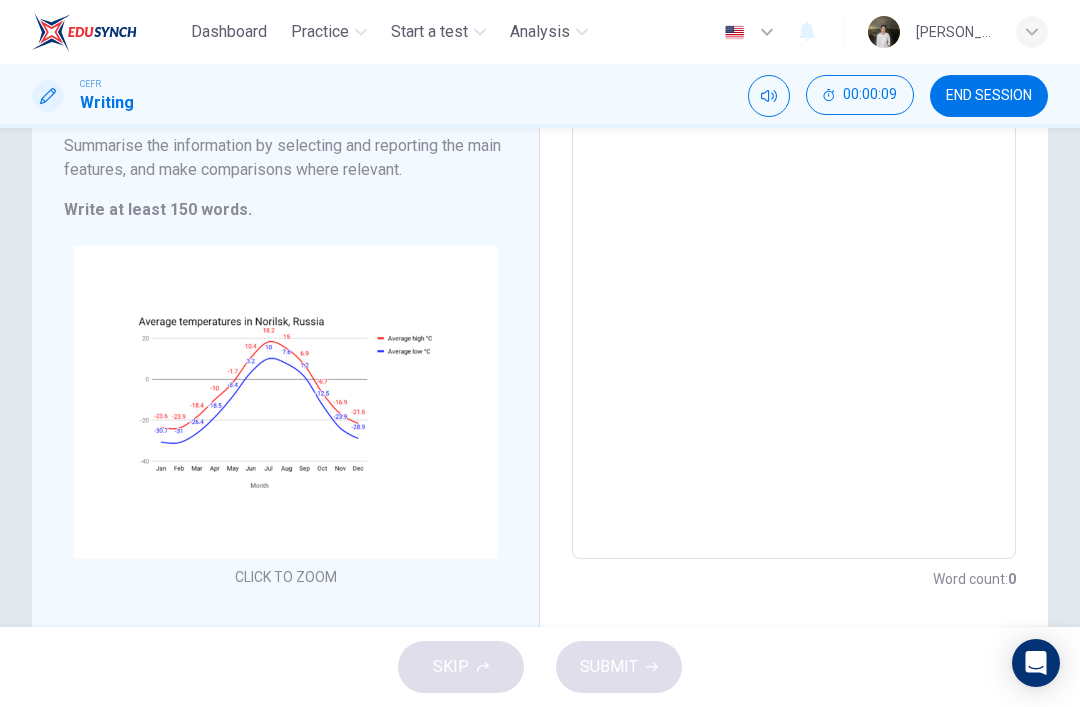 scroll, scrollTop: 278, scrollLeft: 0, axis: vertical 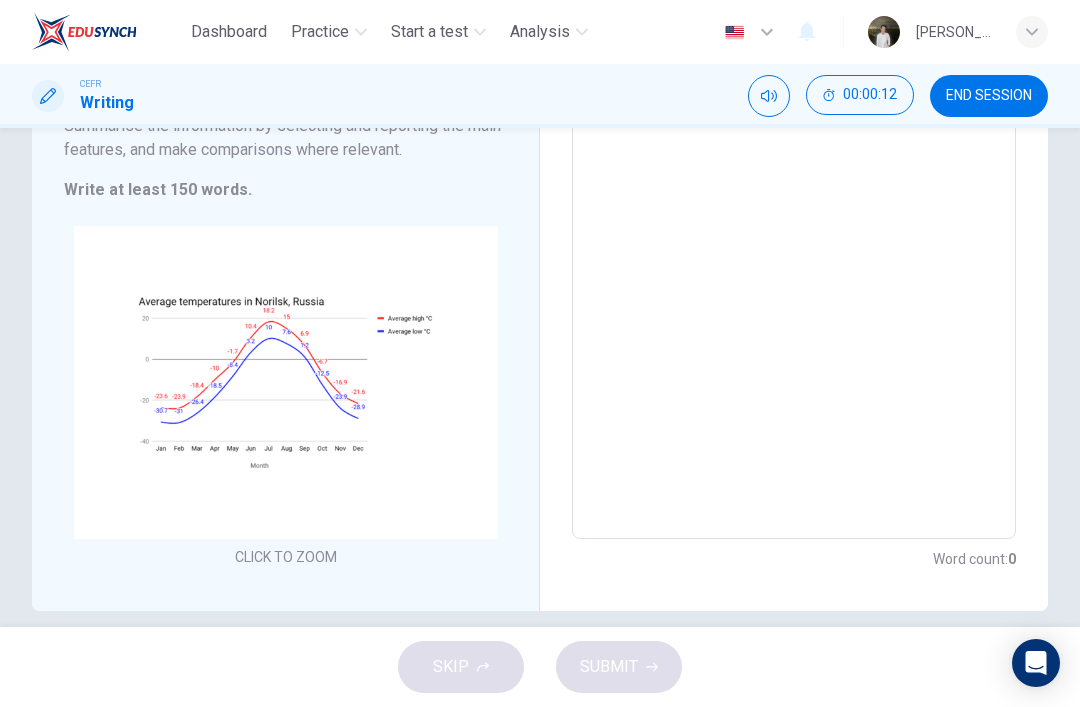 click at bounding box center [794, 250] 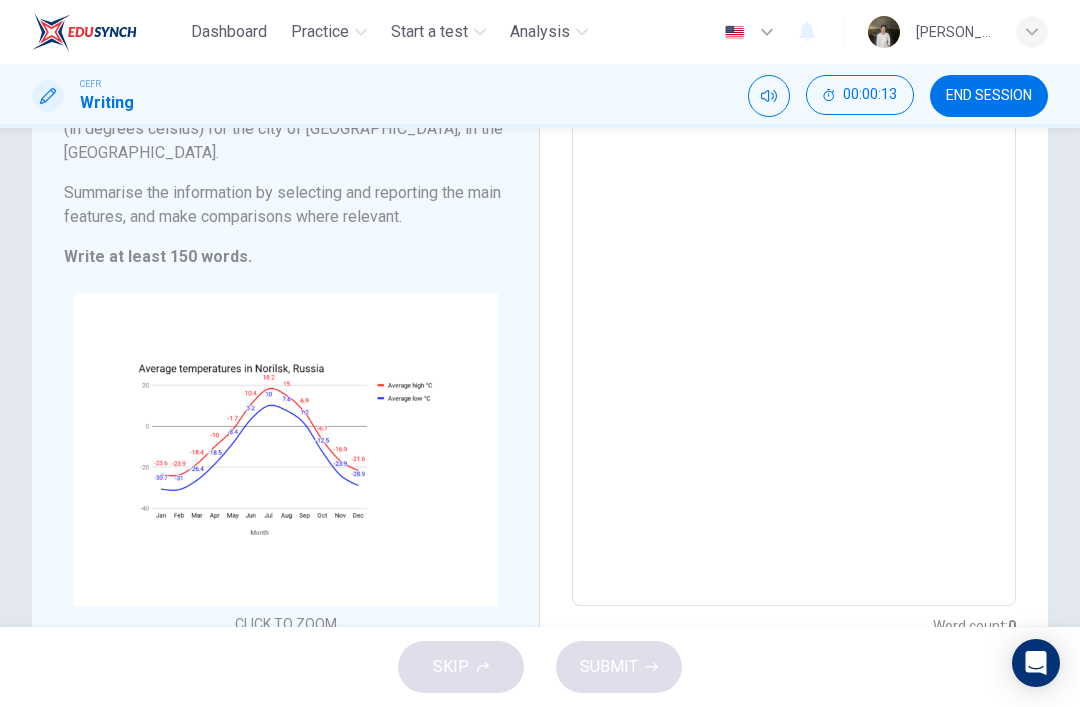 scroll, scrollTop: 204, scrollLeft: 0, axis: vertical 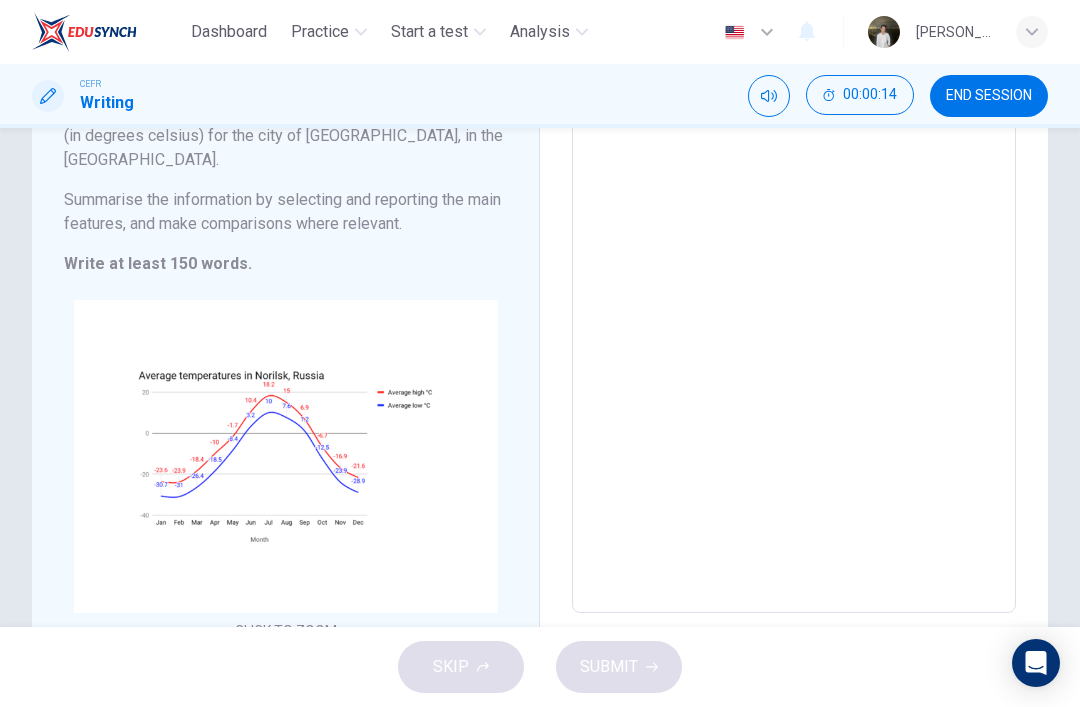 click at bounding box center (794, 324) 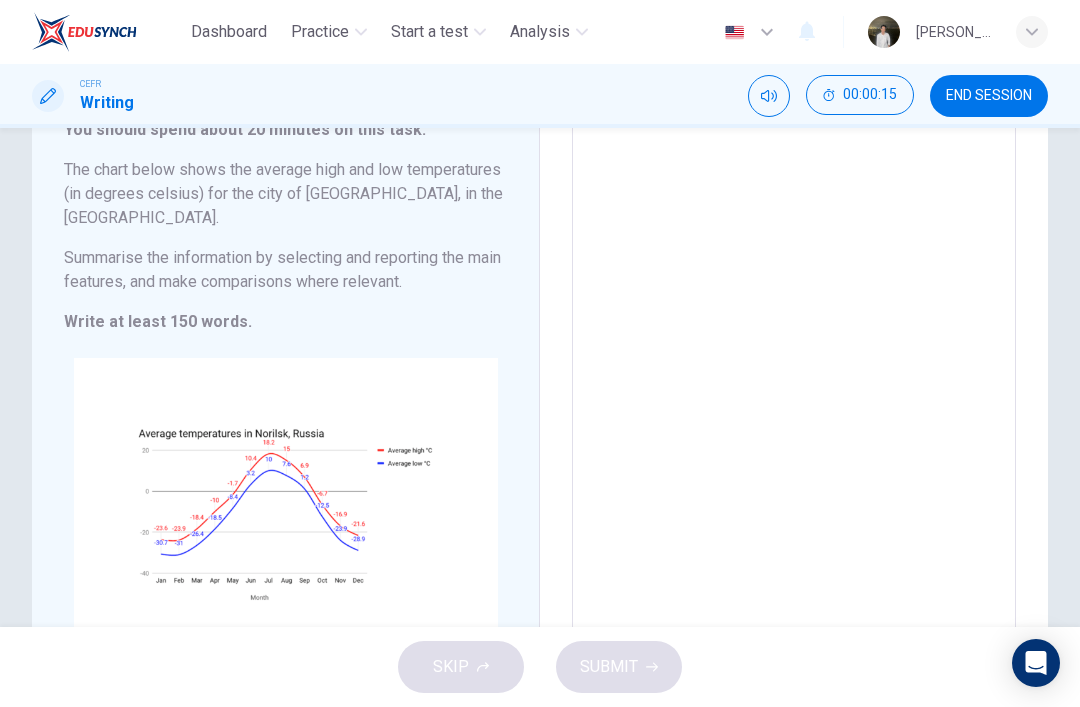 click at bounding box center [794, 382] 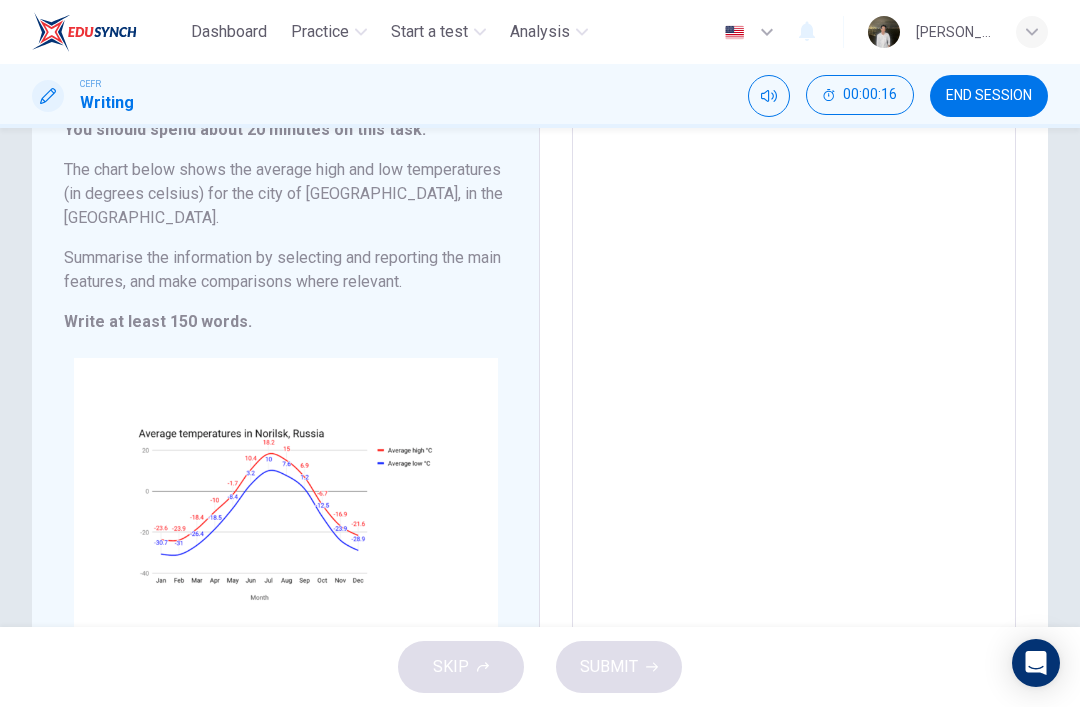 type on "T" 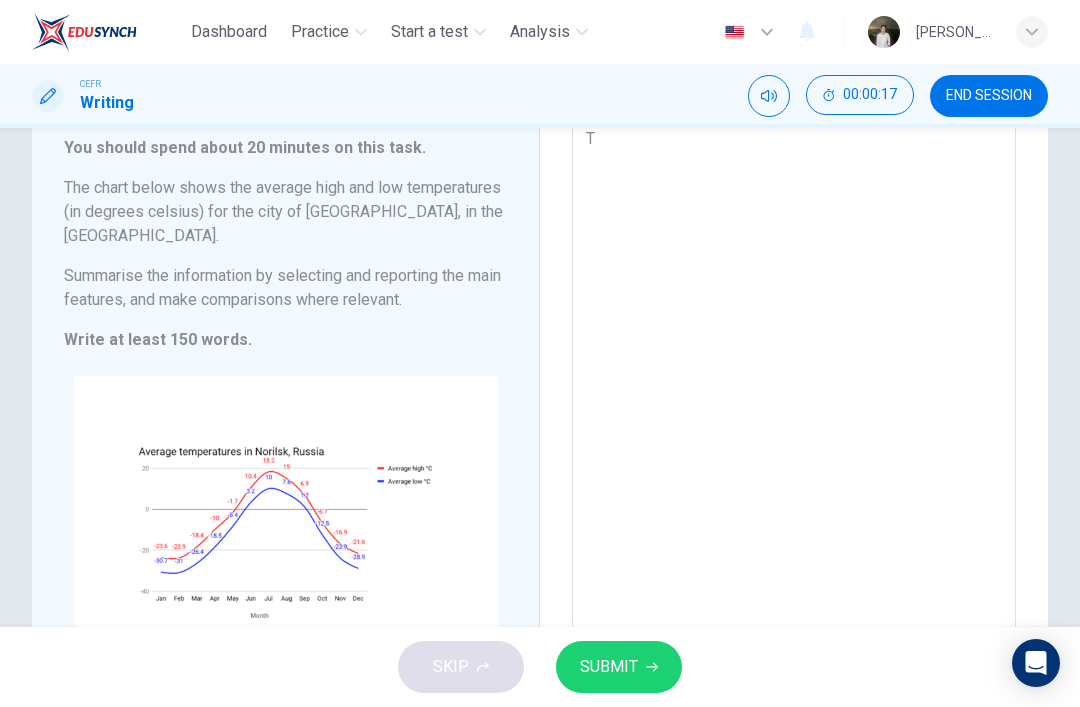 type on "Te" 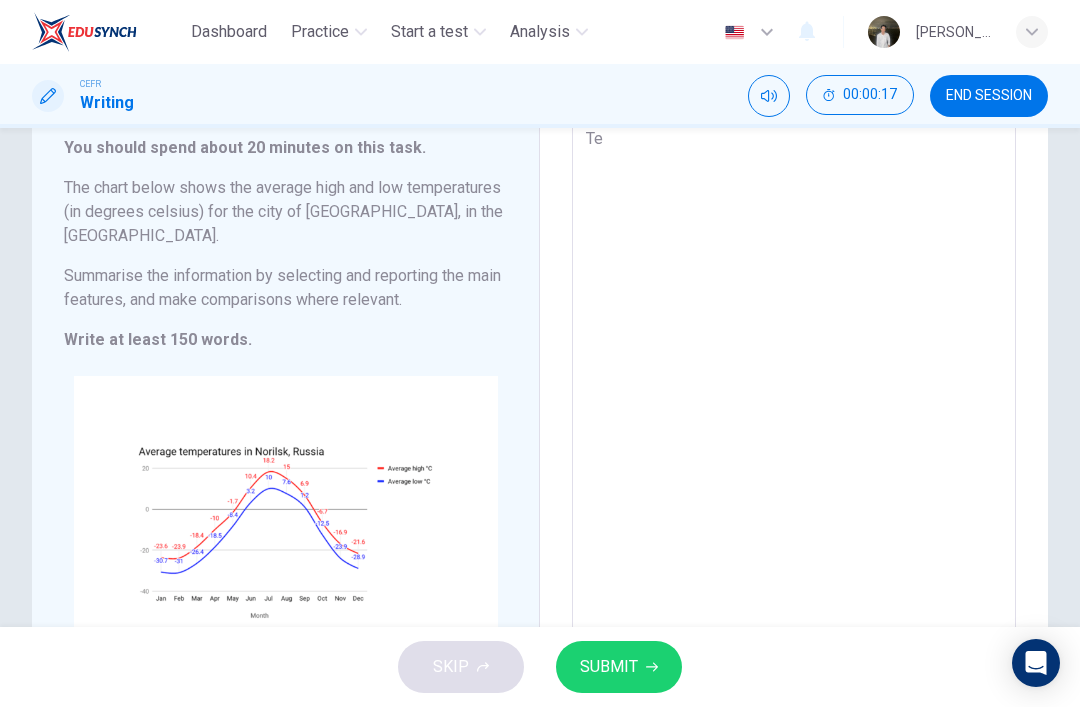 type on "x" 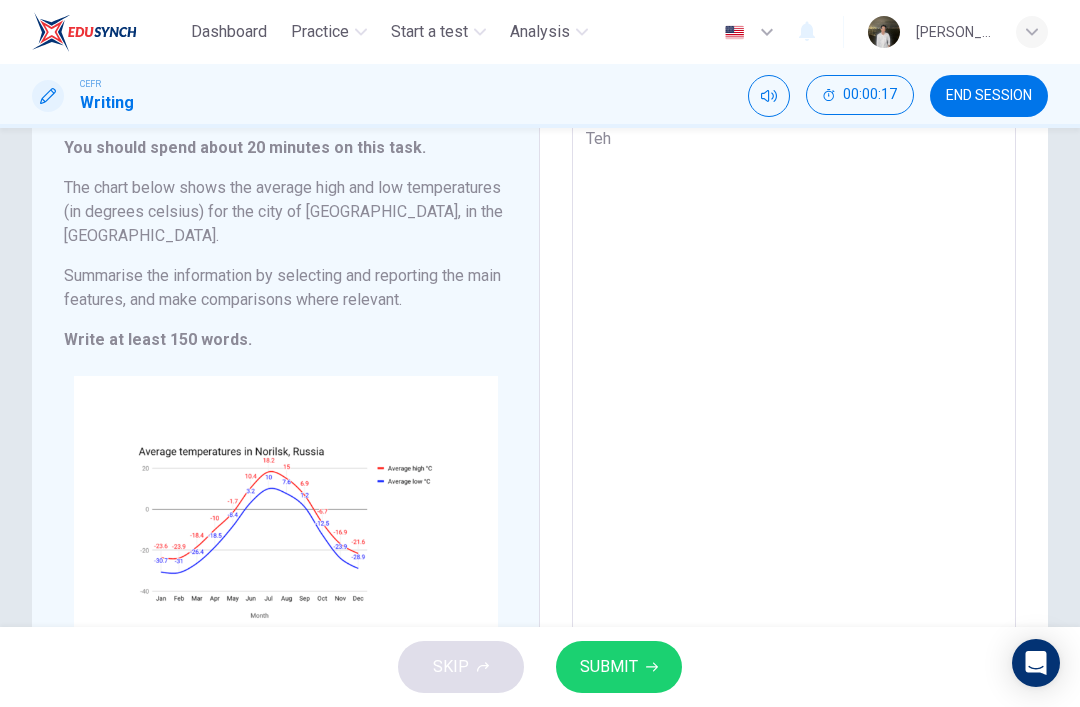 type on "x" 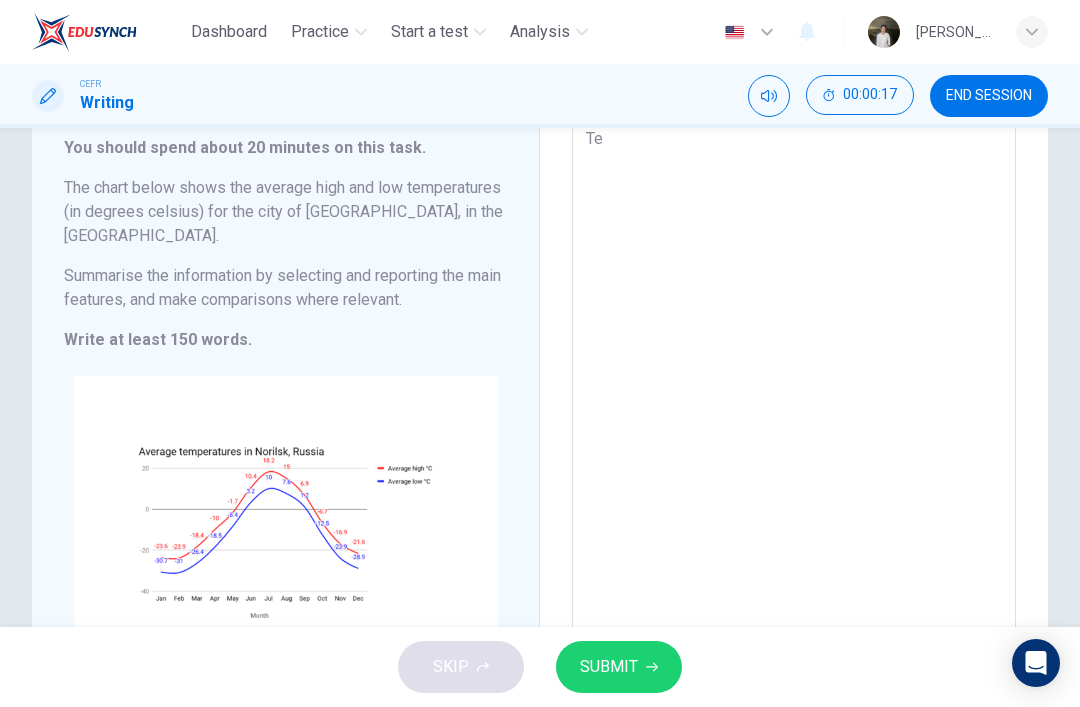 type on "x" 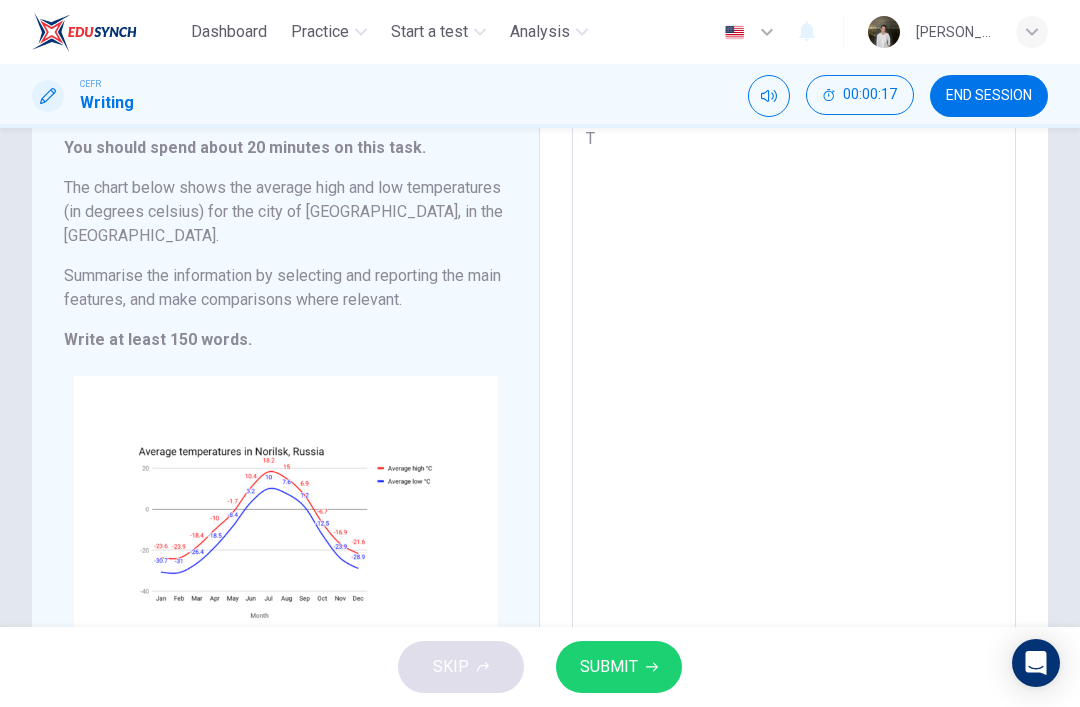 type on "x" 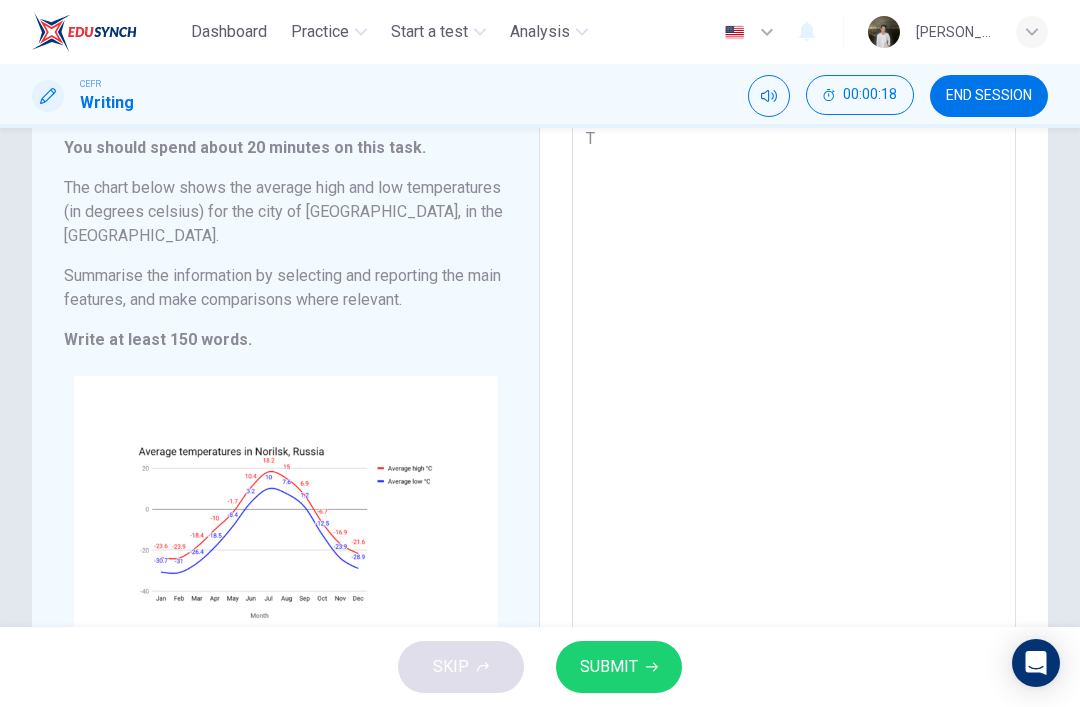type on "Th" 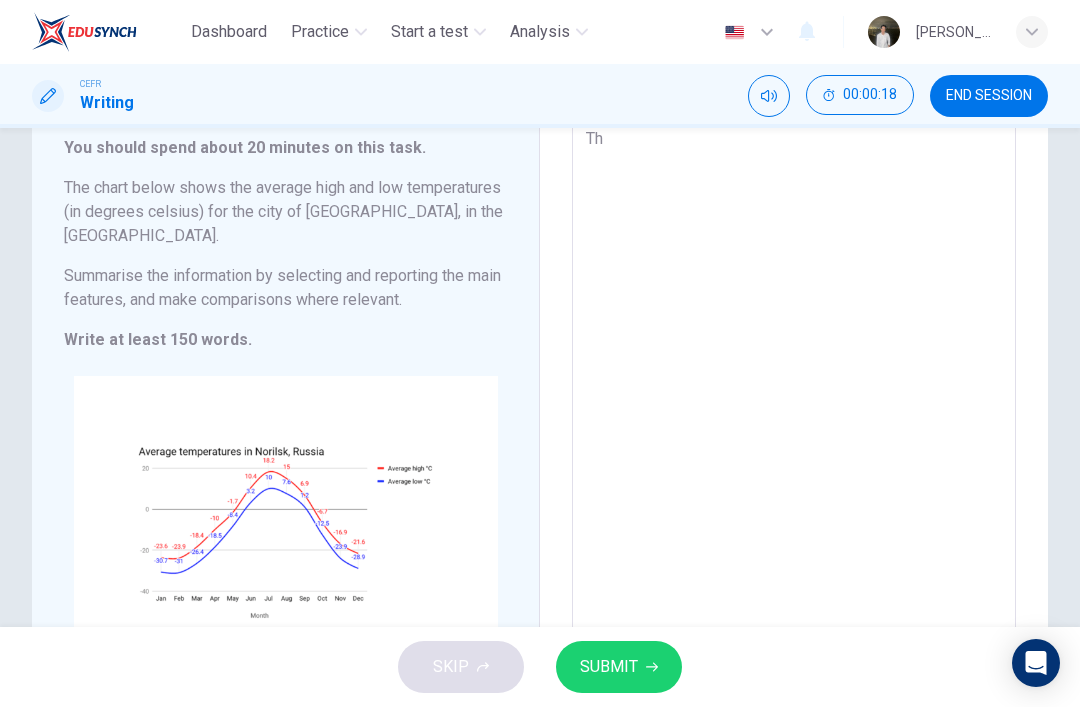type on "x" 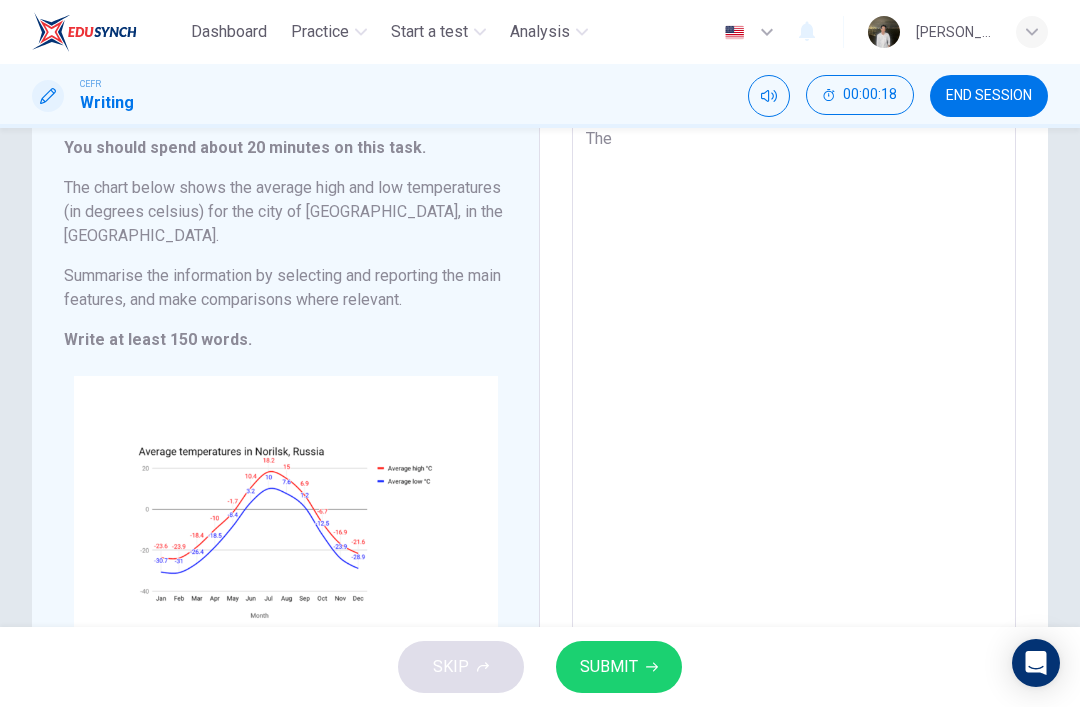type on "x" 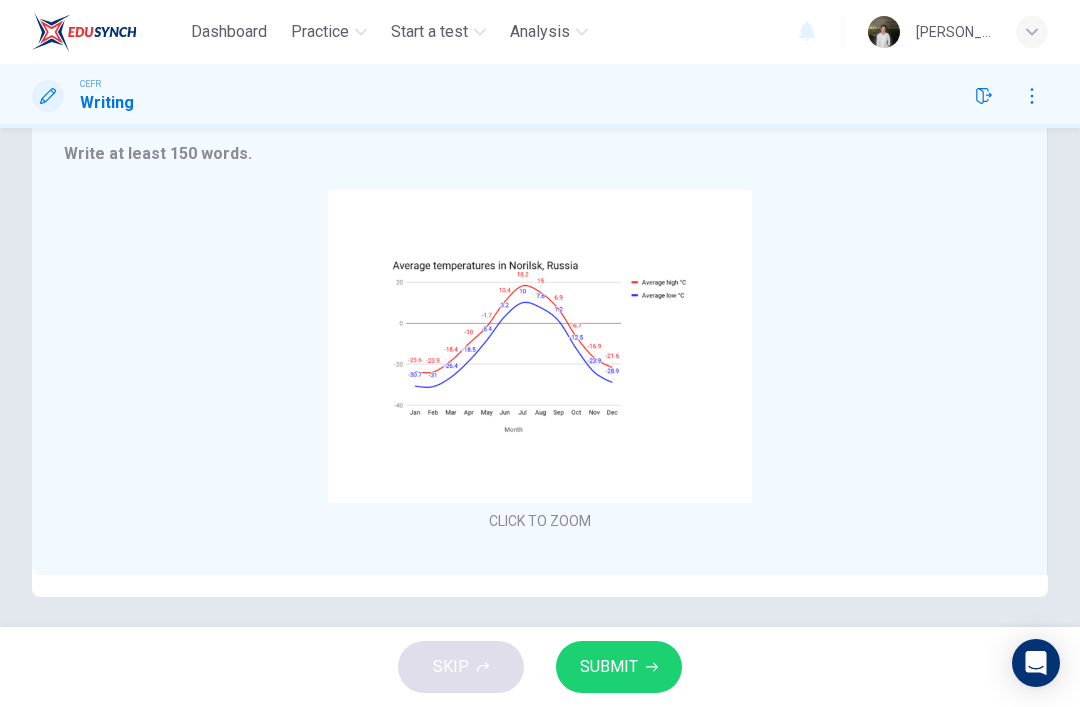 scroll, scrollTop: 169, scrollLeft: 0, axis: vertical 